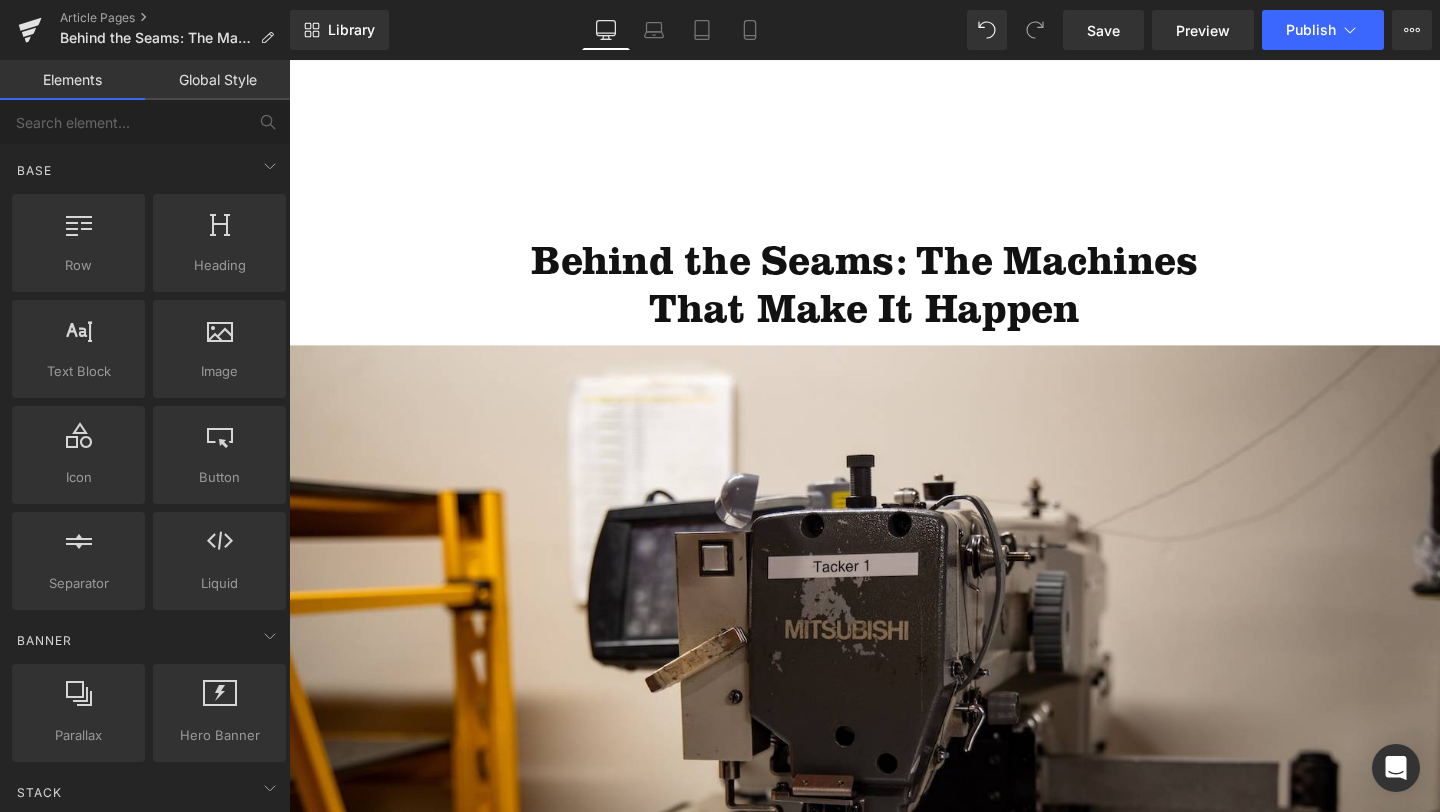 scroll, scrollTop: 844, scrollLeft: 0, axis: vertical 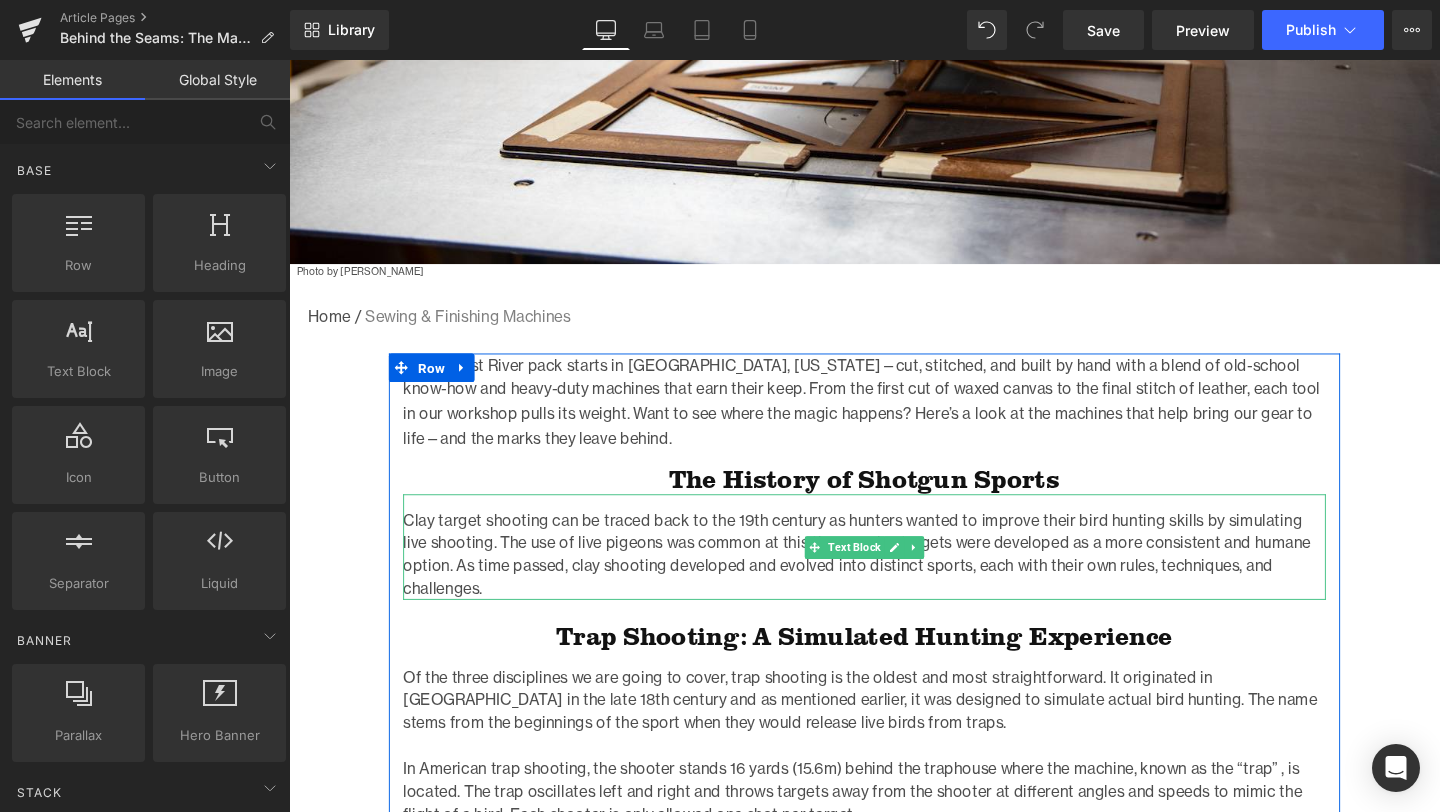 click on "Clay target shooting can be traced back to the 19th century as hunters wanted to improve their bird hunting skills by simulating live shooting. The use of live pigeons was common at this time so clay targets were developed as a more consistent and humane option. As time passed, clay shooting developed and evolved into distinct sports, each with their own rules, techniques, and challenges." at bounding box center (894, 580) 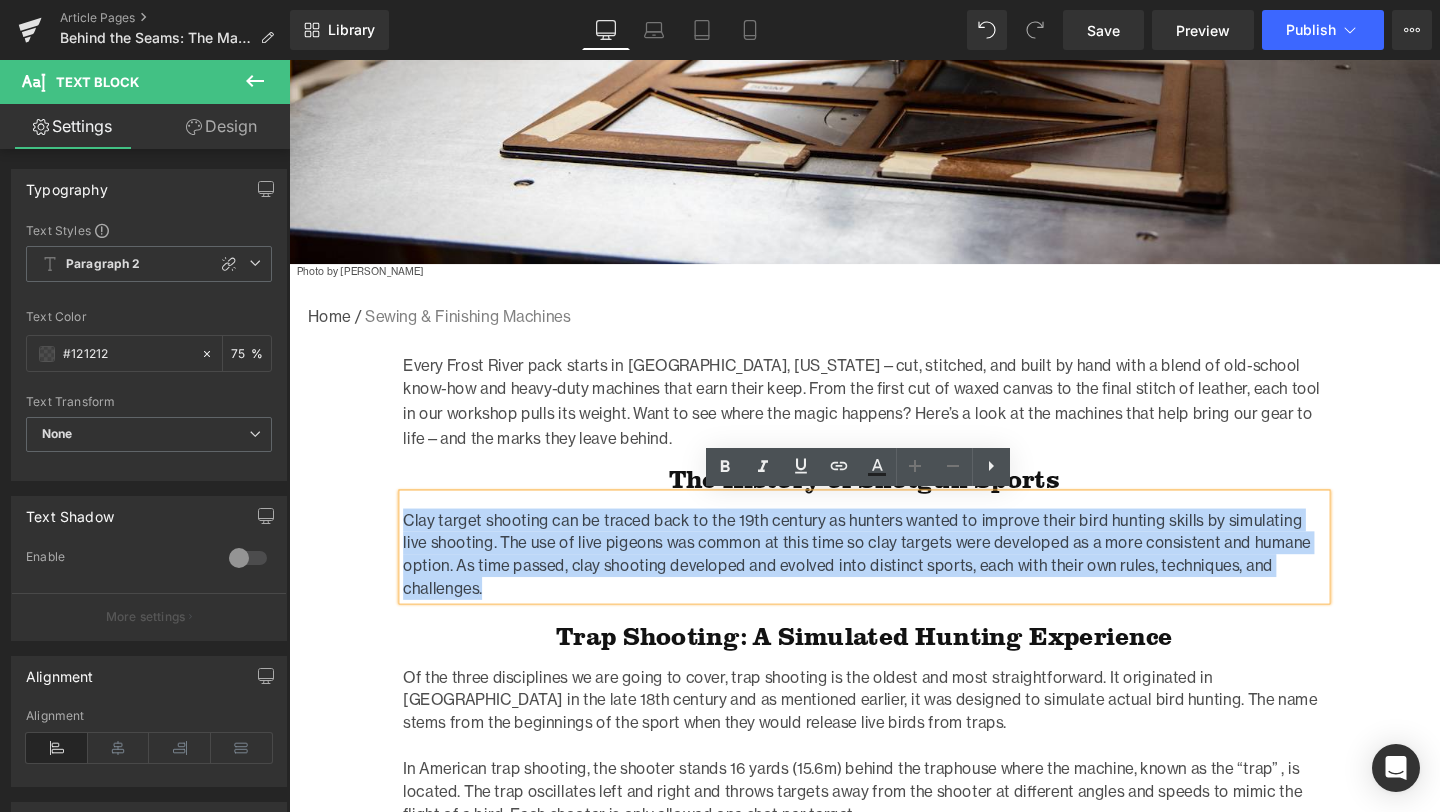 drag, startPoint x: 650, startPoint y: 620, endPoint x: 397, endPoint y: 550, distance: 262.50525 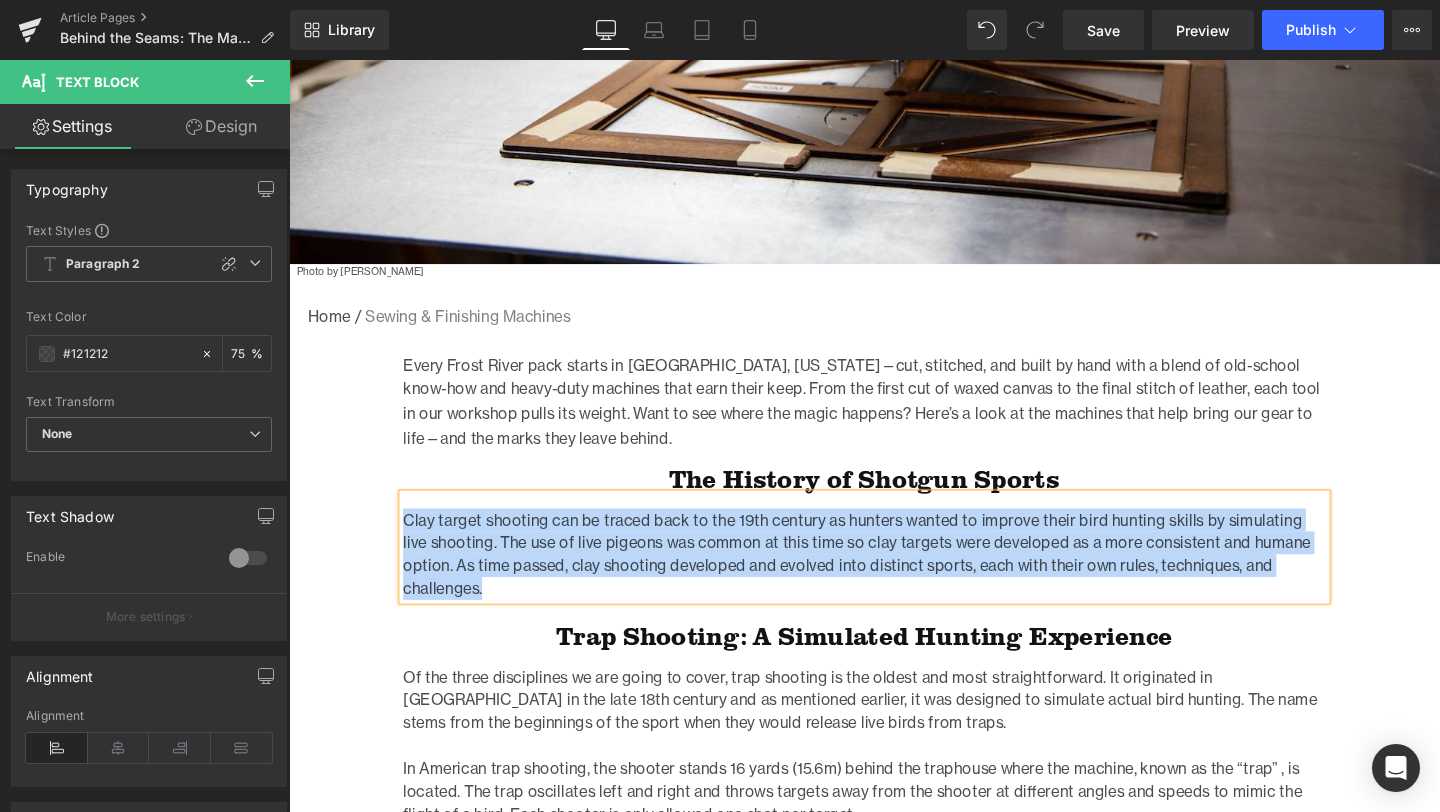 paste 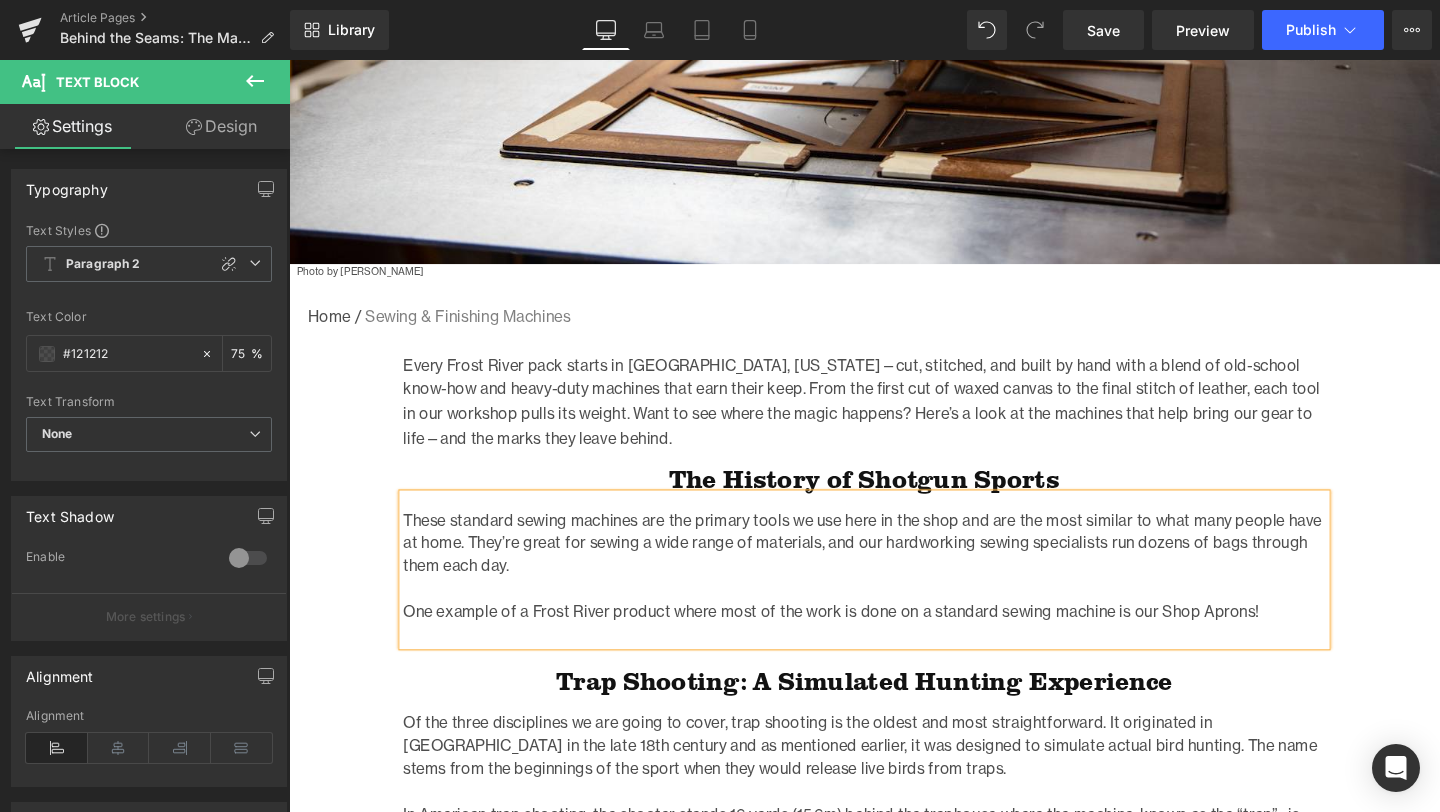 click on "The History of Shotgun Sports" at bounding box center [894, 501] 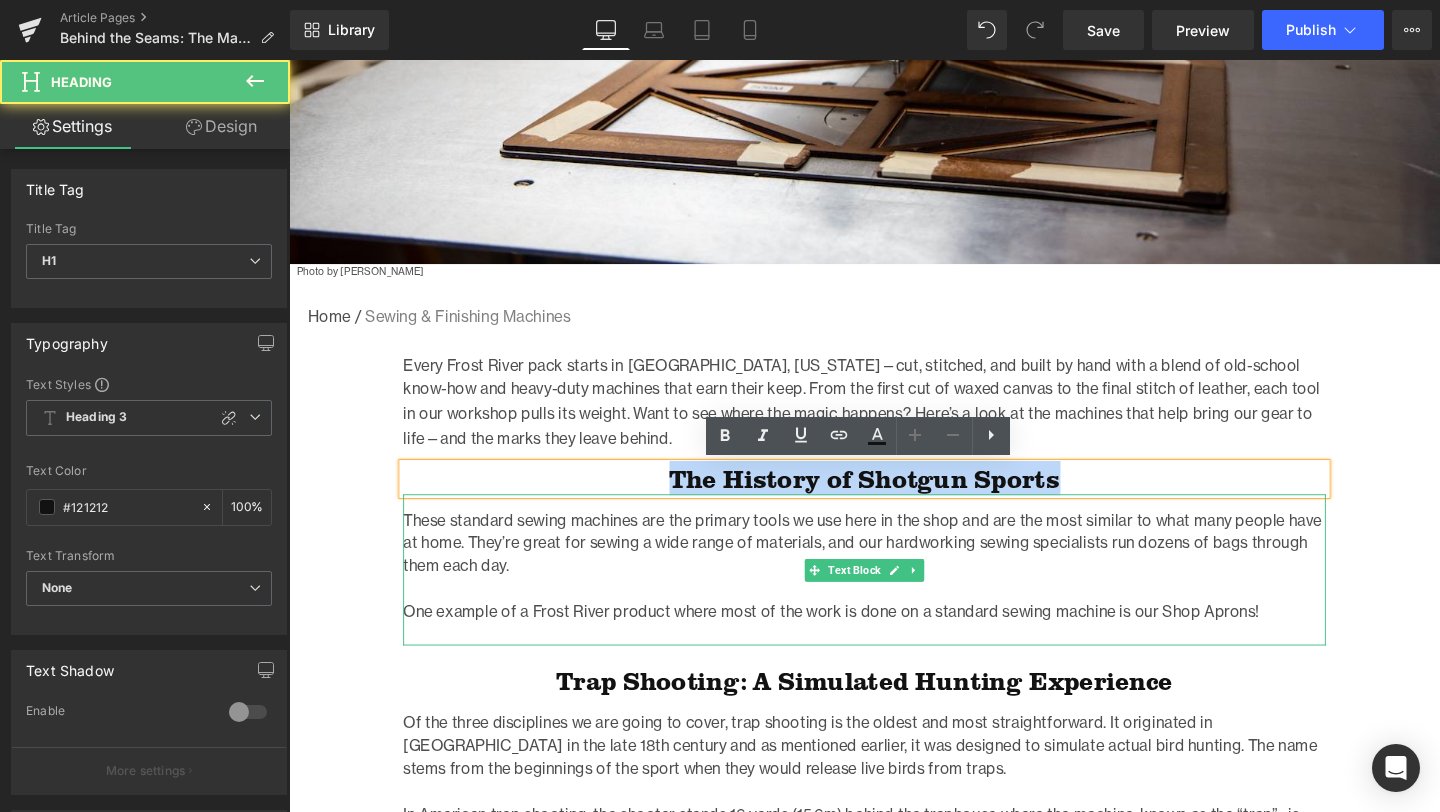 drag, startPoint x: 662, startPoint y: 491, endPoint x: 719, endPoint y: 559, distance: 88.72993 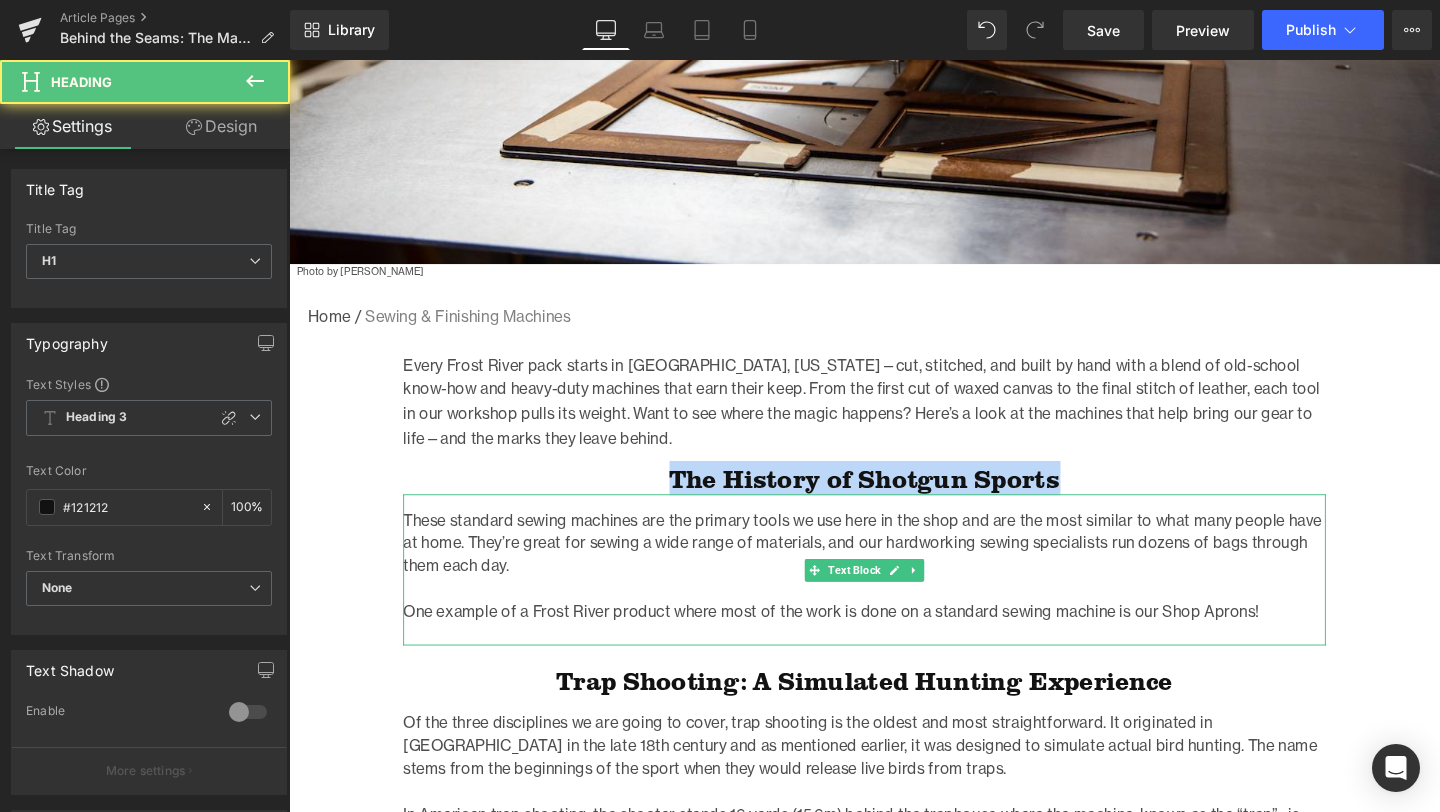 type 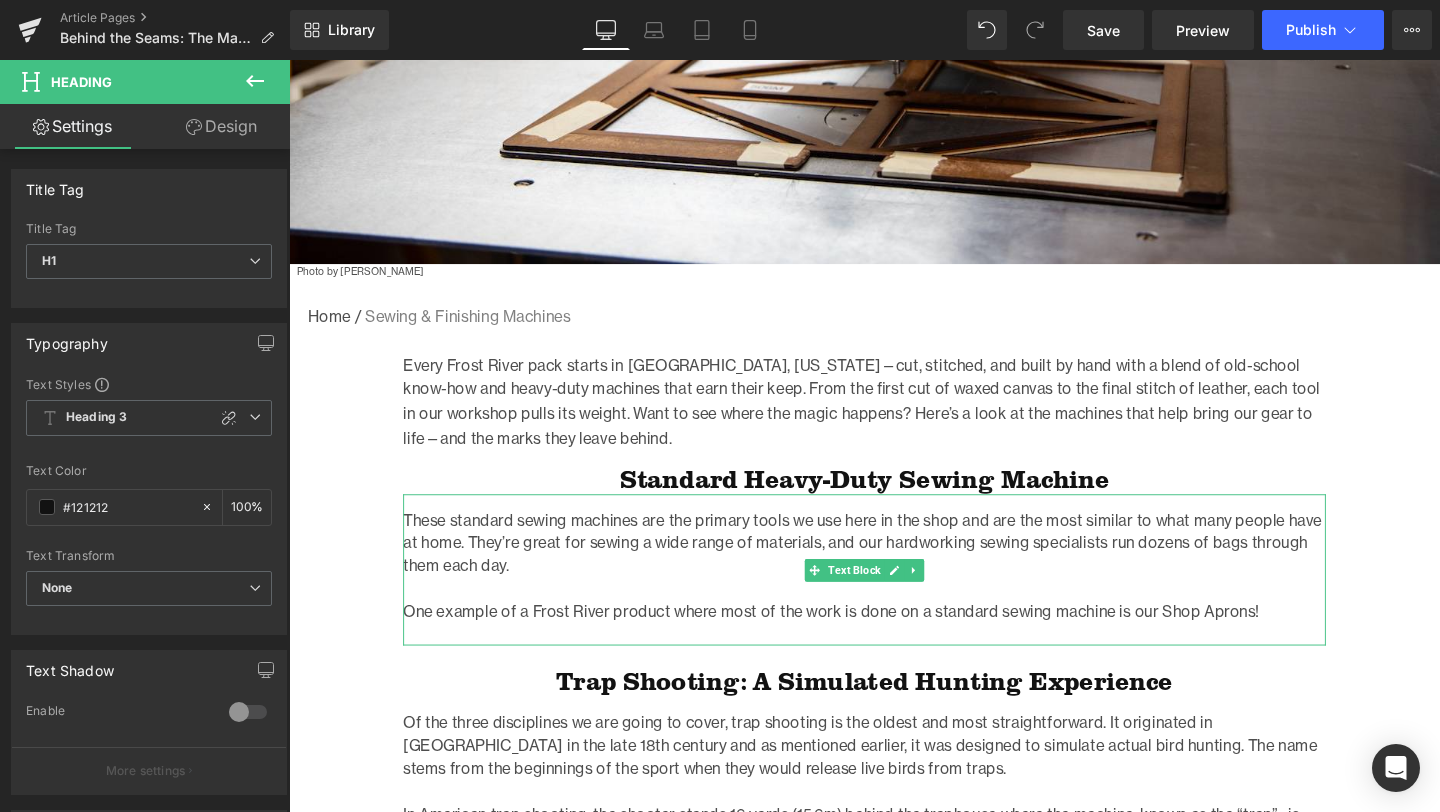 click on "One example of a Frost River product where most of the work is done on a standard sewing machine is our Shop Aprons!" at bounding box center [894, 640] 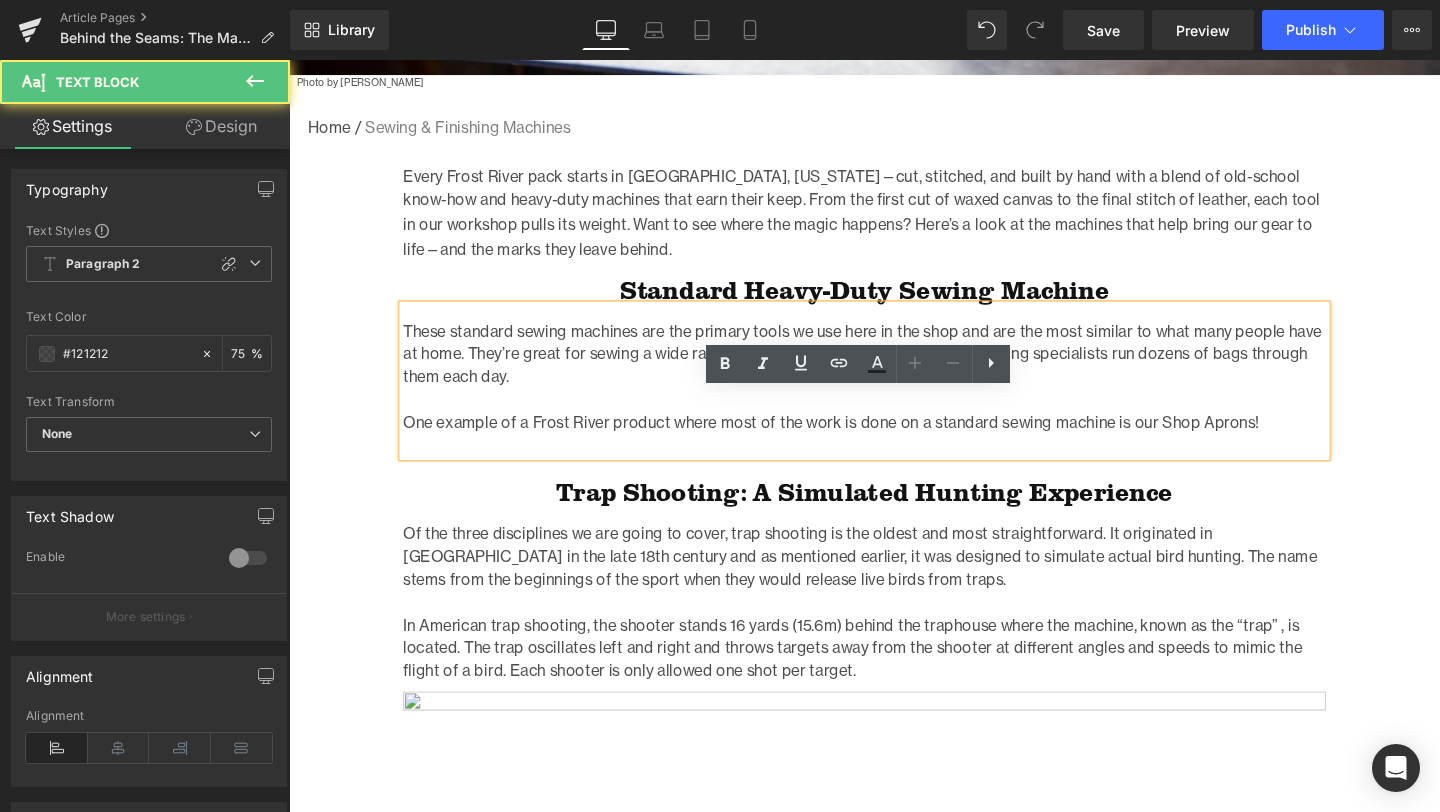 scroll, scrollTop: 1157, scrollLeft: 0, axis: vertical 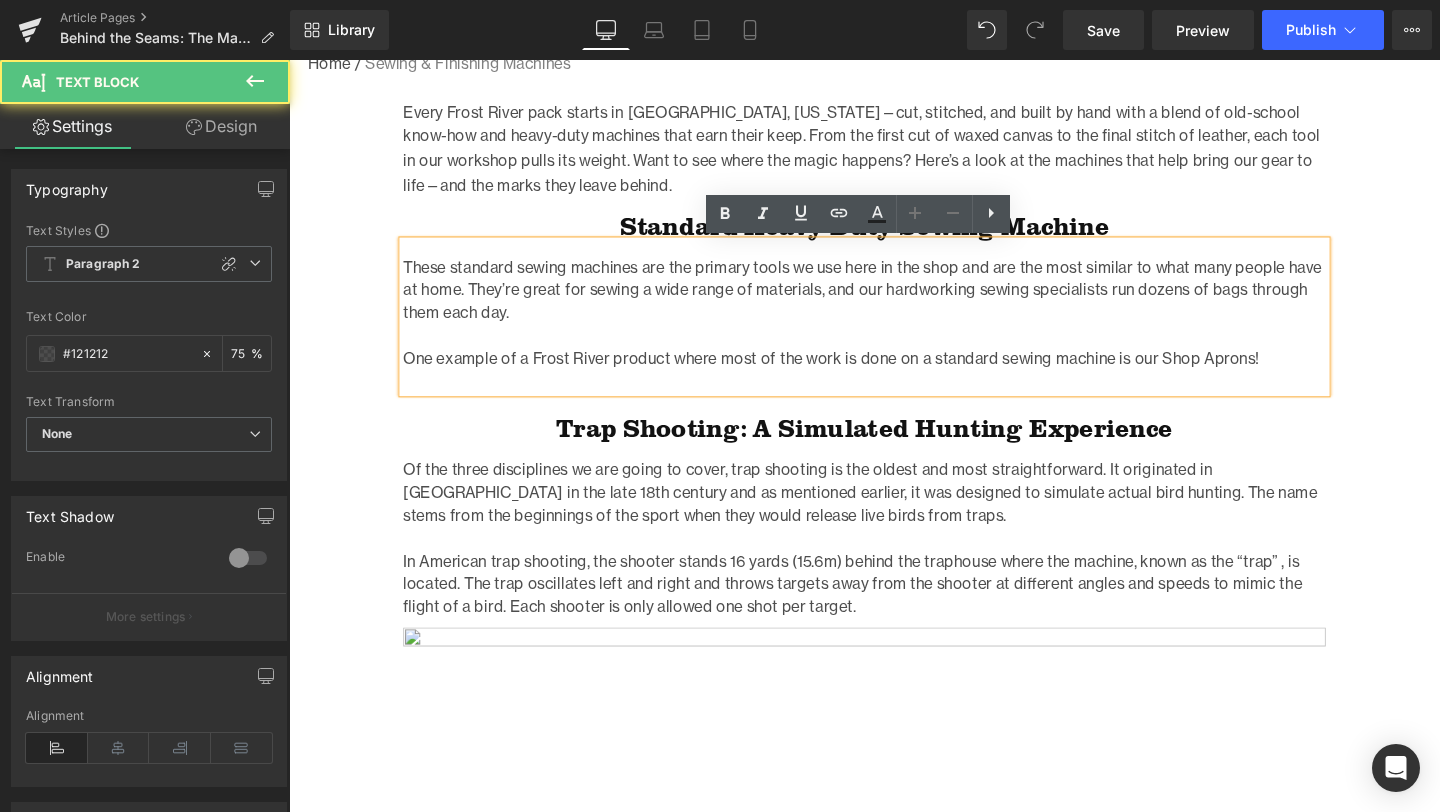 click on "Of the three disciplines we are going to cover, trap shooting is the oldest and most straightforward. It originated in [GEOGRAPHIC_DATA] in the late 18th century and as mentioned earlier, it was designed to simulate actual bird hunting. The name stems from the beginnings of the sport when they would release live birds from traps." at bounding box center [894, 515] 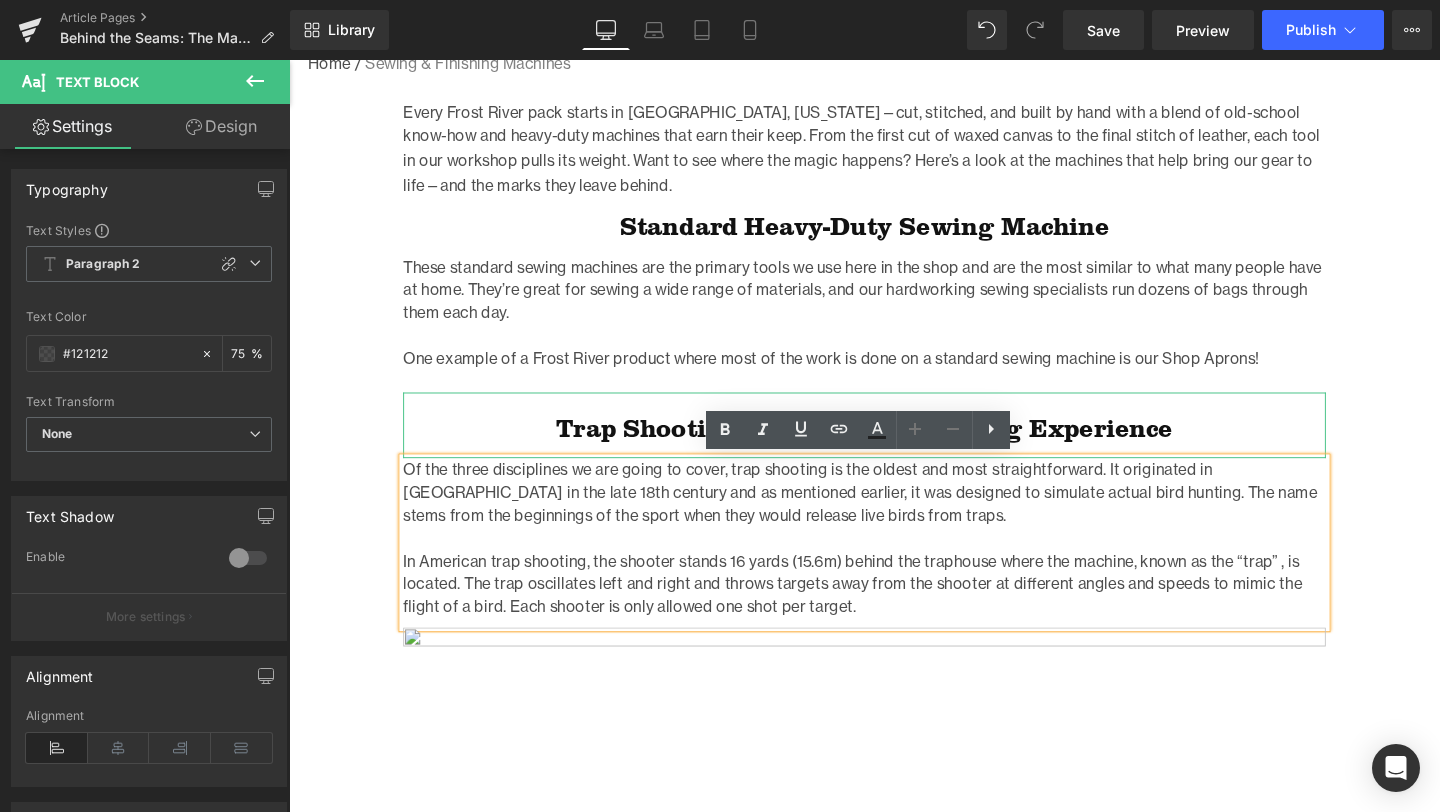 click on "Trap Shooting: A Simulated Hunting Experience" at bounding box center (894, 448) 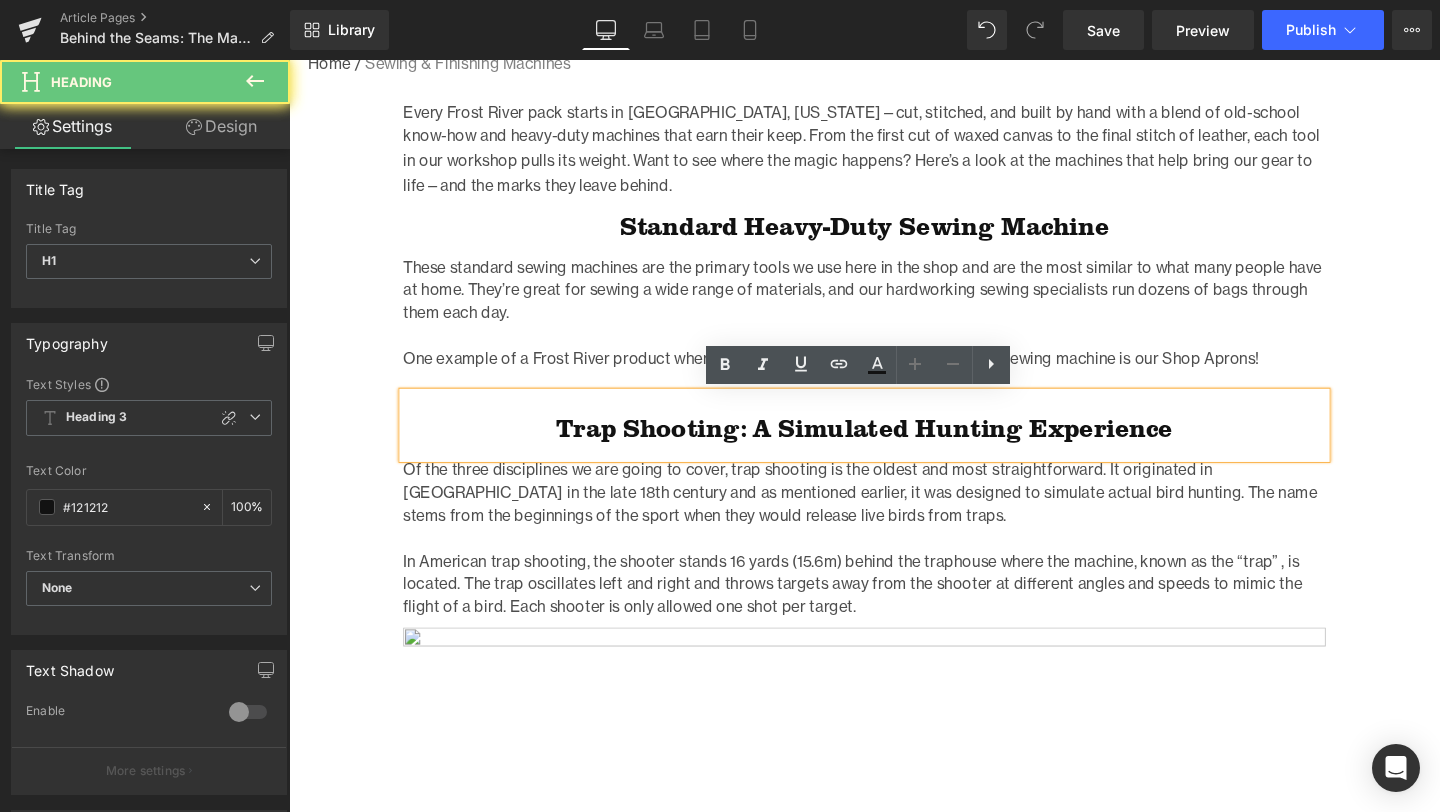click on "Trap Shooting: A Simulated Hunting Experience" at bounding box center [894, 448] 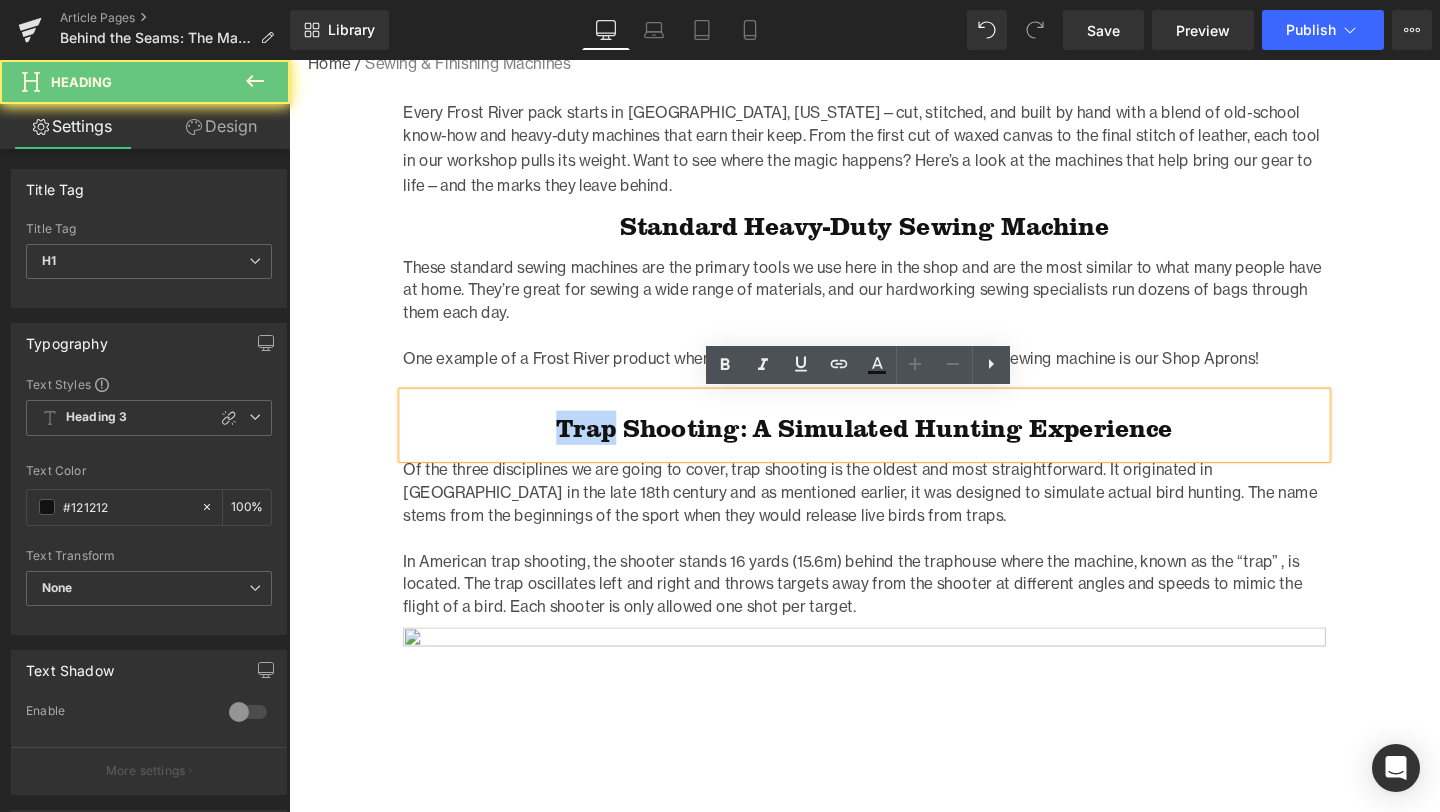click on "Trap Shooting: A Simulated Hunting Experience" at bounding box center (894, 448) 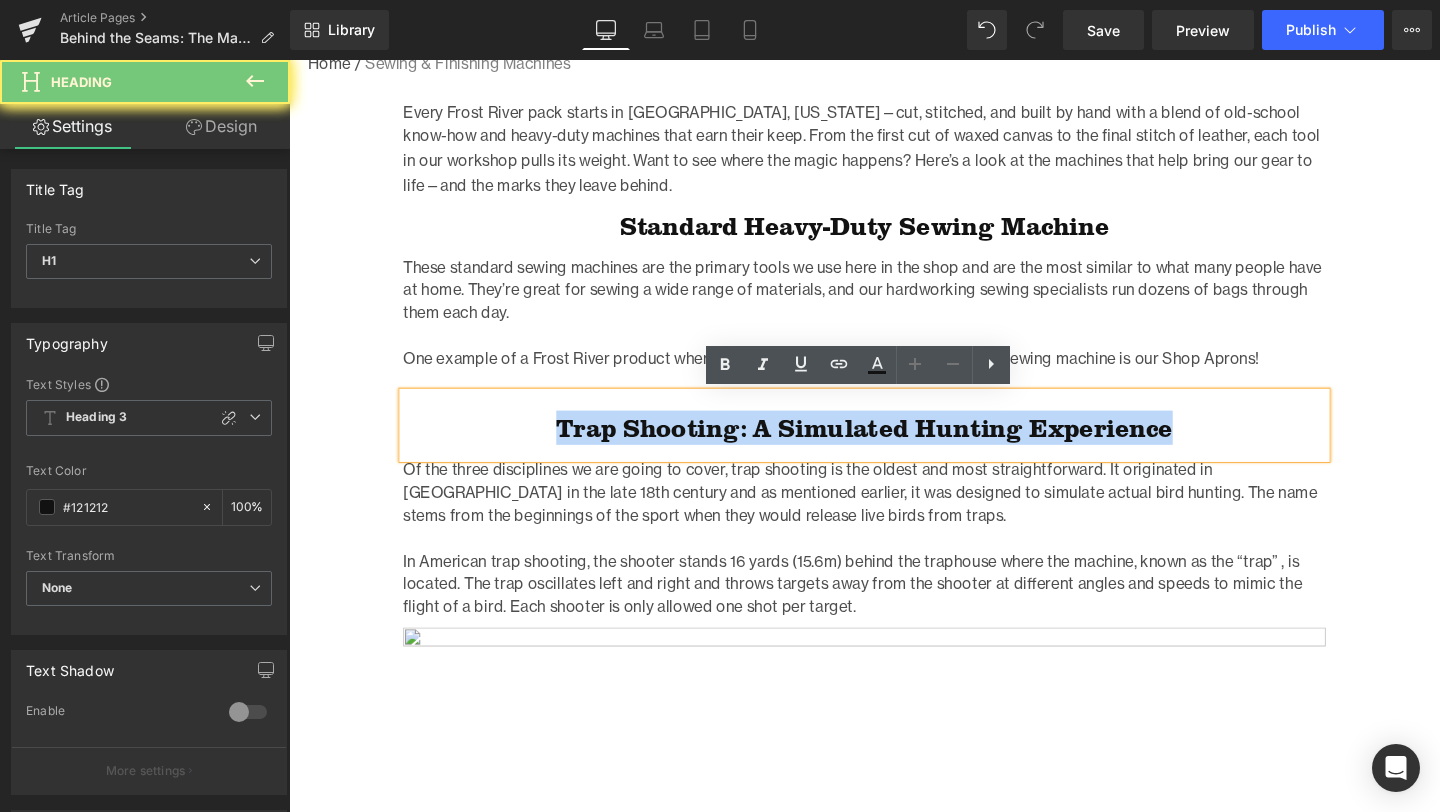 click on "Trap Shooting: A Simulated Hunting Experience" at bounding box center [894, 448] 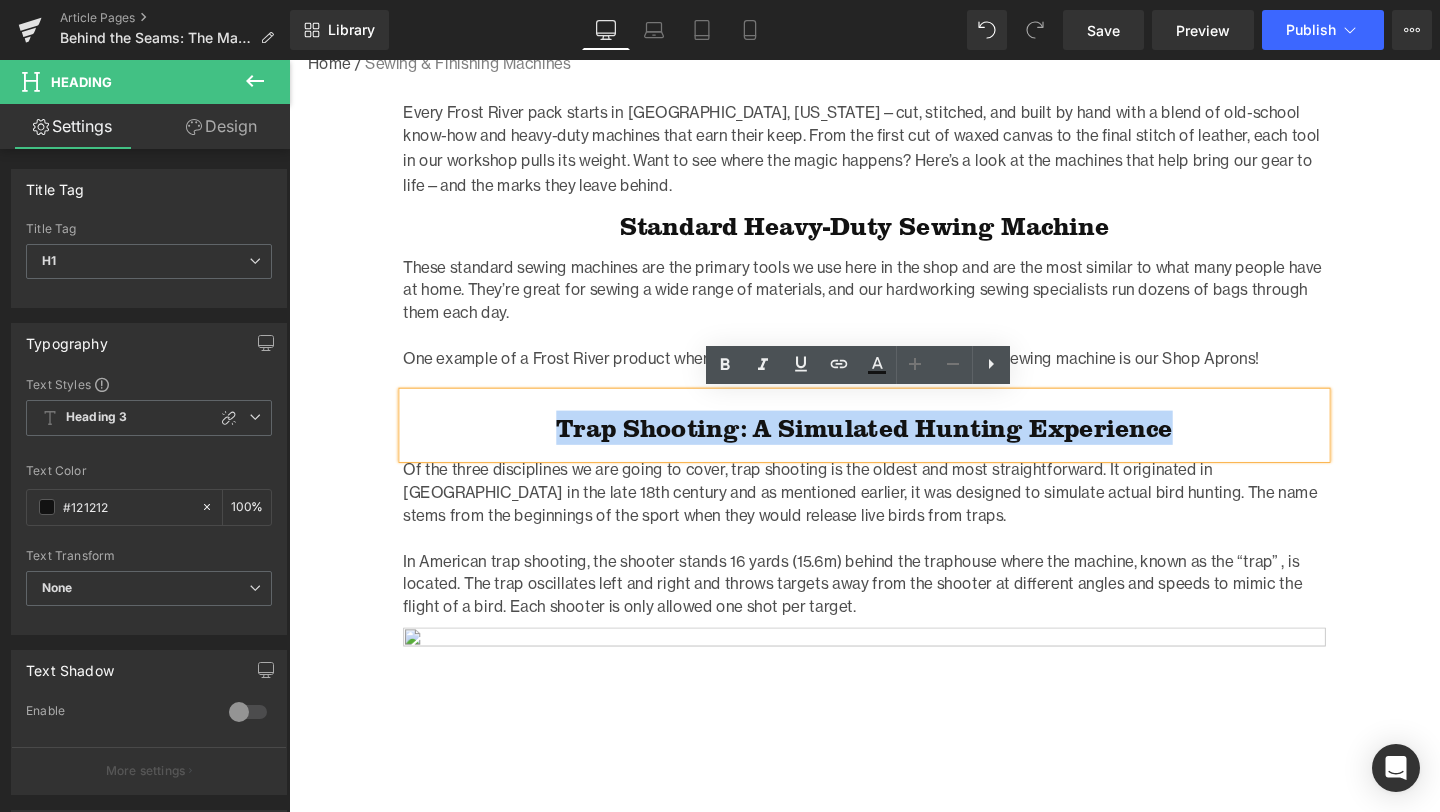type 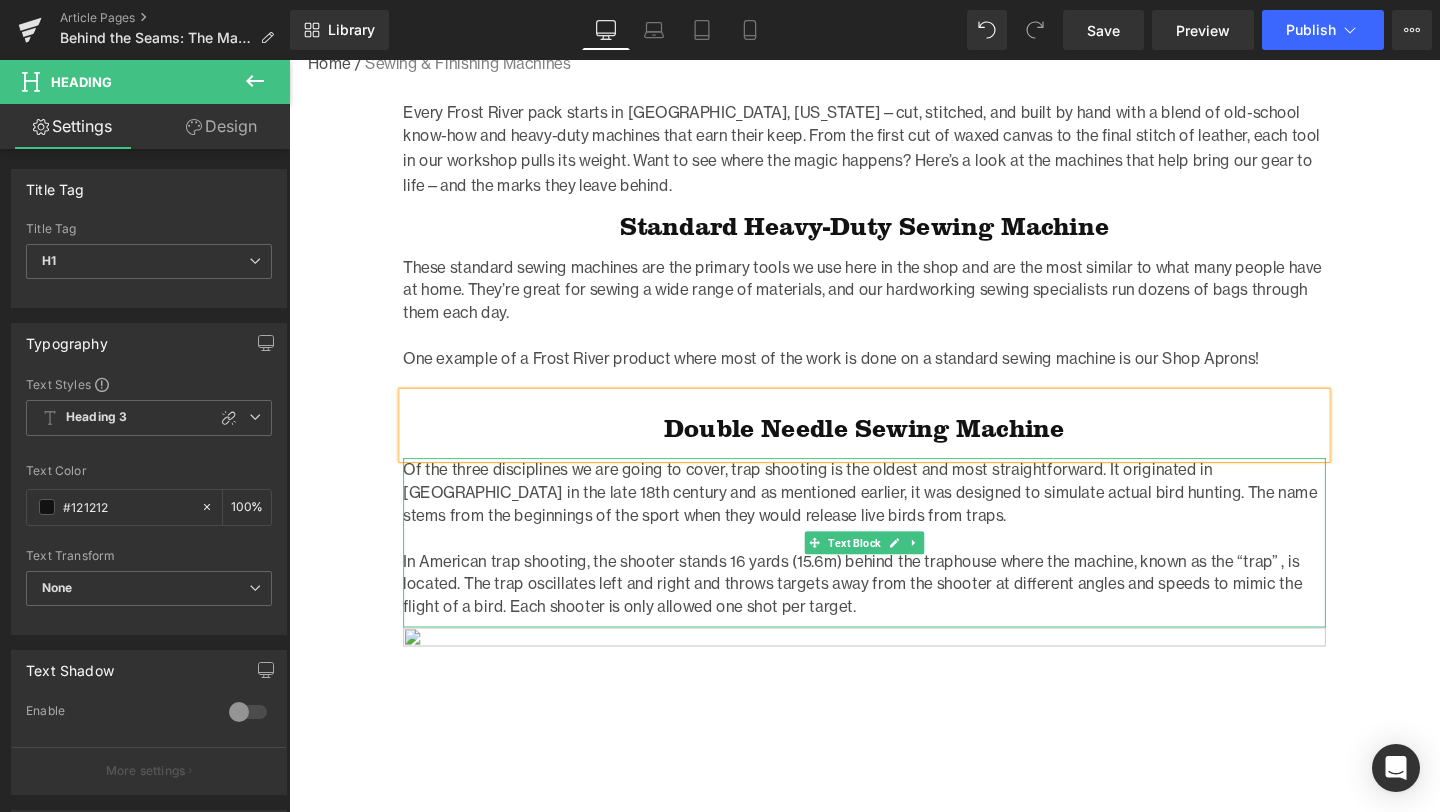 click on "Of the three disciplines we are going to cover, trap shooting is the oldest and most straightforward. It originated in [GEOGRAPHIC_DATA] in the late 18th century and as mentioned earlier, it was designed to simulate actual bird hunting. The name stems from the beginnings of the sport when they would release live birds from traps." at bounding box center [894, 515] 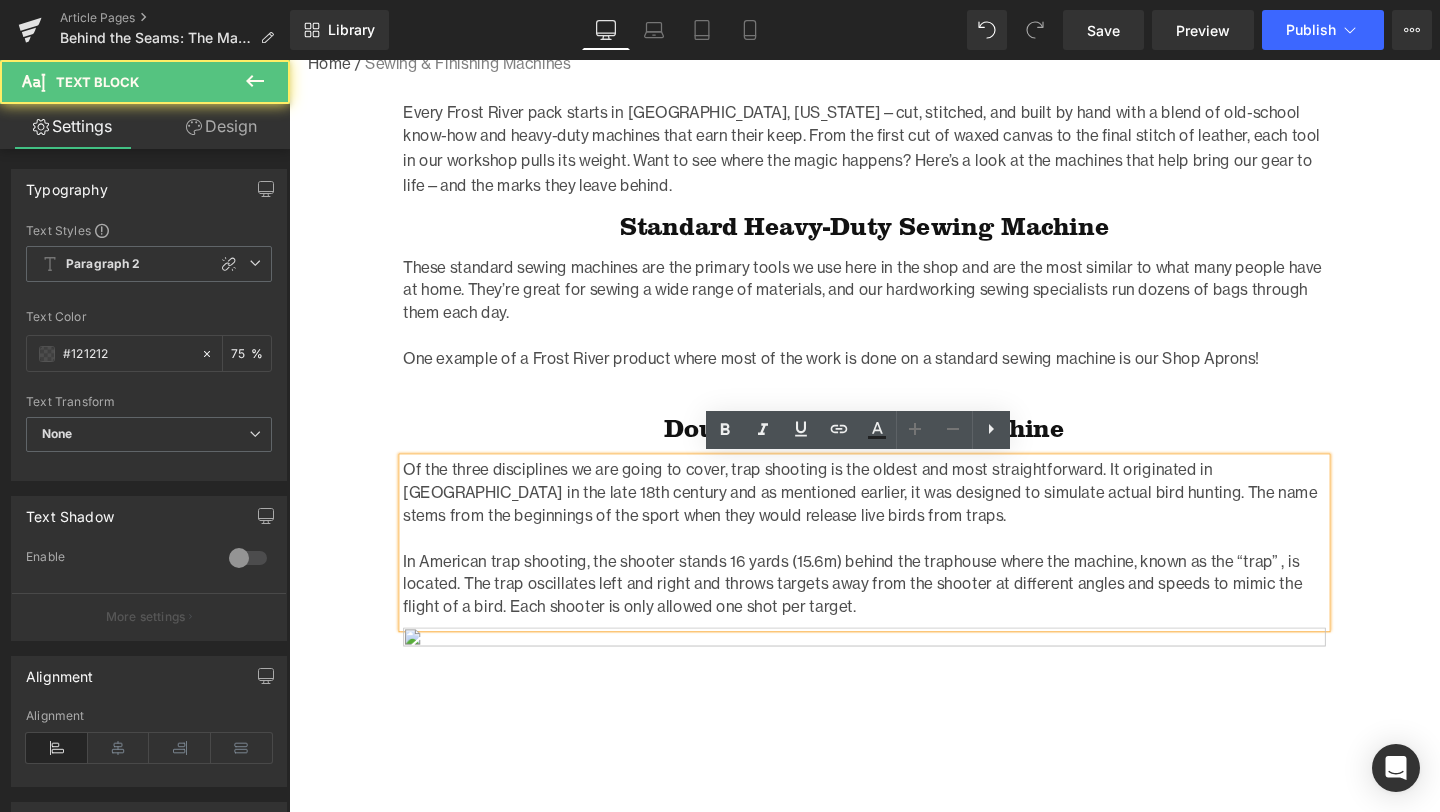 click on "Behind the Seams: The Machines  That Make It Happen Heading         Row         Image         Photo by [PERSON_NAME] Text Block         Home / Sewing & Finishing Machines Breadcrumbs         Row         Row         Every Frost River pack starts in [GEOGRAPHIC_DATA], [US_STATE]—cut, stitched, and built by hand with a blend of old-school know-how and heavy-duty machines that earn their keep. From the first cut of waxed canvas to the final stitch of leather, each tool in our workshop pulls its weight. Want to see where the magic happens? Here’s a look at the machines that help bring our gear to life—and the marks they leave behind. Text Block         Standard Heavy-Duty Sewing Machine Heading         These standard sewing machines are the primary tools we use here in the shop and are the most similar to what many people have at home. They’re great for sewing a wide range of materials, and our hardworking sewing specialists run dozens of bags through them each day. Text Block         Double Needle Sewing Machine" at bounding box center (894, 2150) 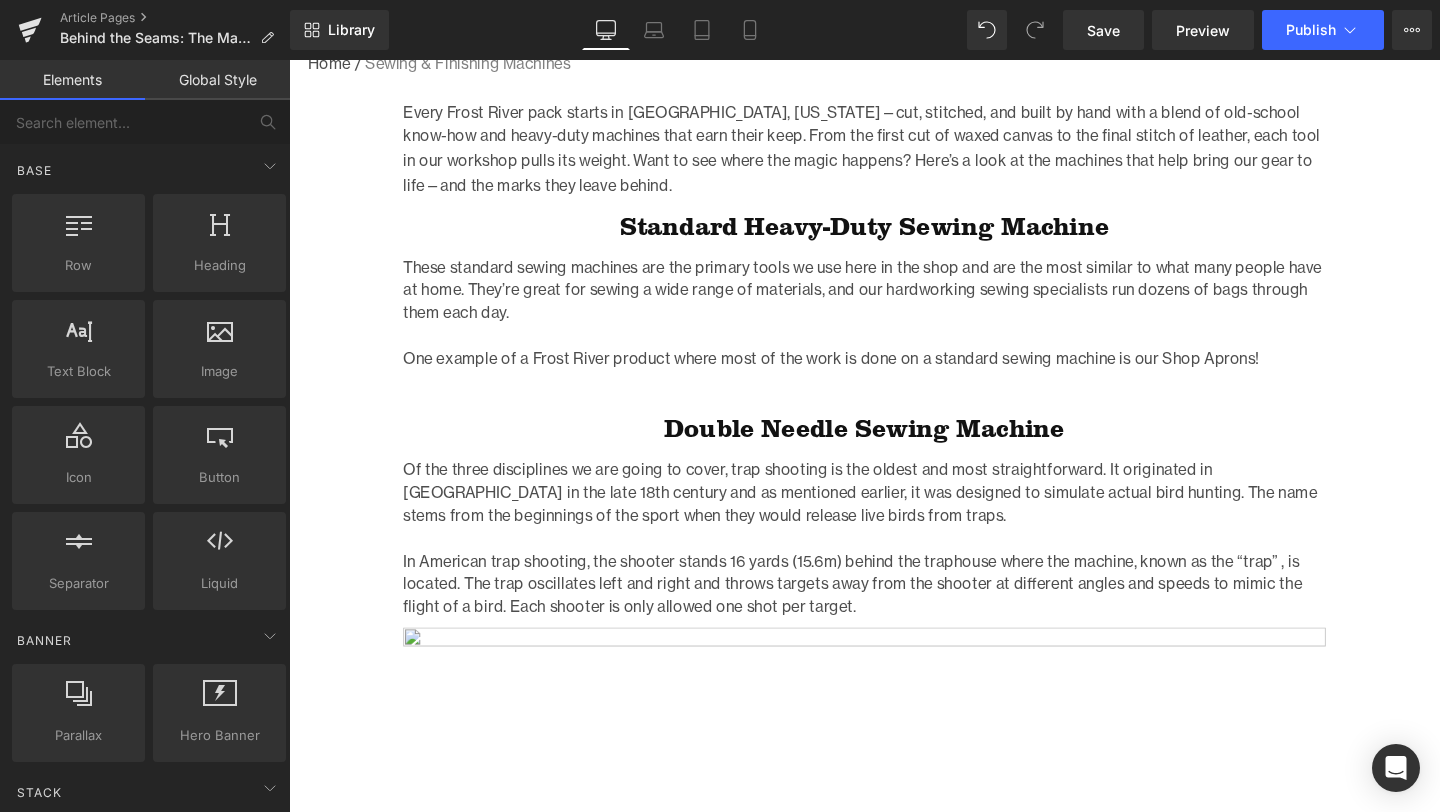 click at bounding box center (894, 350) 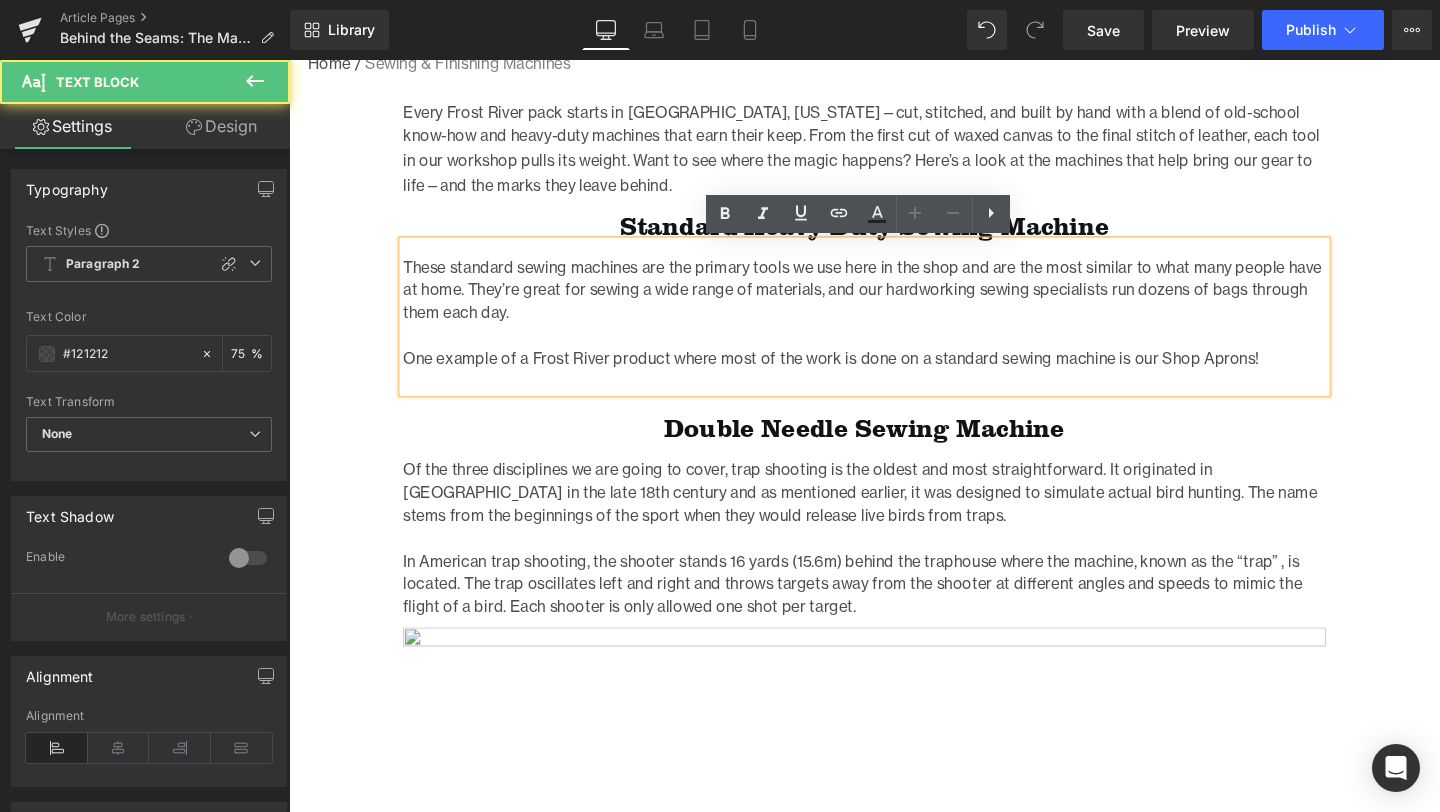 click on "Of the three disciplines we are going to cover, trap shooting is the oldest and most straightforward. It originated in [GEOGRAPHIC_DATA] in the late 18th century and as mentioned earlier, it was designed to simulate actual bird hunting. The name stems from the beginnings of the sport when they would release live birds from traps." at bounding box center (894, 515) 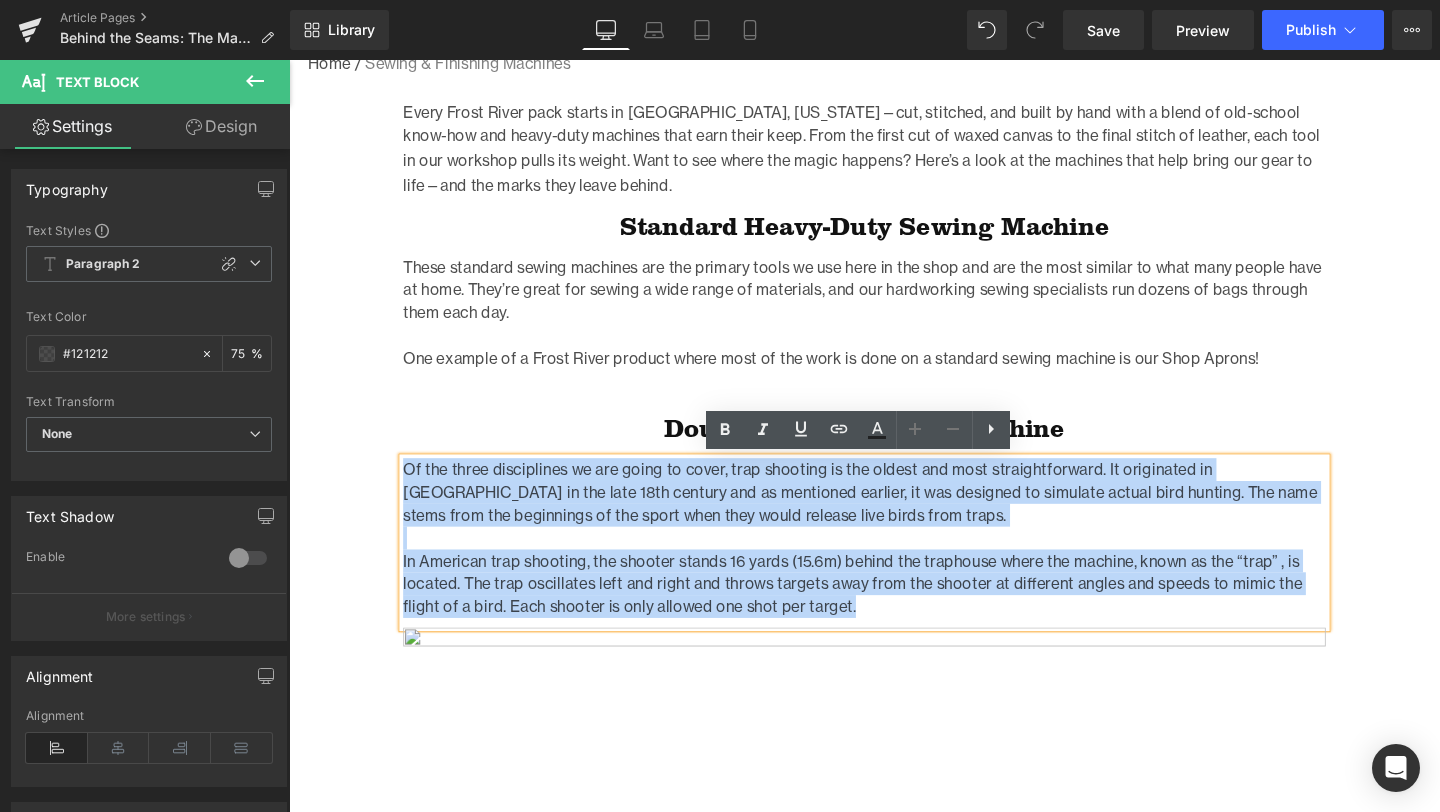 drag, startPoint x: 904, startPoint y: 631, endPoint x: 403, endPoint y: 491, distance: 520.19324 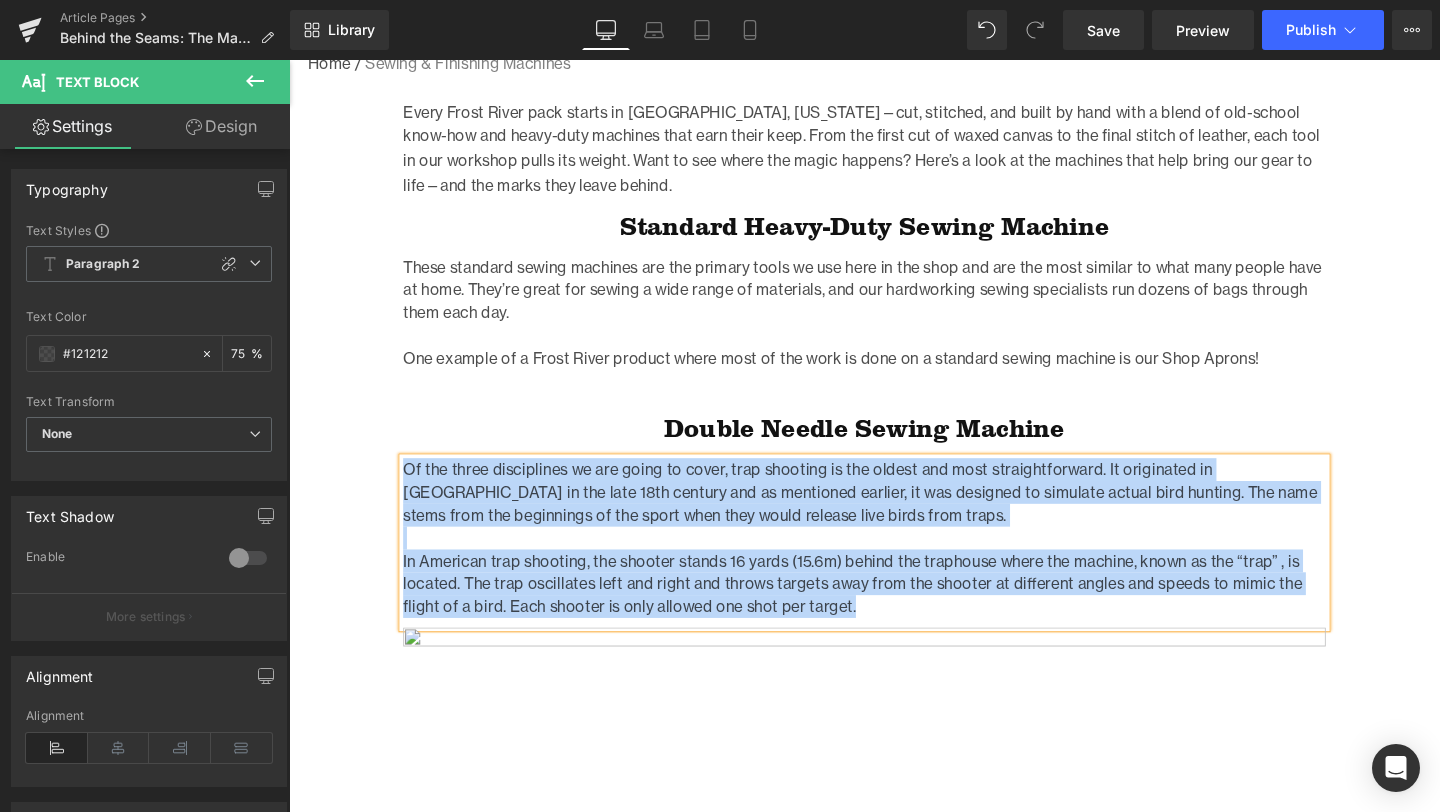 paste 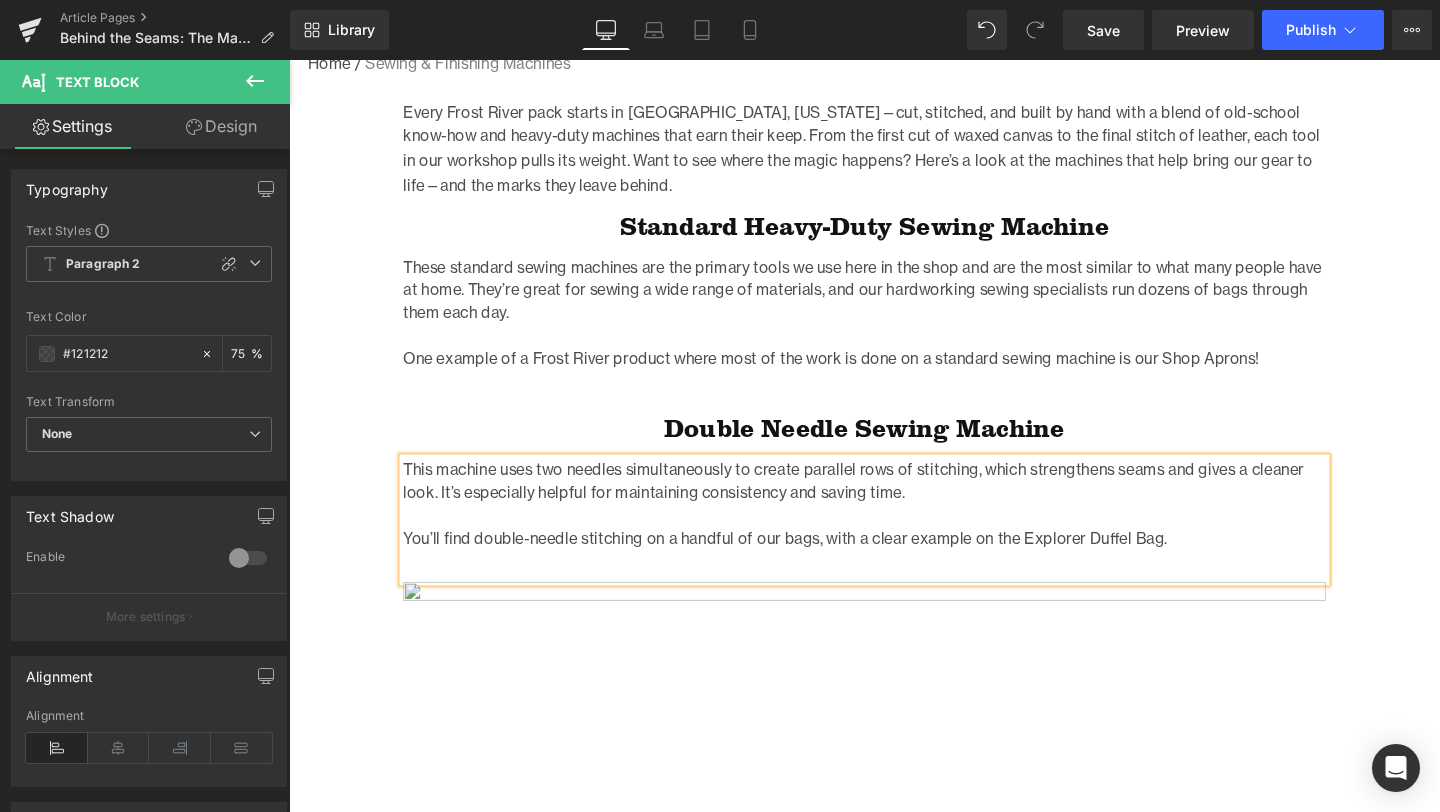 click on "Behind the Seams: The Machines  That Make It Happen Heading         Row         Image         Photo by [PERSON_NAME] Text Block         Home / Sewing & Finishing Machines Breadcrumbs         Row         Row         Every Frost River pack starts in [GEOGRAPHIC_DATA], [US_STATE]—cut, stitched, and built by hand with a blend of old-school know-how and heavy-duty machines that earn their keep. From the first cut of waxed canvas to the final stitch of leather, each tool in our workshop pulls its weight. Want to see where the magic happens? Here’s a look at the machines that help bring our gear to life—and the marks they leave behind. Text Block         Standard Heavy-Duty Sewing Machine Heading         These standard sewing machines are the primary tools we use here in the shop and are the most similar to what many people have at home. They’re great for sewing a wide range of materials, and our hardworking sewing specialists run dozens of bags through them each day. Text Block         Double Needle Sewing Machine" at bounding box center (894, 2126) 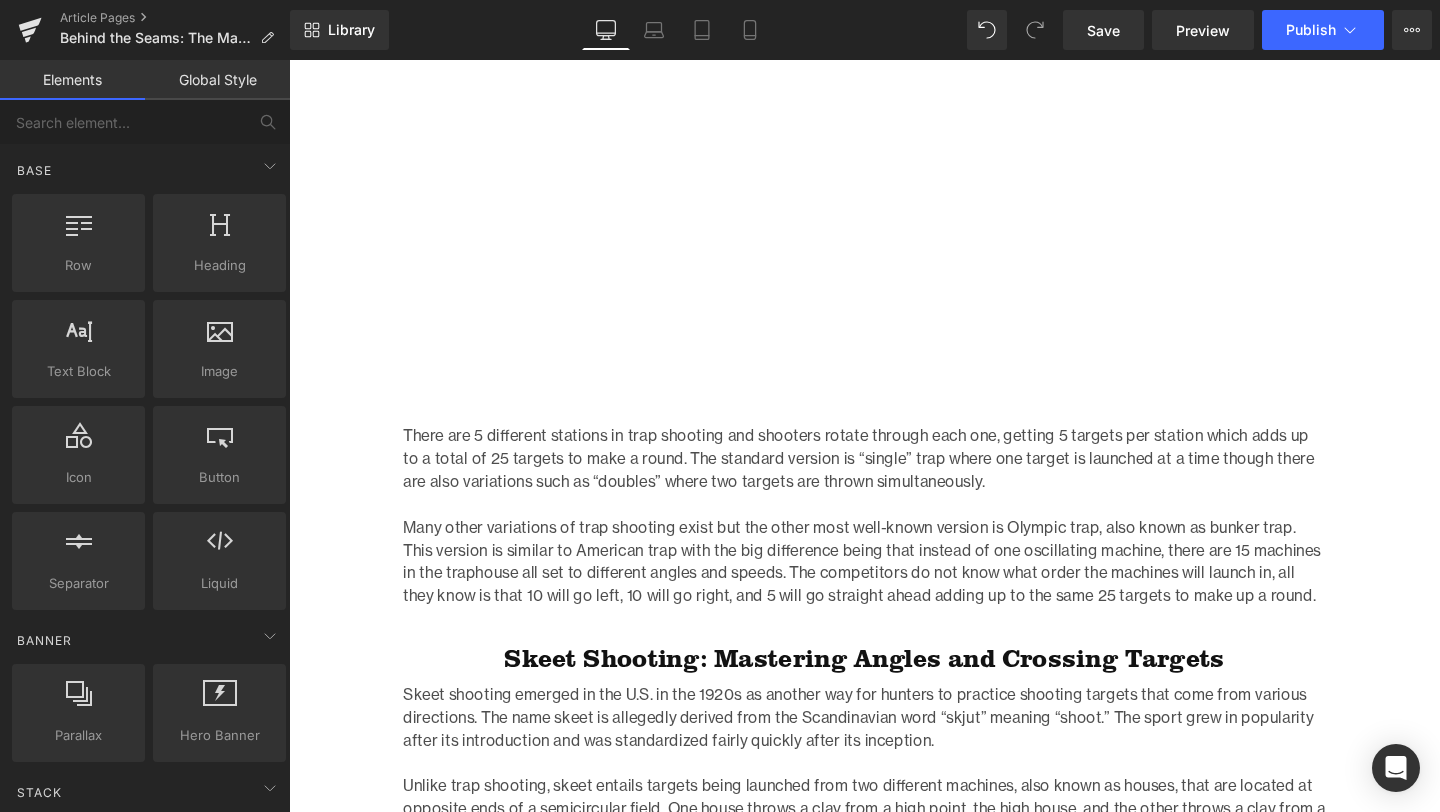 scroll, scrollTop: 1816, scrollLeft: 0, axis: vertical 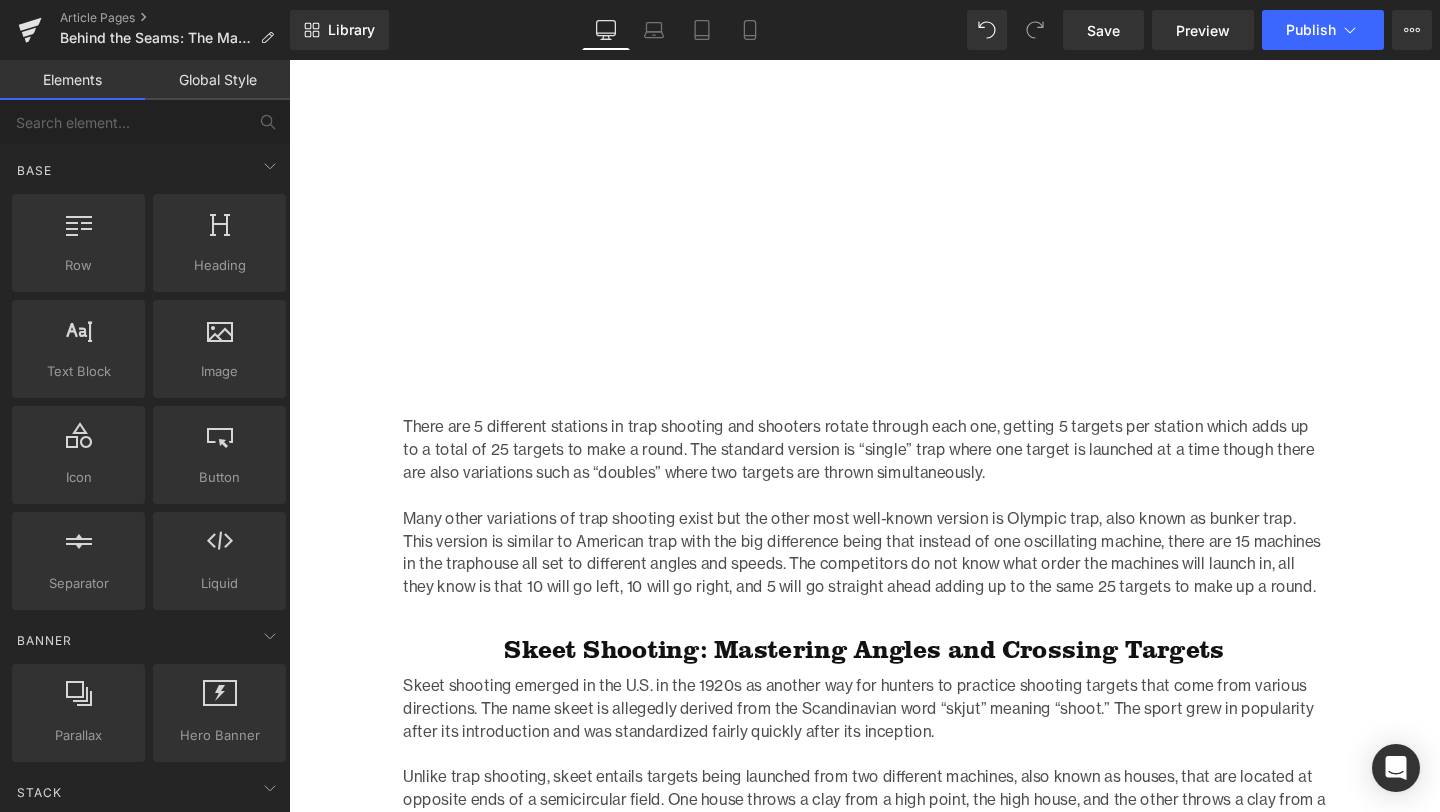 click on "Many other variations of trap shooting exist but the other most well-known version is Olympic trap, also known as bunker trap. This version is similar to American trap with the big difference being that instead of one oscillating machine, there are 15 machines in the traphouse all set to different angles and speeds. The competitors do not know what order the machines will launch in, all they know is that 10 will go left, 10 will go right, and 5 will go straight ahead adding up to the same 25 targets to make up a round." at bounding box center [894, 577] 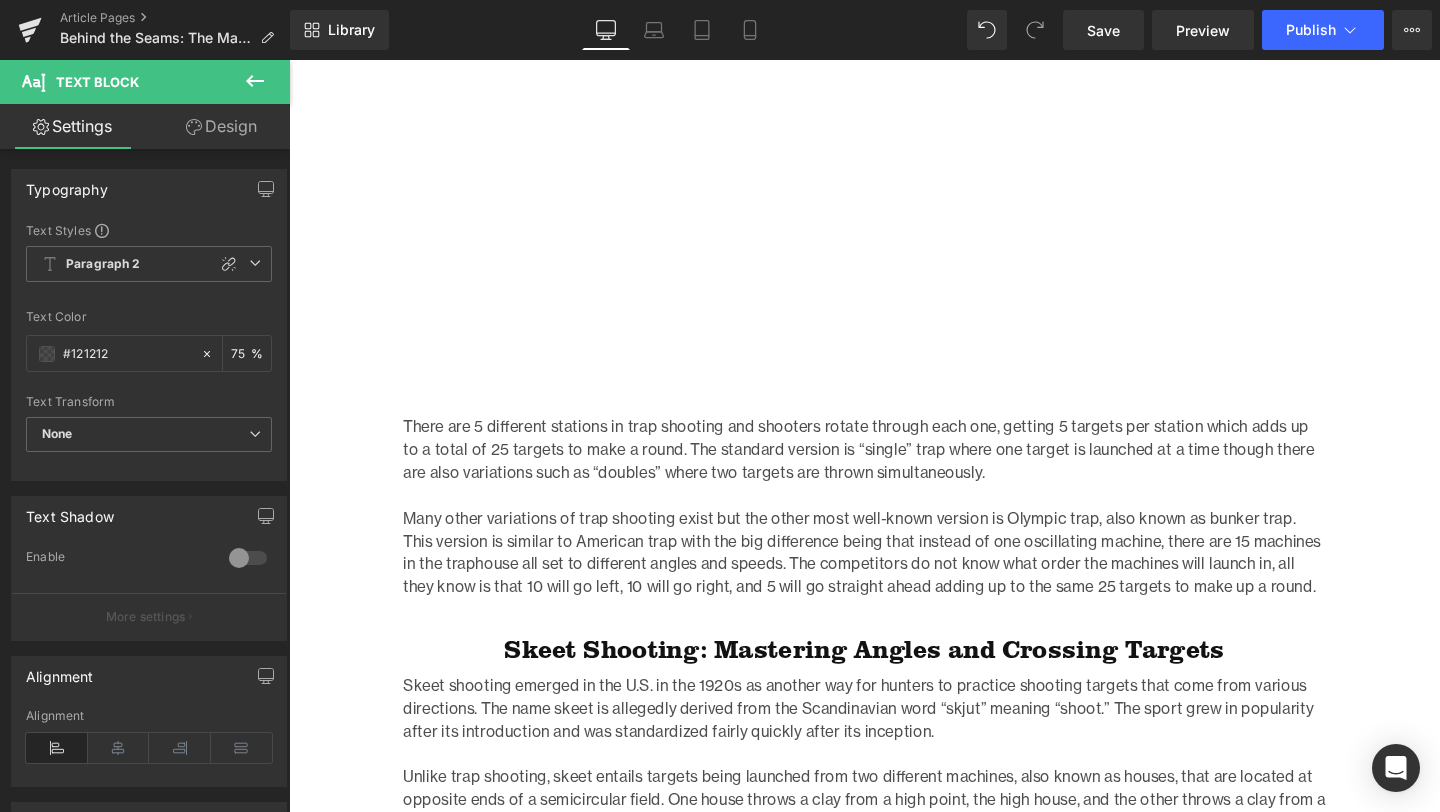 click on "Behind the Seams: The Machines  That Make It Happen Heading         Row         Image         Photo by [PERSON_NAME] Text Block         Home / Sewing & Finishing Machines Breadcrumbs         Row         Row         Every Frost River pack starts in [GEOGRAPHIC_DATA], [US_STATE]—cut, stitched, and built by hand with a blend of old-school know-how and heavy-duty machines that earn their keep. From the first cut of waxed canvas to the final stitch of leather, each tool in our workshop pulls its weight. Want to see where the magic happens? Here’s a look at the machines that help bring our gear to life—and the marks they leave behind. Text Block         Standard Heavy-Duty Sewing Machine Heading         These standard sewing machines are the primary tools we use here in the shop and are the most similar to what many people have at home. They’re great for sewing a wide range of materials, and our hardworking sewing specialists run dozens of bags through them each day. Text Block         Double Needle Sewing Machine" at bounding box center [894, 1467] 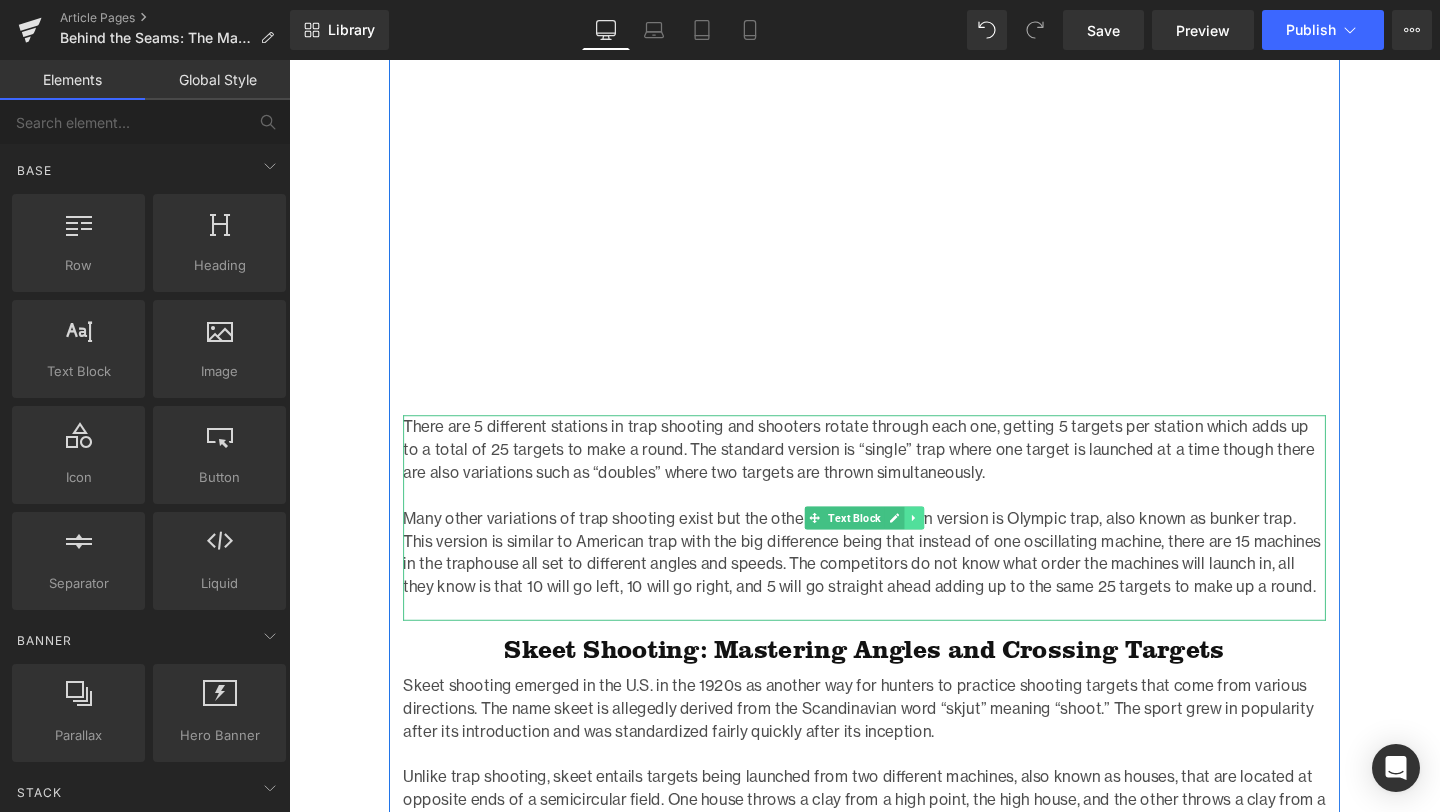 click 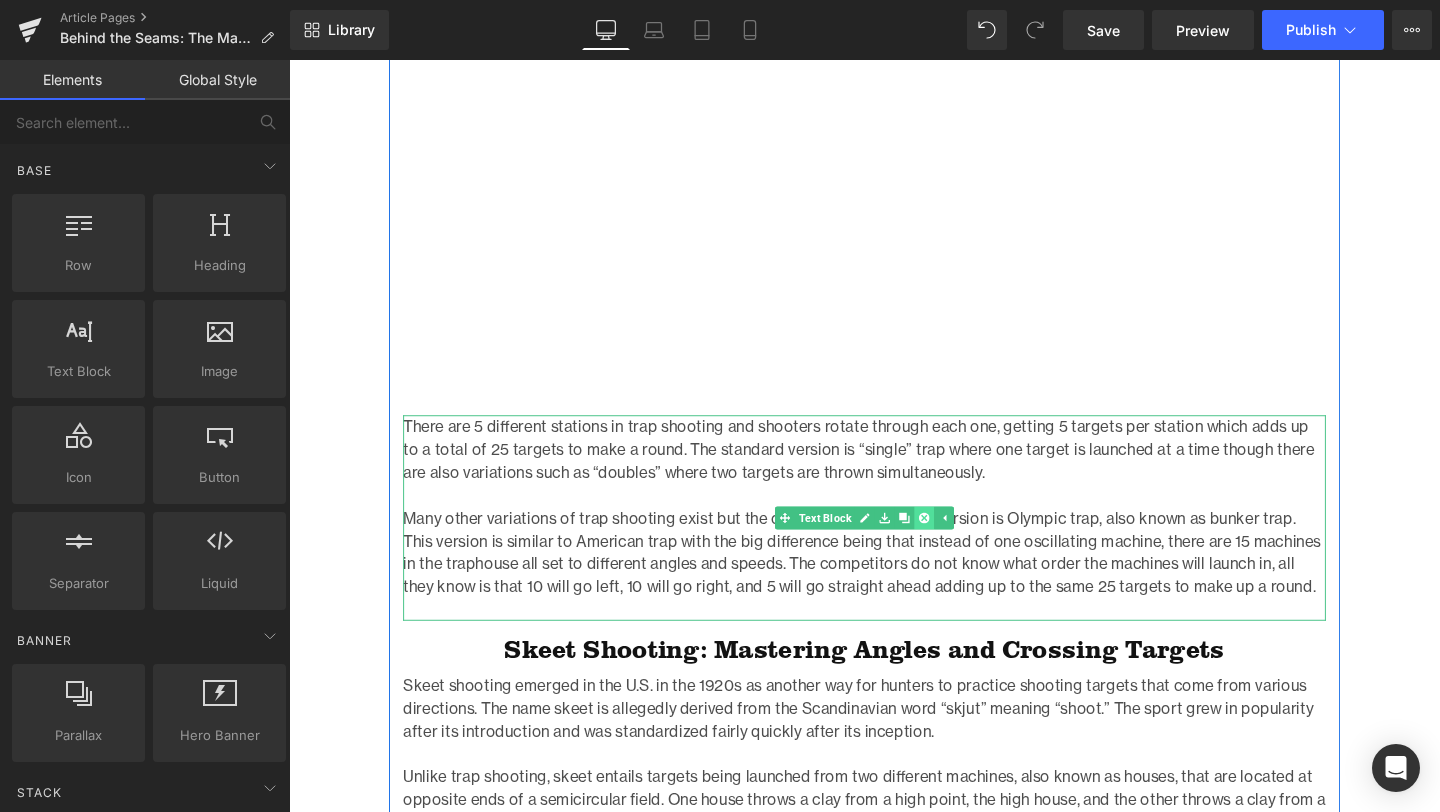 click 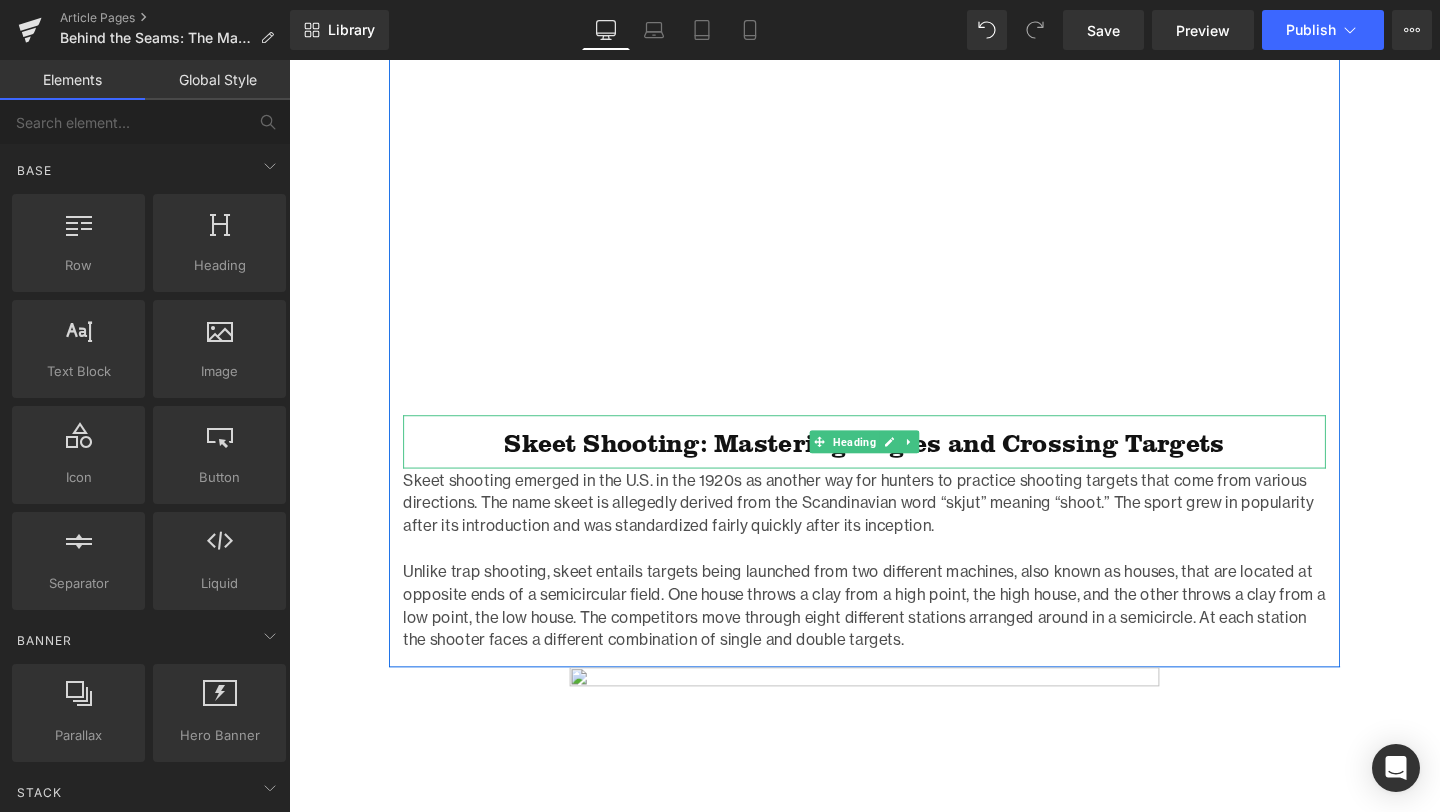 click on "Skeet Shooting: Mastering Angles and Crossing Targets" at bounding box center (894, 463) 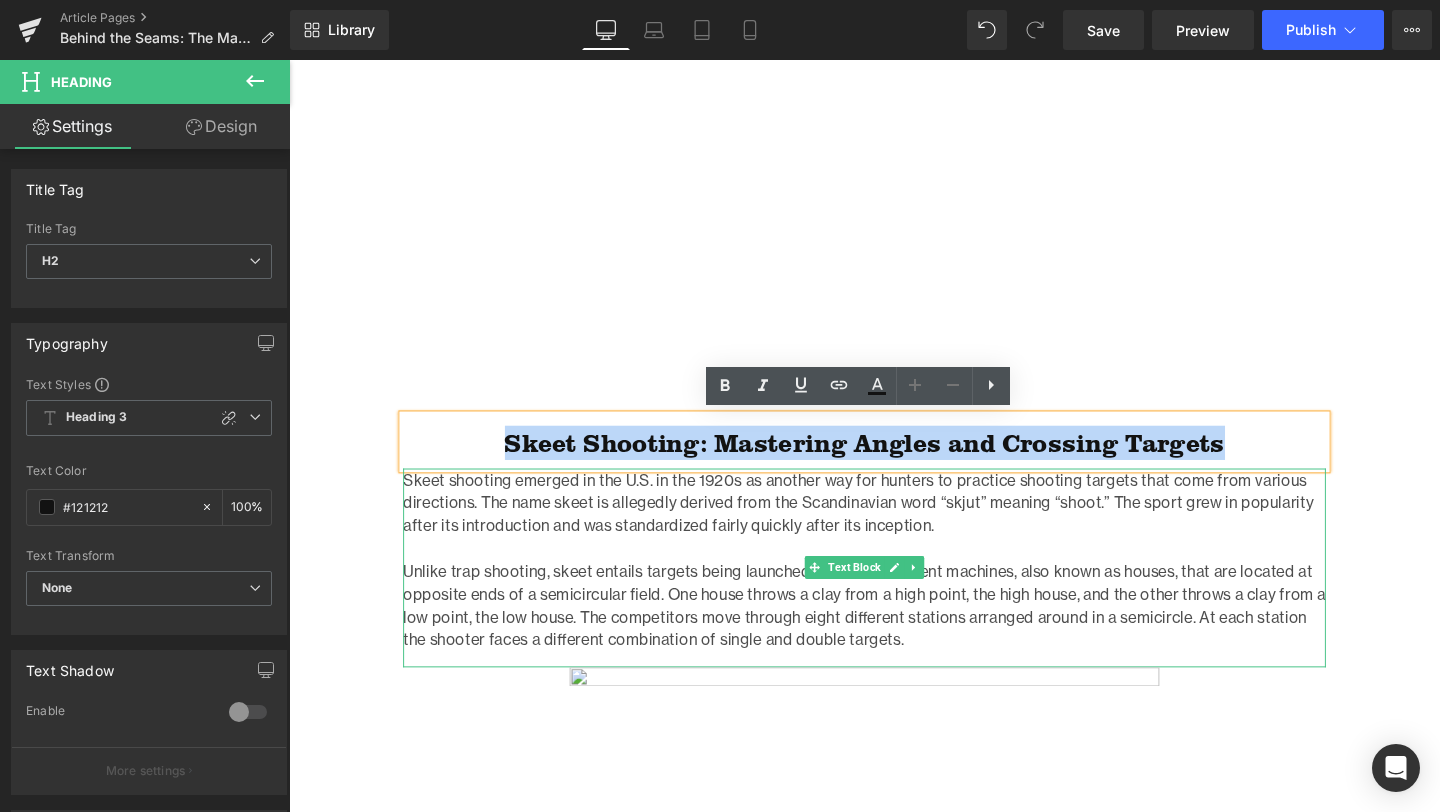 drag, startPoint x: 496, startPoint y: 457, endPoint x: 517, endPoint y: 514, distance: 60.74537 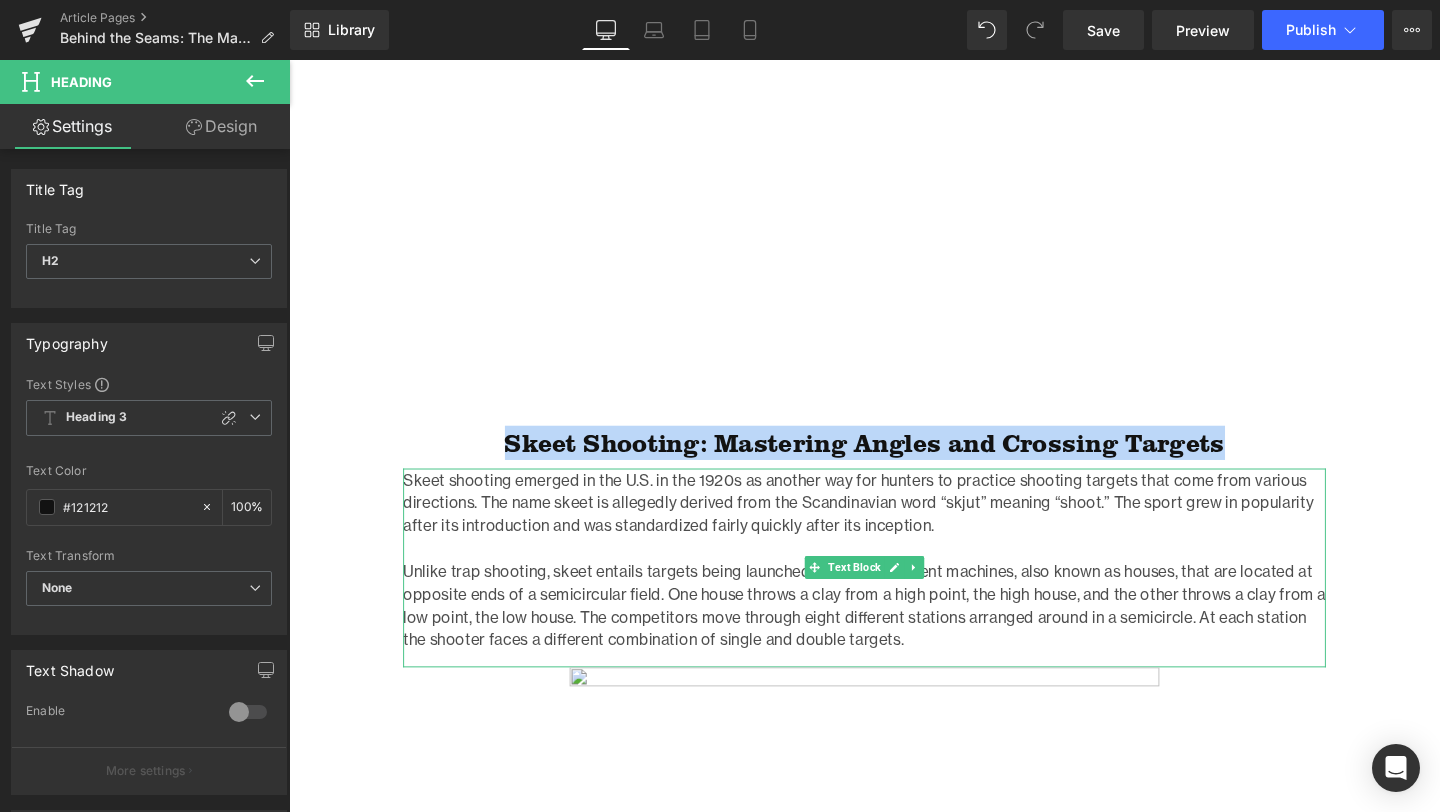 type 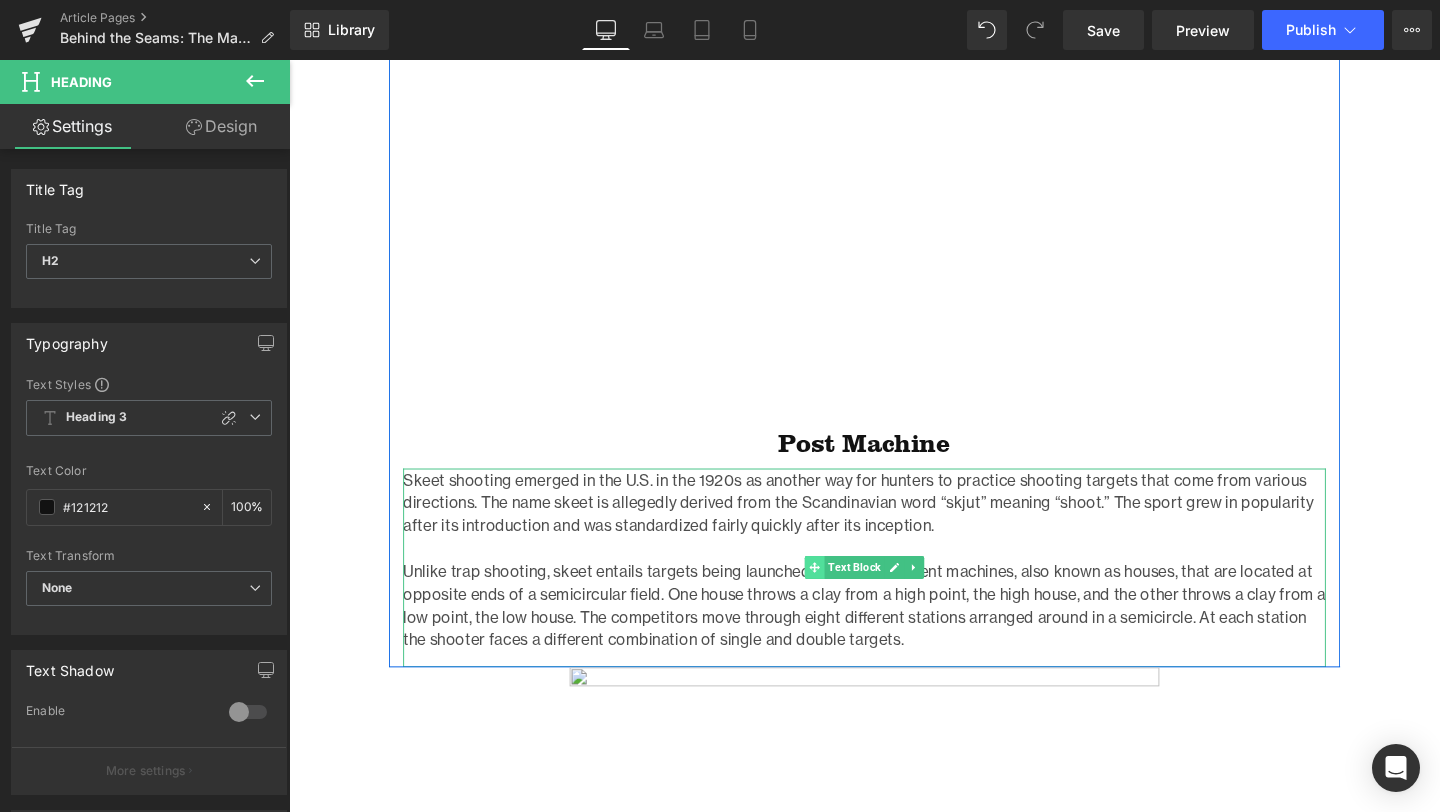 click 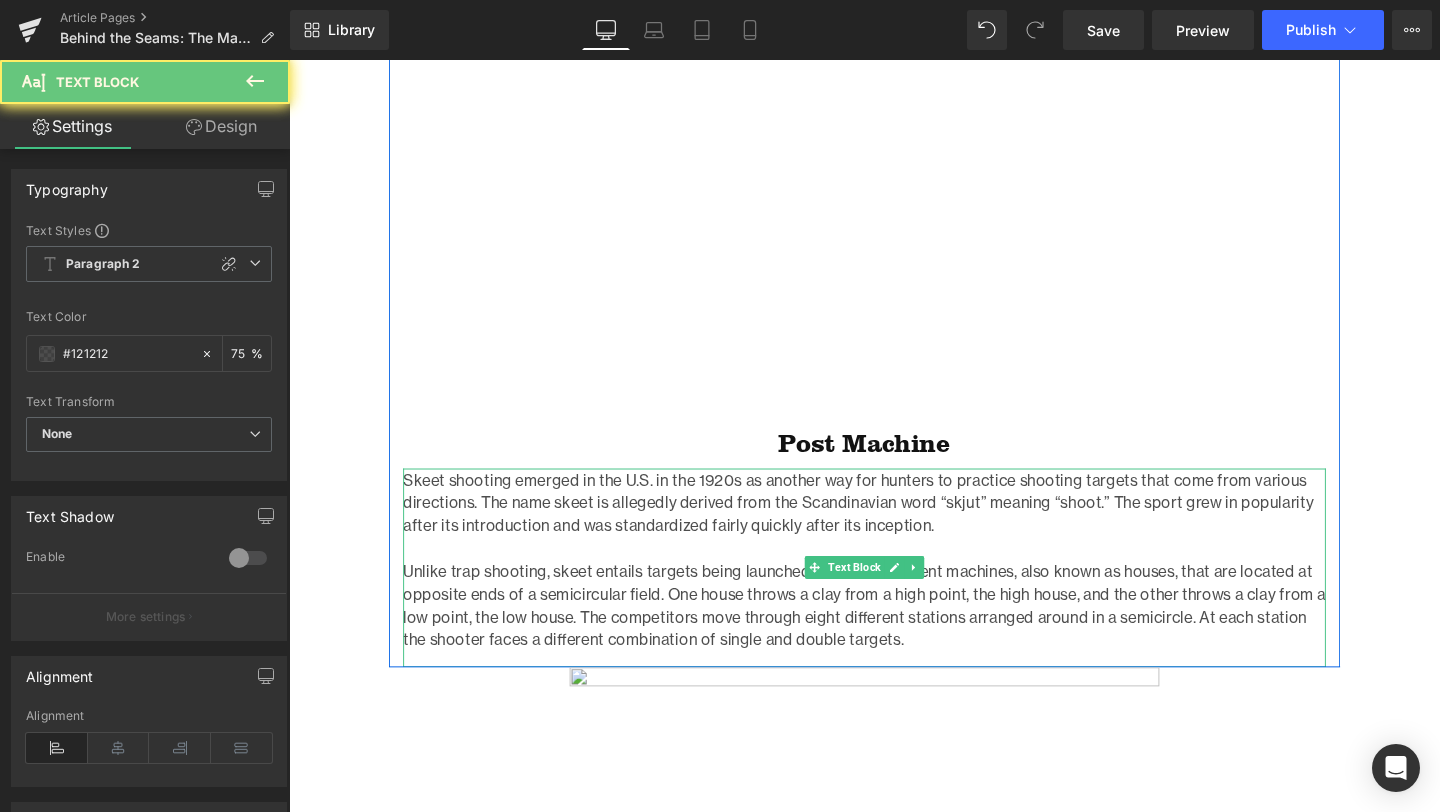 click at bounding box center (894, 573) 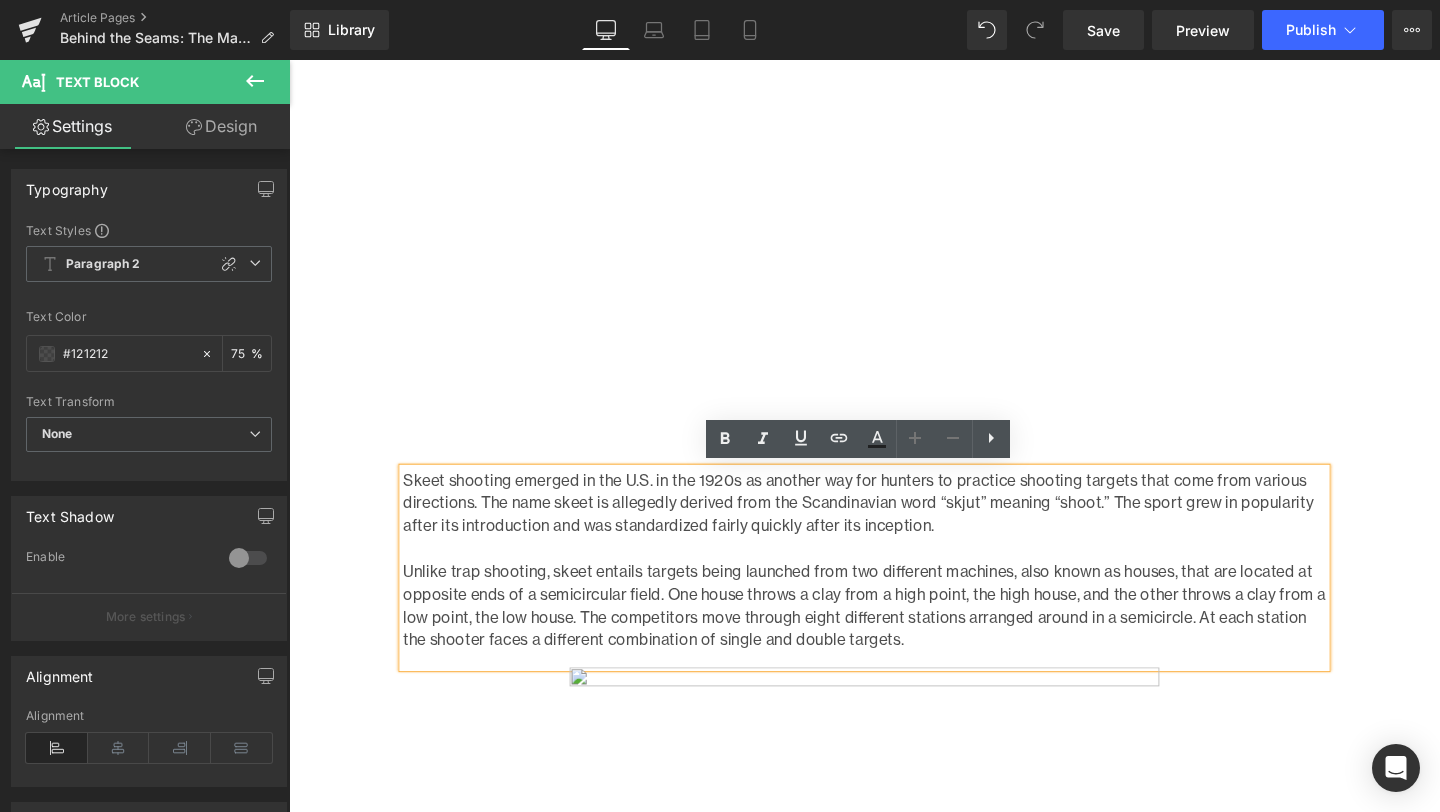click on "Unlike trap shooting, skeet entails targets being launched from two different machines, also known as houses, that are located at opposite ends of a semicircular field. One house throws a clay from a high point, the high house, and the other throws a clay from a low point, the low house. The competitors move through eight different stations arranged around in a semicircle. At each station the shooter faces a different combination of single and double targets." at bounding box center [894, 633] 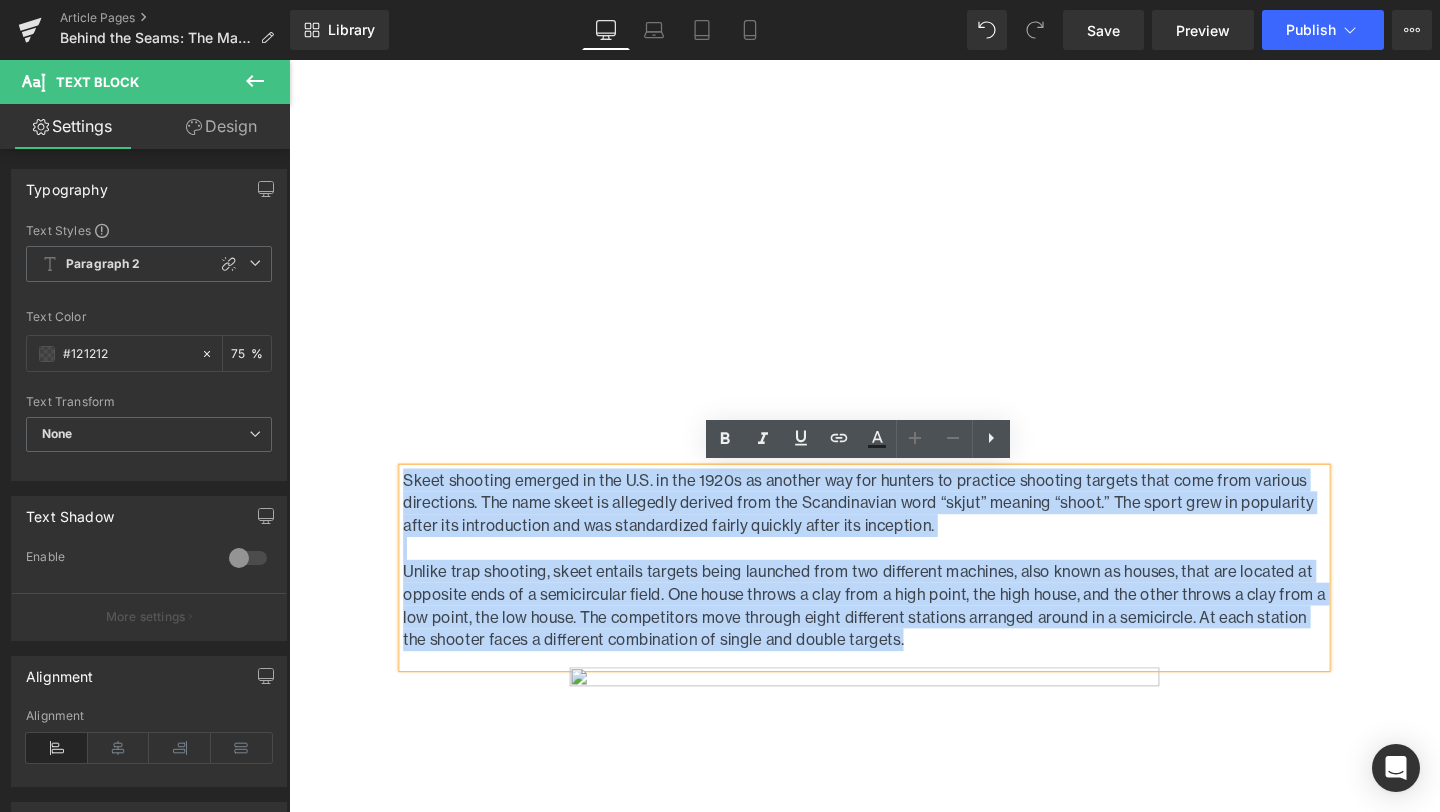 drag, startPoint x: 937, startPoint y: 667, endPoint x: 413, endPoint y: 488, distance: 553.7301 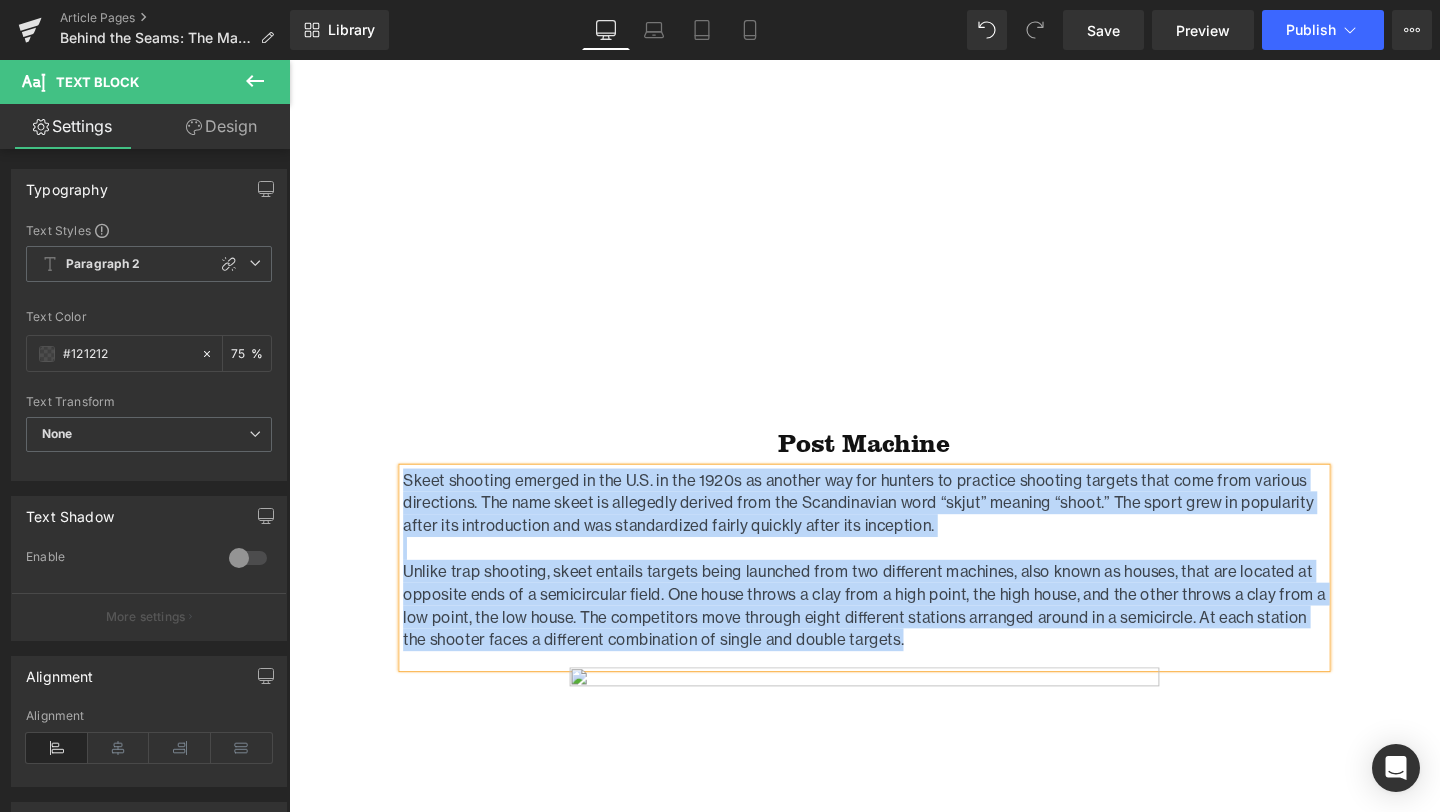 paste 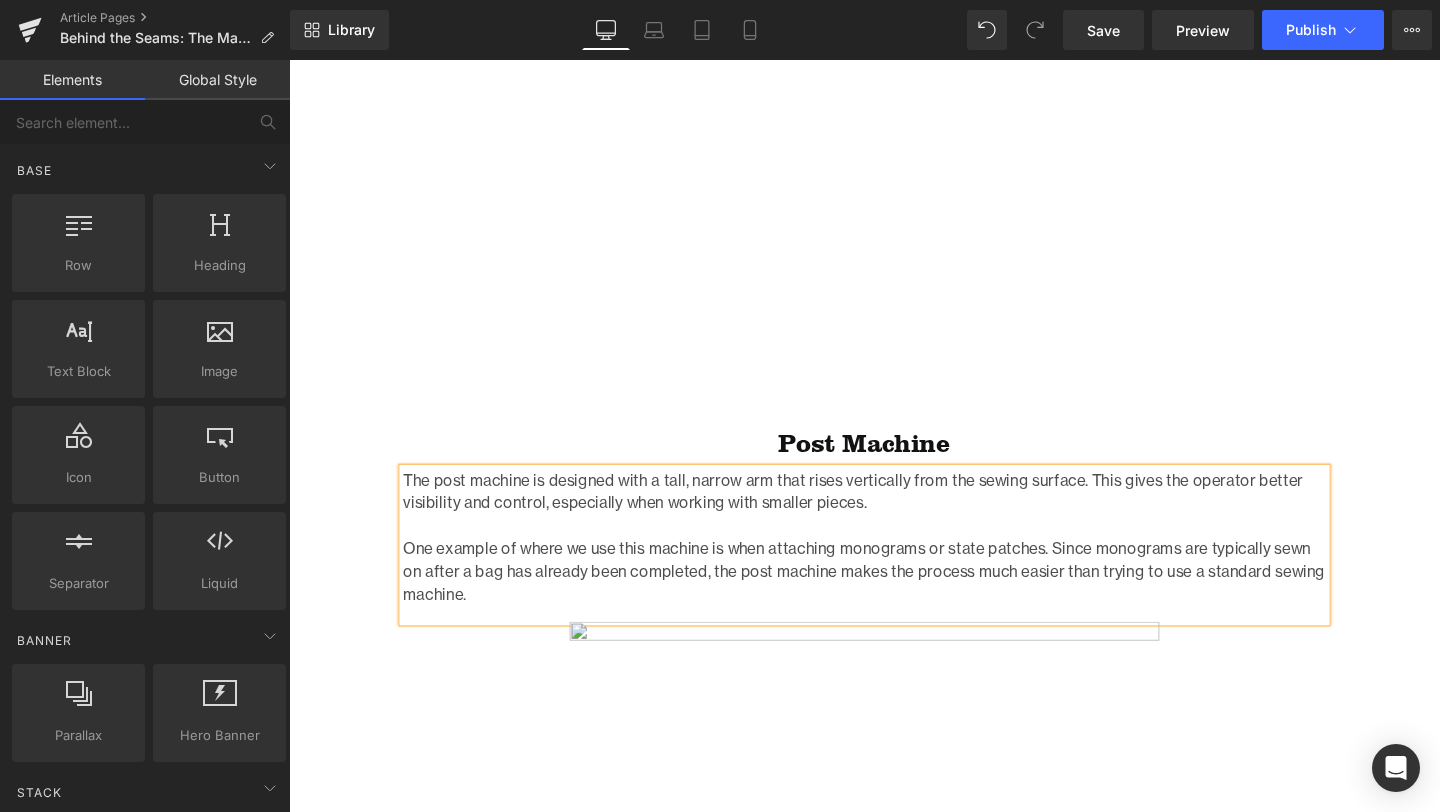click on "Behind the Seams: The Machines  That Make It Happen Heading         Row         Image         Photo by [PERSON_NAME] Text Block         Home / Sewing & Finishing Machines Breadcrumbs         Row         Row         Every Frost River pack starts in [GEOGRAPHIC_DATA], [US_STATE]—cut, stitched, and built by hand with a blend of old-school know-how and heavy-duty machines that earn their keep. From the first cut of waxed canvas to the final stitch of leather, each tool in our workshop pulls its weight. Want to see where the magic happens? Here’s a look at the machines that help bring our gear to life—and the marks they leave behind. Text Block         Standard Heavy-Duty Sewing Machine Heading         These standard sewing machines are the primary tools we use here in the shop and are the most similar to what many people have at home. They’re great for sewing a wide range of materials, and our hardworking sewing specialists run dozens of bags through them each day. Text Block         Double Needle Sewing Machine" at bounding box center (894, 1335) 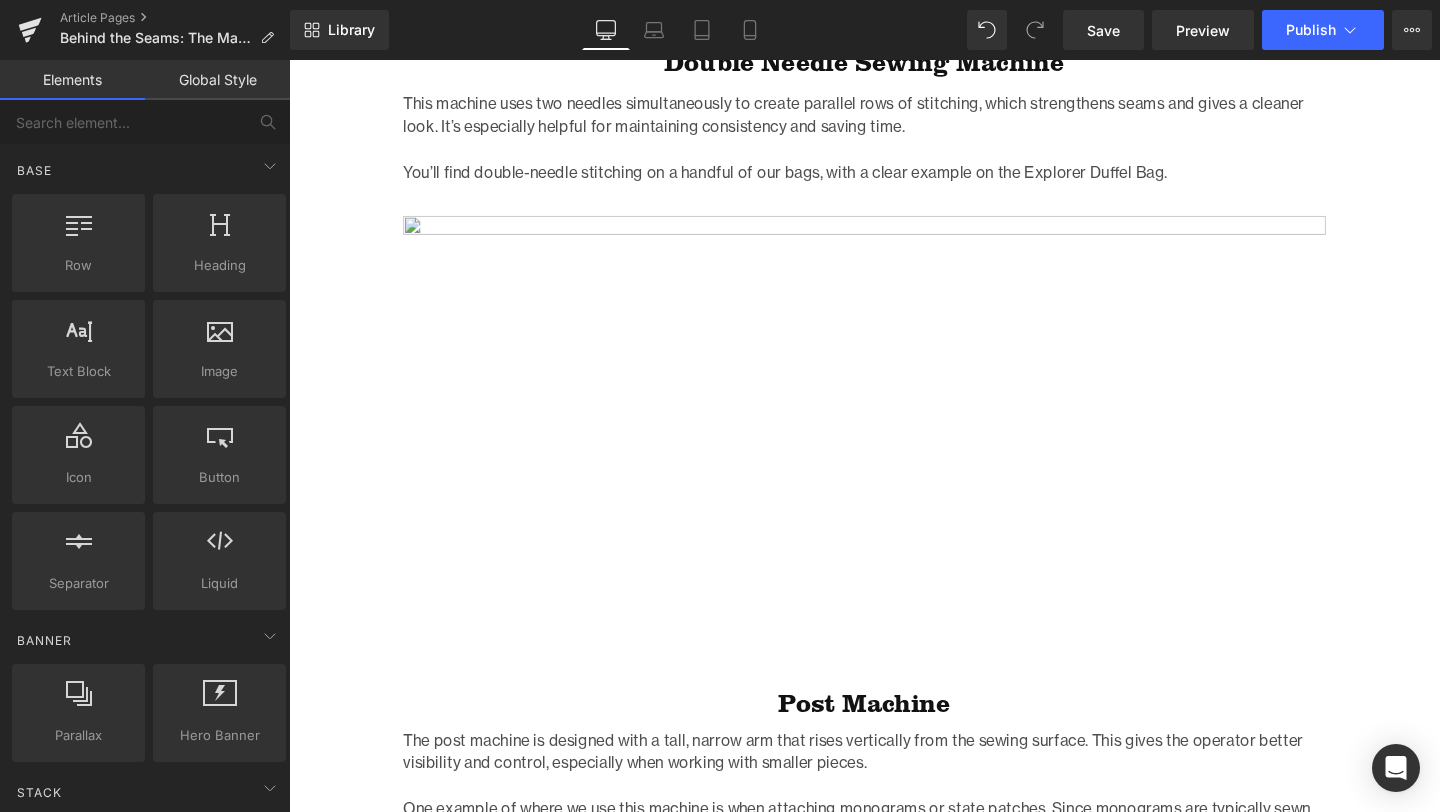 scroll, scrollTop: 1469, scrollLeft: 0, axis: vertical 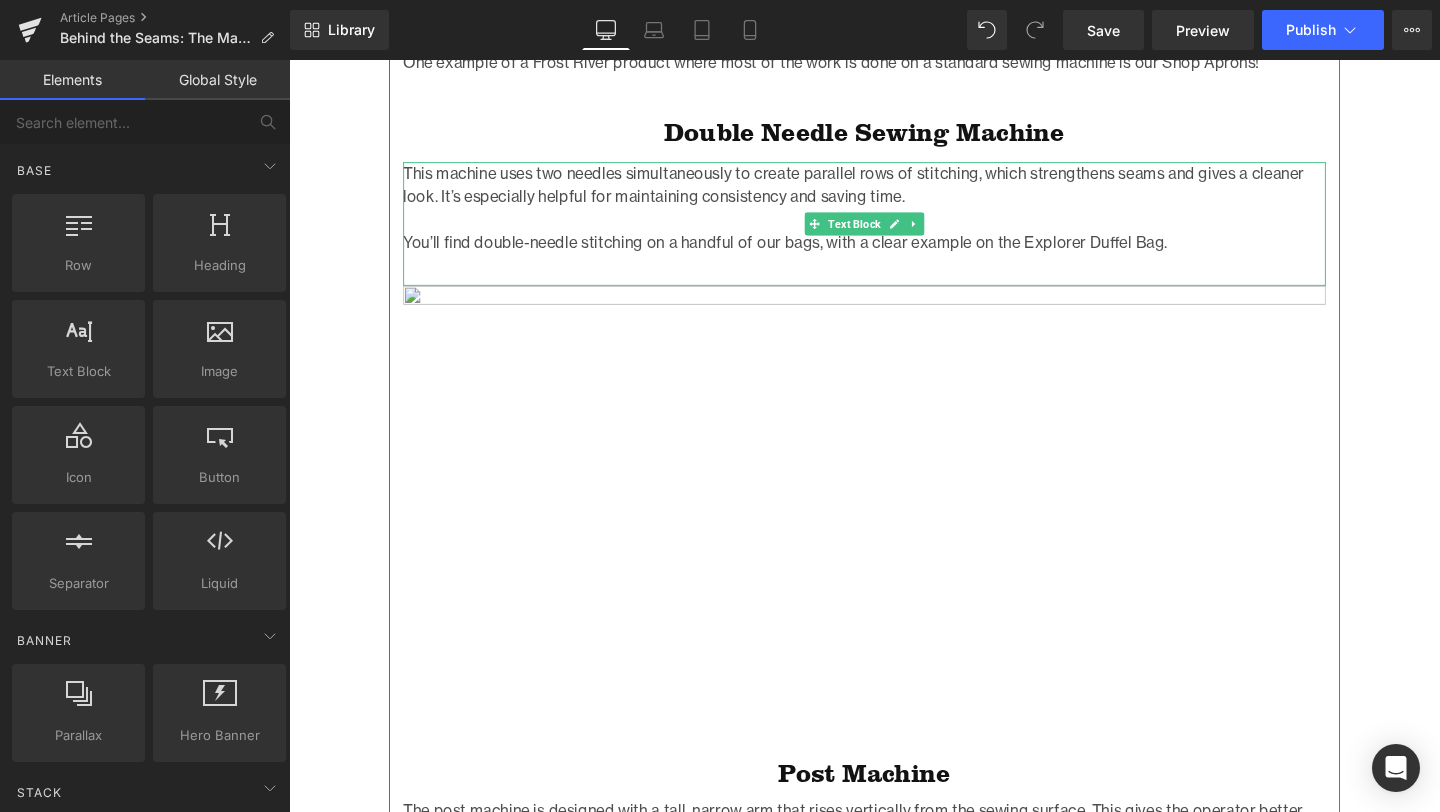 click at bounding box center (894, 275) 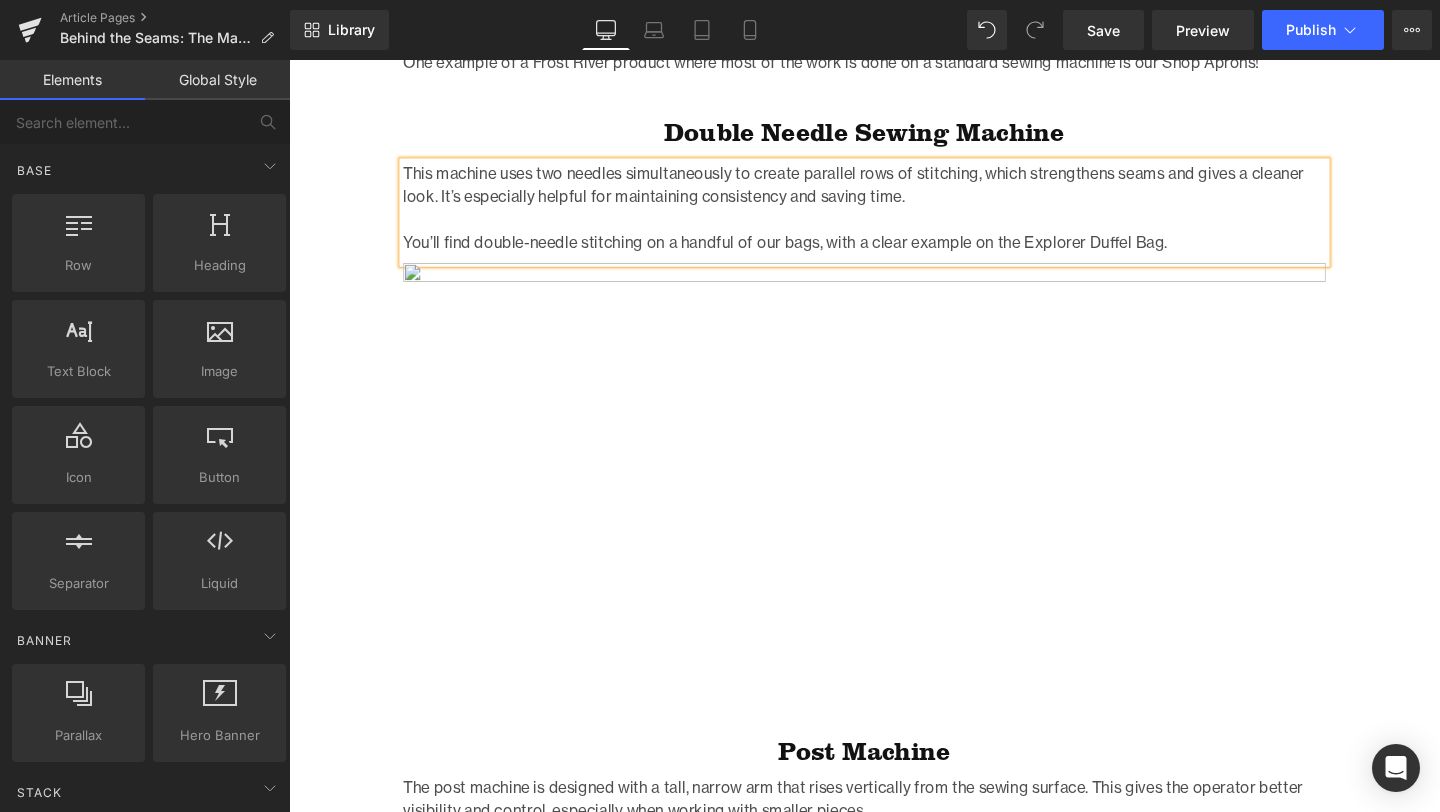 click on "Behind the Seams: The Machines  That Make It Happen Heading         Row         Image         Photo by [PERSON_NAME] Text Block         Home / Sewing & Finishing Machines Breadcrumbs         Row         Row         Every Frost River pack starts in [GEOGRAPHIC_DATA], [US_STATE]—cut, stitched, and built by hand with a blend of old-school know-how and heavy-duty machines that earn their keep. From the first cut of waxed canvas to the final stitch of leather, each tool in our workshop pulls its weight. Want to see where the magic happens? Here’s a look at the machines that help bring our gear to life—and the marks they leave behind. Text Block         Standard Heavy-Duty Sewing Machine Heading         These standard sewing machines are the primary tools we use here in the shop and are the most similar to what many people have at home. They’re great for sewing a wide range of materials, and our hardworking sewing specialists run dozens of bags through them each day. Text Block         Double Needle Sewing Machine" at bounding box center (894, 1670) 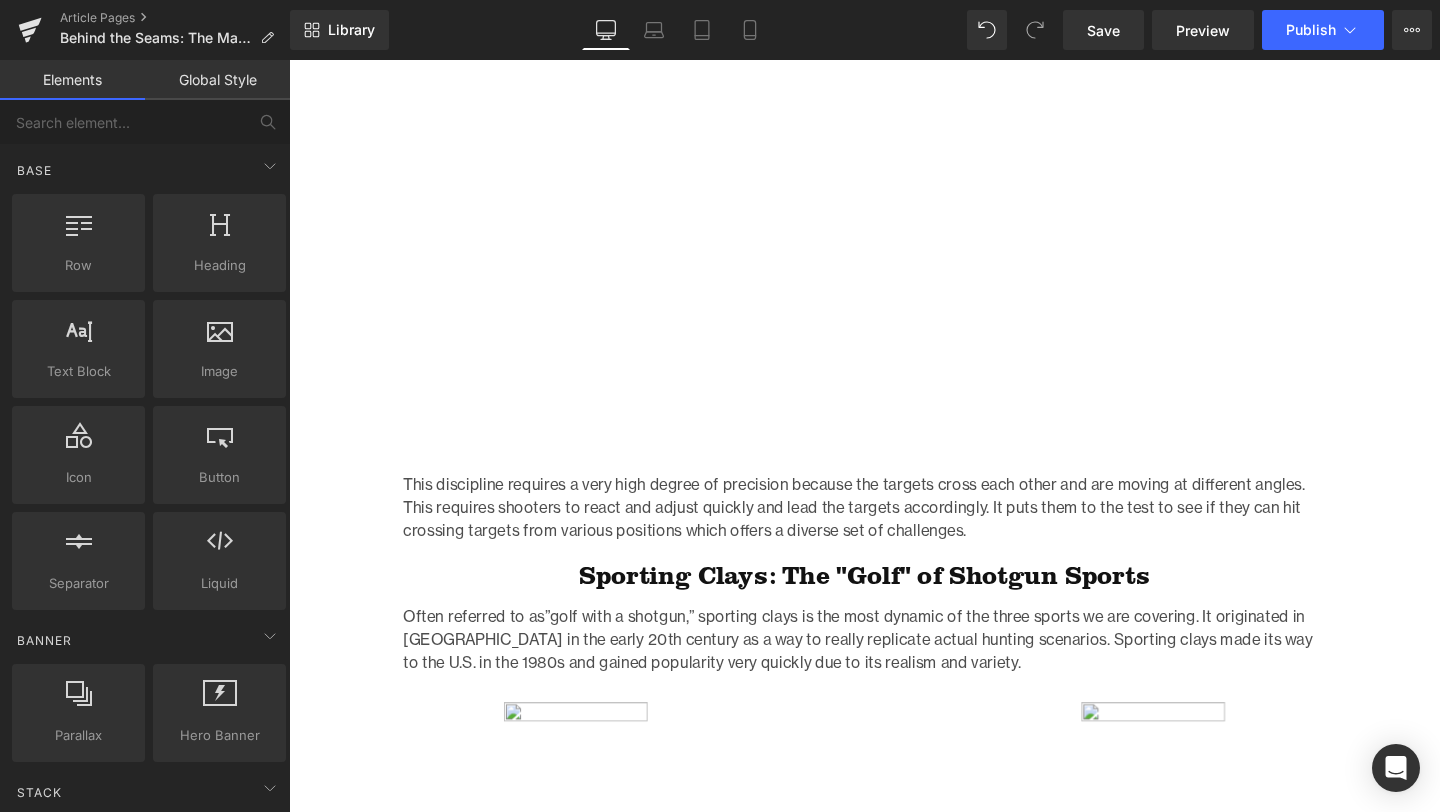 scroll, scrollTop: 2485, scrollLeft: 0, axis: vertical 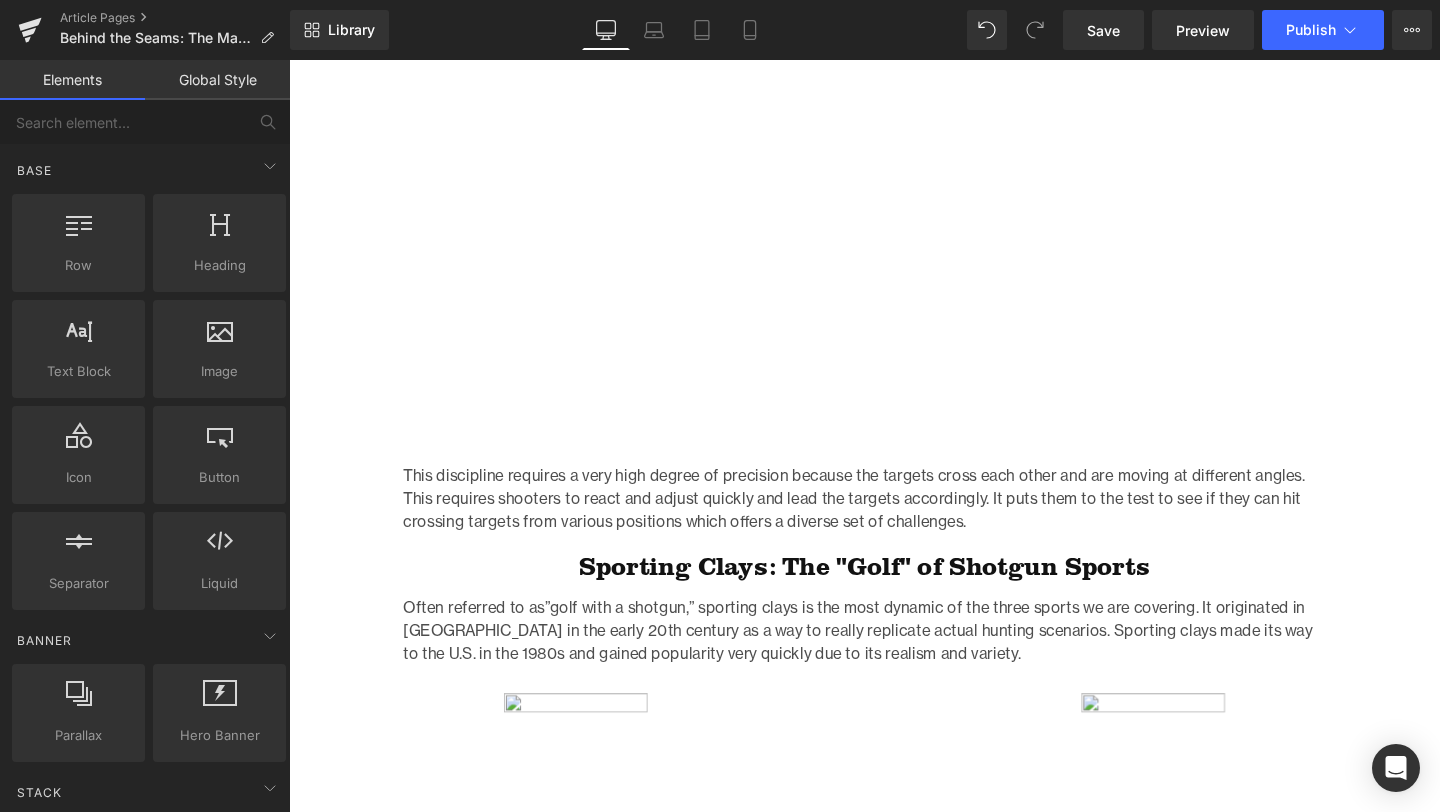 click on "This discipline requires a very high degree of precision because the targets cross each other and are moving at different angles. This requires shooters to react and adjust quickly and lead the targets accordingly. It puts them to the test to see if they can hit crossing targets from various positions which offers a diverse set of challenges." at bounding box center (894, 521) 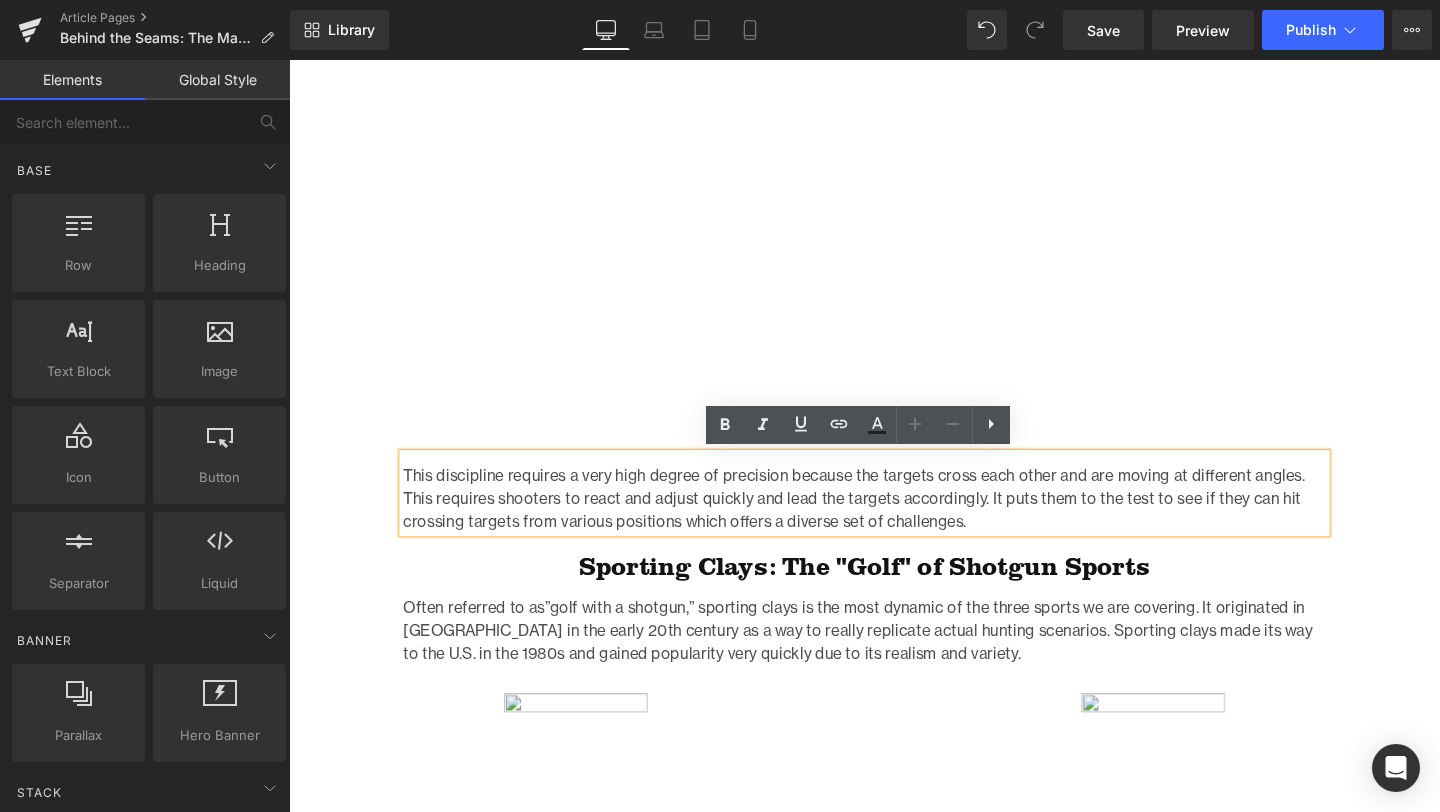click on "Behind the Seams: The Machines  That Make It Happen Heading         Row         Image         Photo by [PERSON_NAME] Text Block         Home / Sewing & Finishing Machines Breadcrumbs         Row         Row         Every Frost River pack starts in [GEOGRAPHIC_DATA], [US_STATE]—cut, stitched, and built by hand with a blend of old-school know-how and heavy-duty machines that earn their keep. From the first cut of waxed canvas to the final stitch of leather, each tool in our workshop pulls its weight. Want to see where the magic happens? Here’s a look at the machines that help bring our gear to life—and the marks they leave behind. Text Block         Standard Heavy-Duty Sewing Machine Heading         These standard sewing machines are the primary tools we use here in the shop and are the most similar to what many people have at home. They’re great for sewing a wide range of materials, and our hardworking sewing specialists run dozens of bags through them each day. Text Block         Double Needle Sewing Machine" at bounding box center (894, 654) 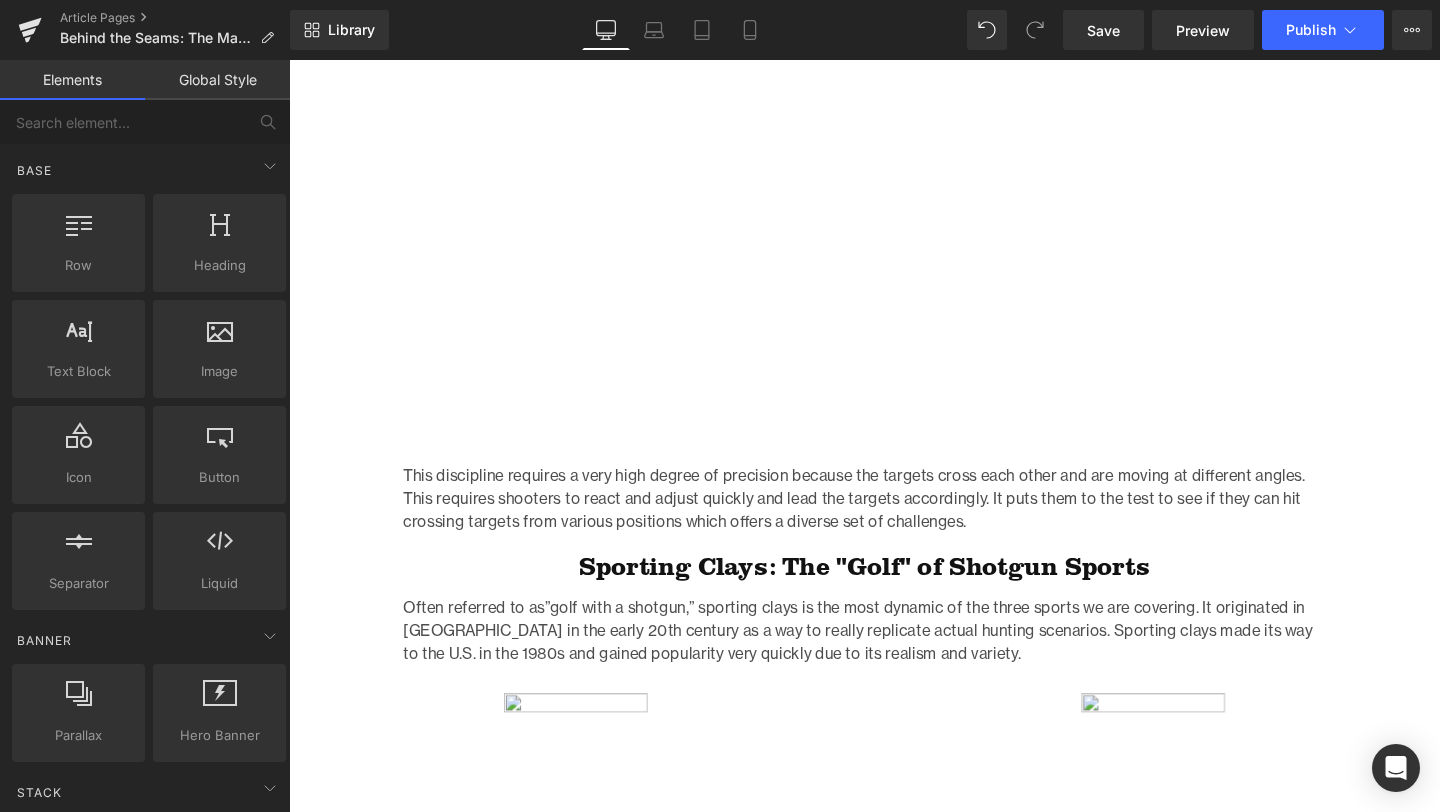 scroll, scrollTop: 2727, scrollLeft: 0, axis: vertical 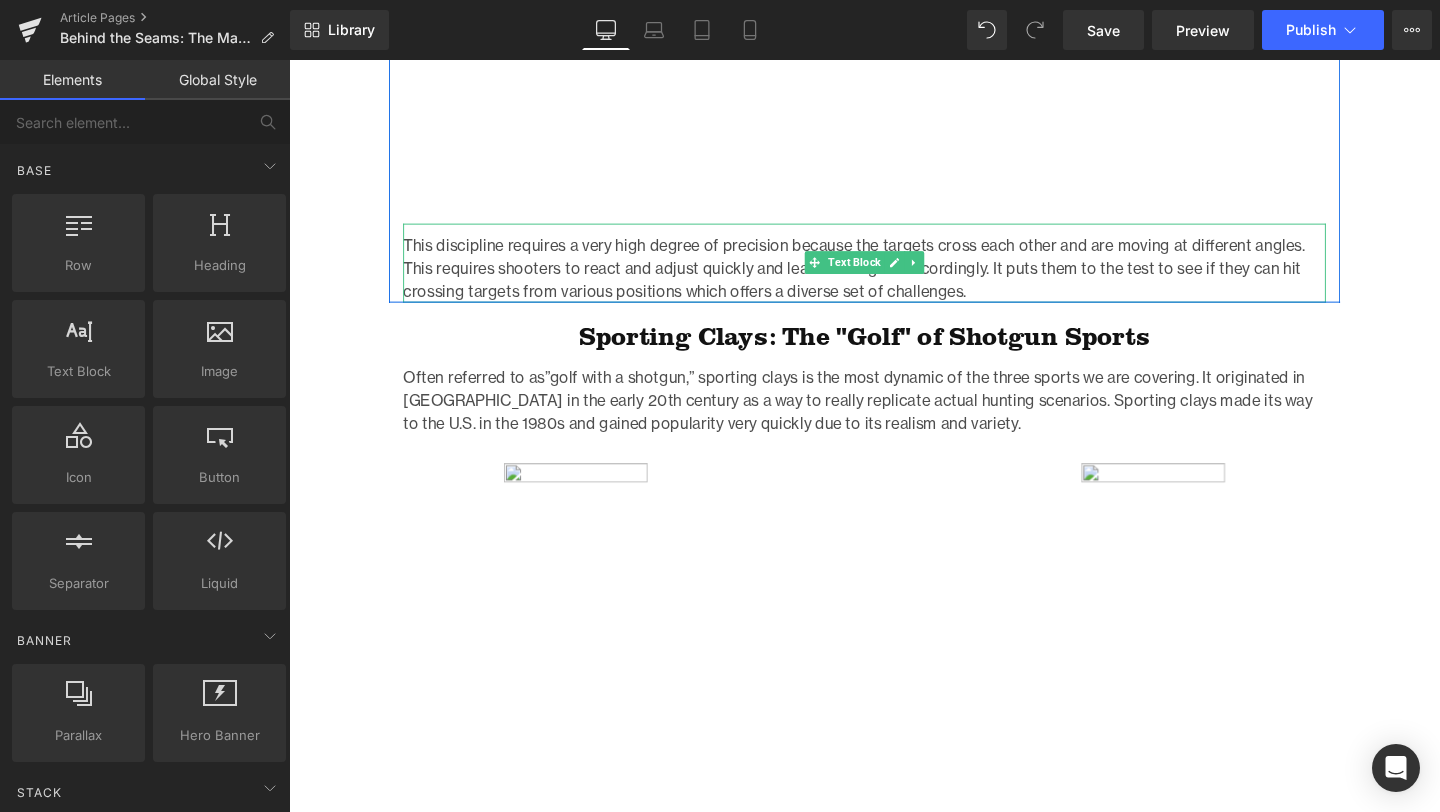 click on "This discipline requires a very high degree of precision because the targets cross each other and are moving at different angles. This requires shooters to react and adjust quickly and lead the targets accordingly. It puts them to the test to see if they can hit crossing targets from various positions which offers a diverse set of challenges." at bounding box center [894, 279] 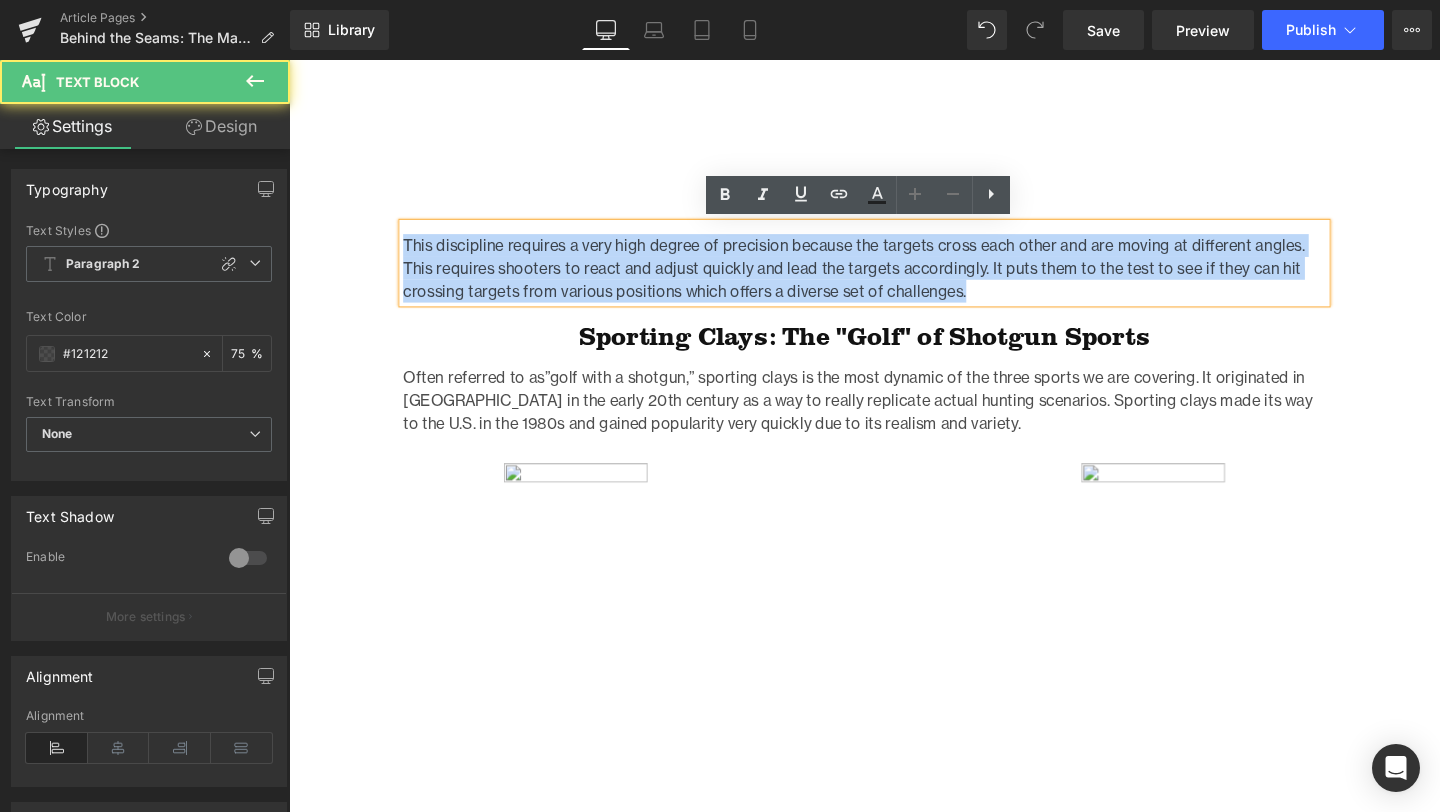drag, startPoint x: 1020, startPoint y: 298, endPoint x: 425, endPoint y: 233, distance: 598.5399 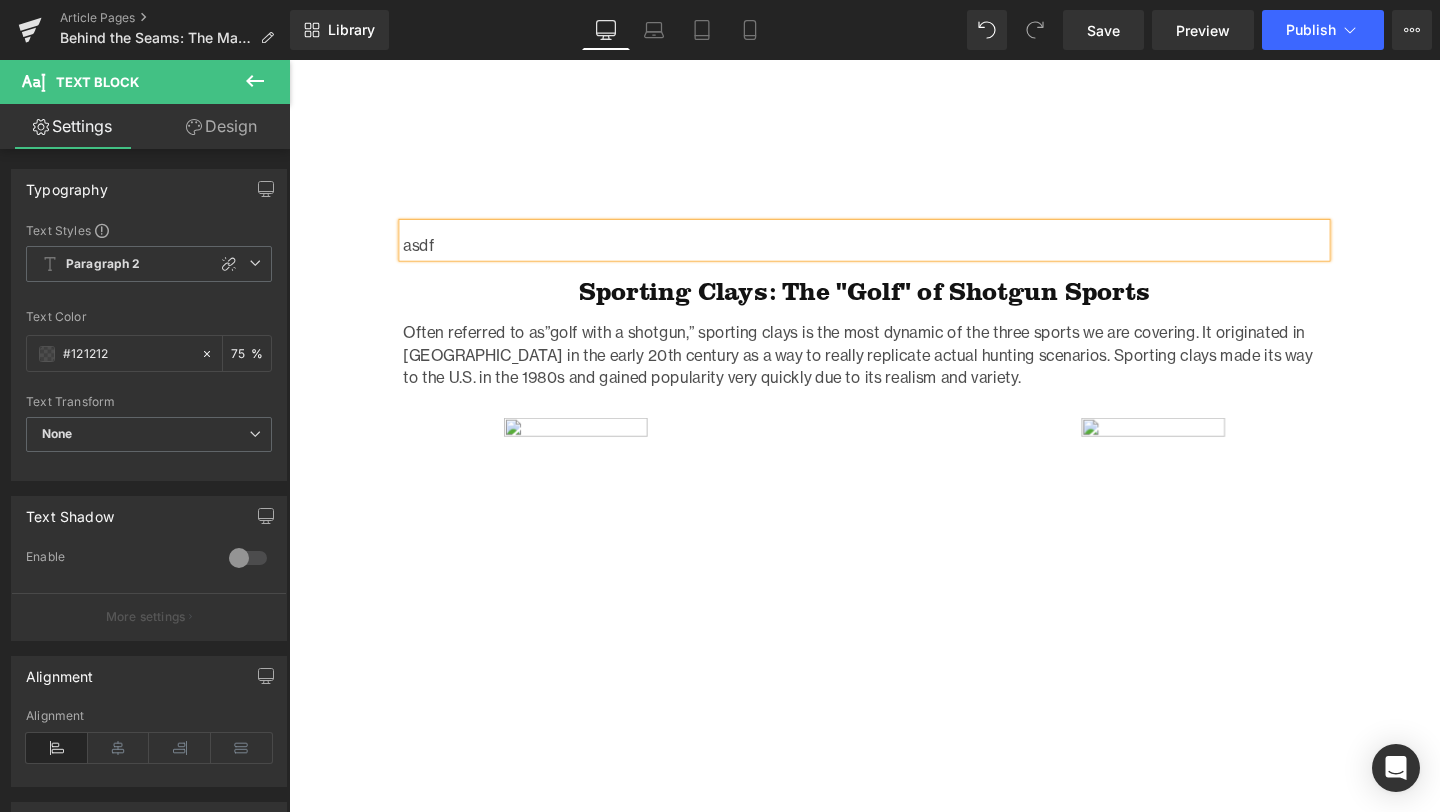 click on "Behind the Seams: The Machines  That Make It Happen Heading         Row         Image         Photo by [PERSON_NAME] Text Block         Home / Sewing & Finishing Machines Breadcrumbs         Row         Row         Every Frost River pack starts in [GEOGRAPHIC_DATA], [US_STATE]—cut, stitched, and built by hand with a blend of old-school know-how and heavy-duty machines that earn their keep. From the first cut of waxed canvas to the final stitch of leather, each tool in our workshop pulls its weight. Want to see where the magic happens? Here’s a look at the machines that help bring our gear to life—and the marks they leave behind. Text Block         Standard Heavy-Duty Sewing Machine Heading         These standard sewing machines are the primary tools we use here in the shop and are the most similar to what many people have at home. They’re great for sewing a wide range of materials, and our hardworking sewing specialists run dozens of bags through them each day. Text Block         Double Needle Sewing Machine" at bounding box center (894, 388) 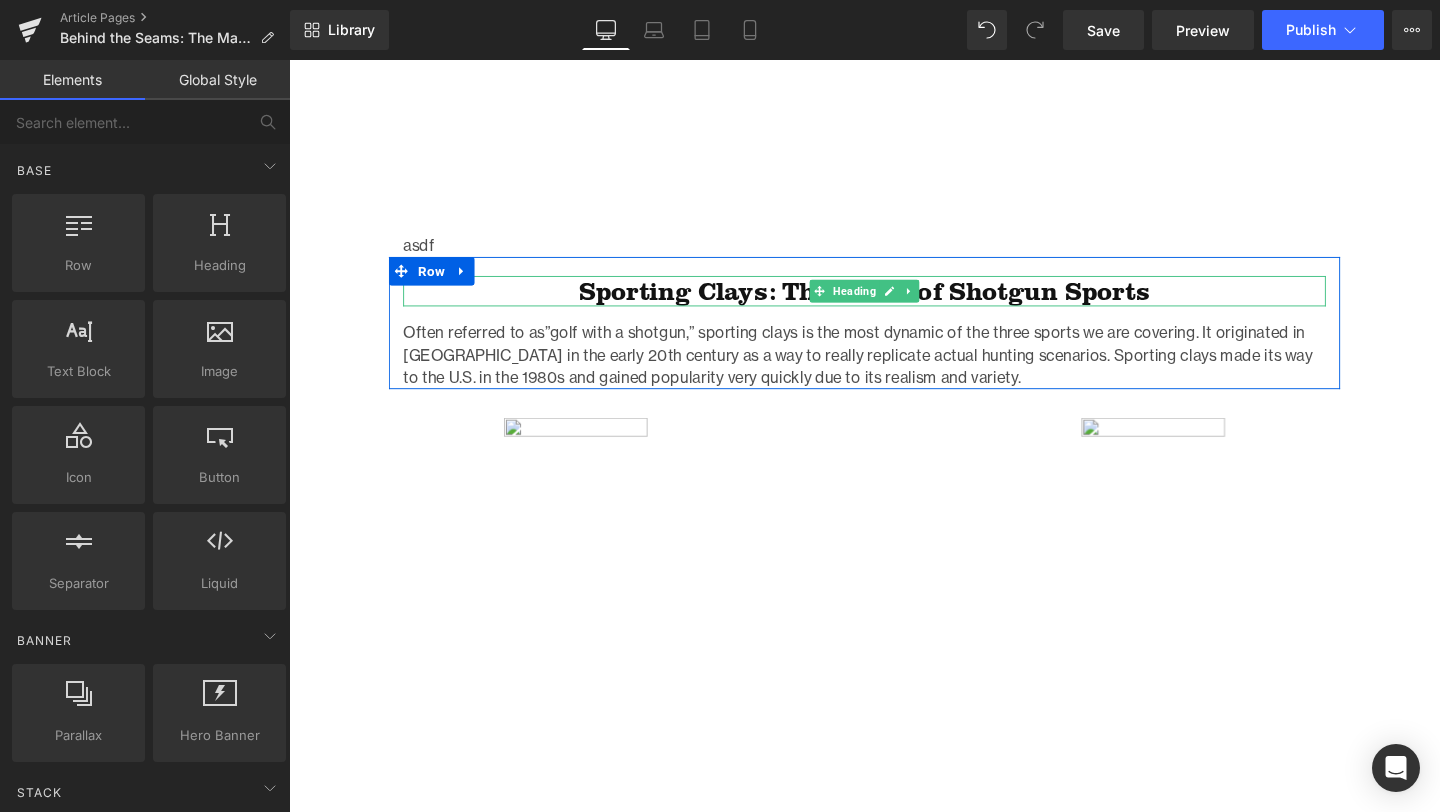 click on "Sporting Clays: The "Golf" of Shotgun Sports" at bounding box center [894, 303] 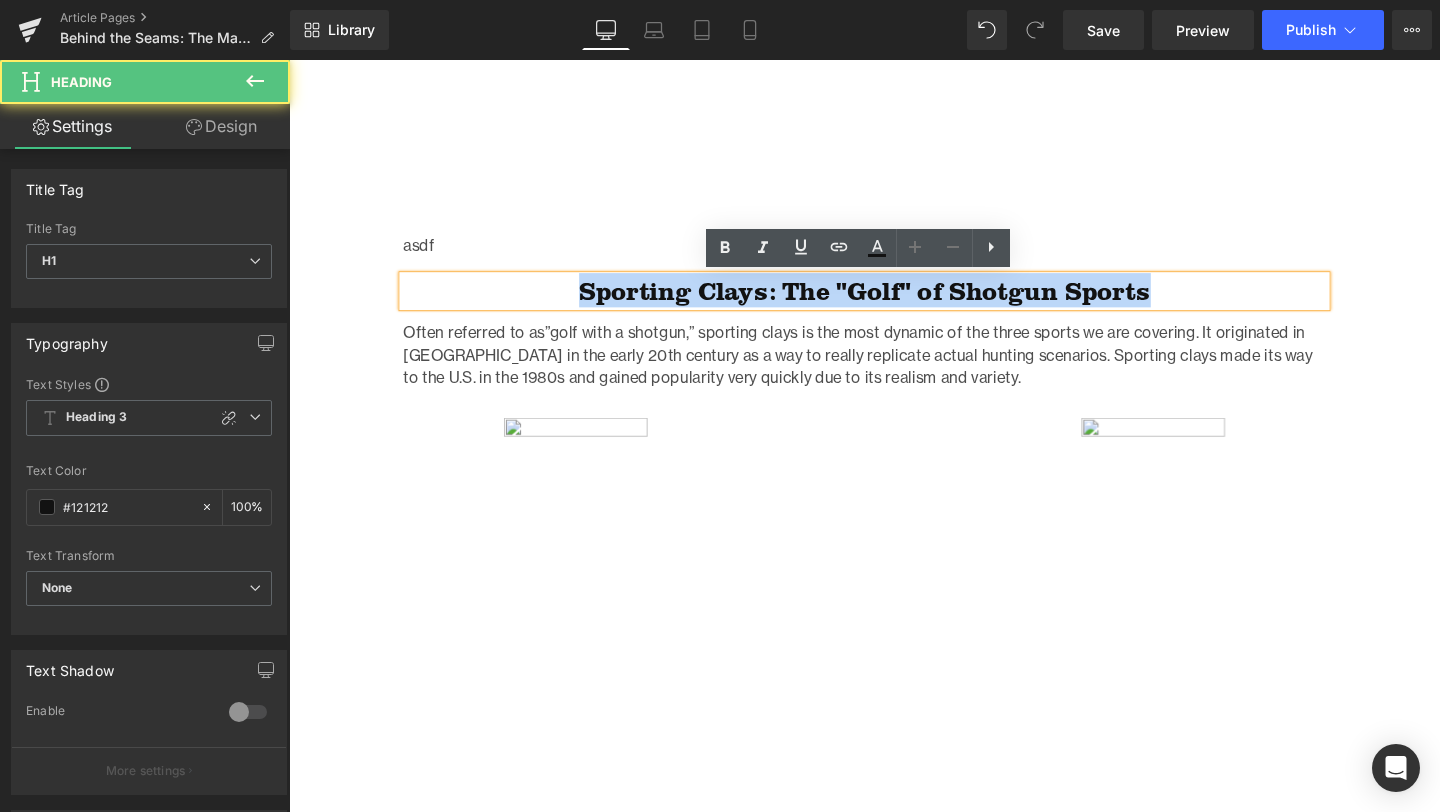 drag, startPoint x: 591, startPoint y: 290, endPoint x: 623, endPoint y: 327, distance: 48.9183 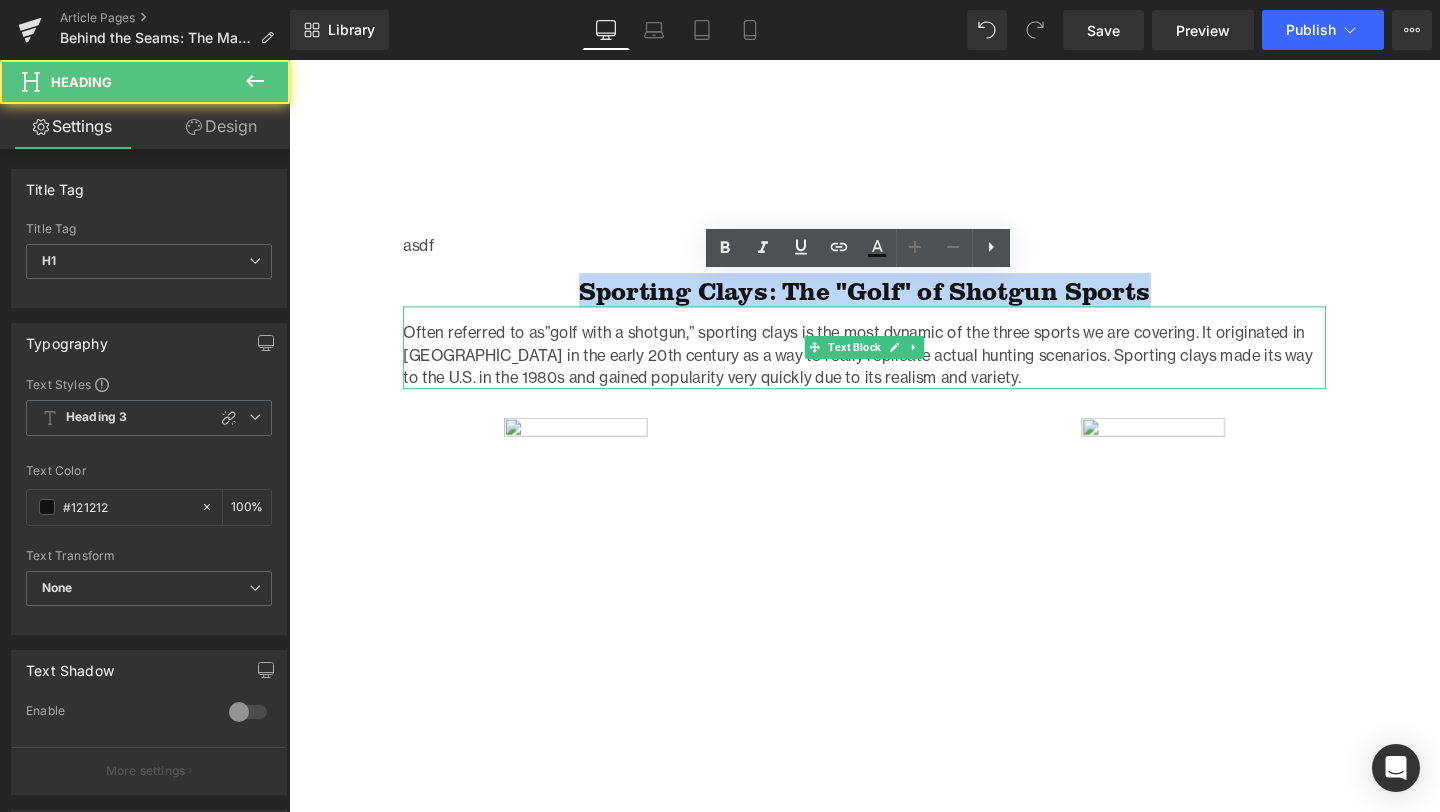 click on "Often referred to as”golf with a shotgun,” sporting clays is the most dynamic of the three sports we are covering. It originated in [GEOGRAPHIC_DATA] in the early 20th century as a way to really replicate actual hunting scenarios. Sporting clays made its way to the U.S. in the 1980s and gained popularity very quickly due to its realism and variety." at bounding box center (894, 362) 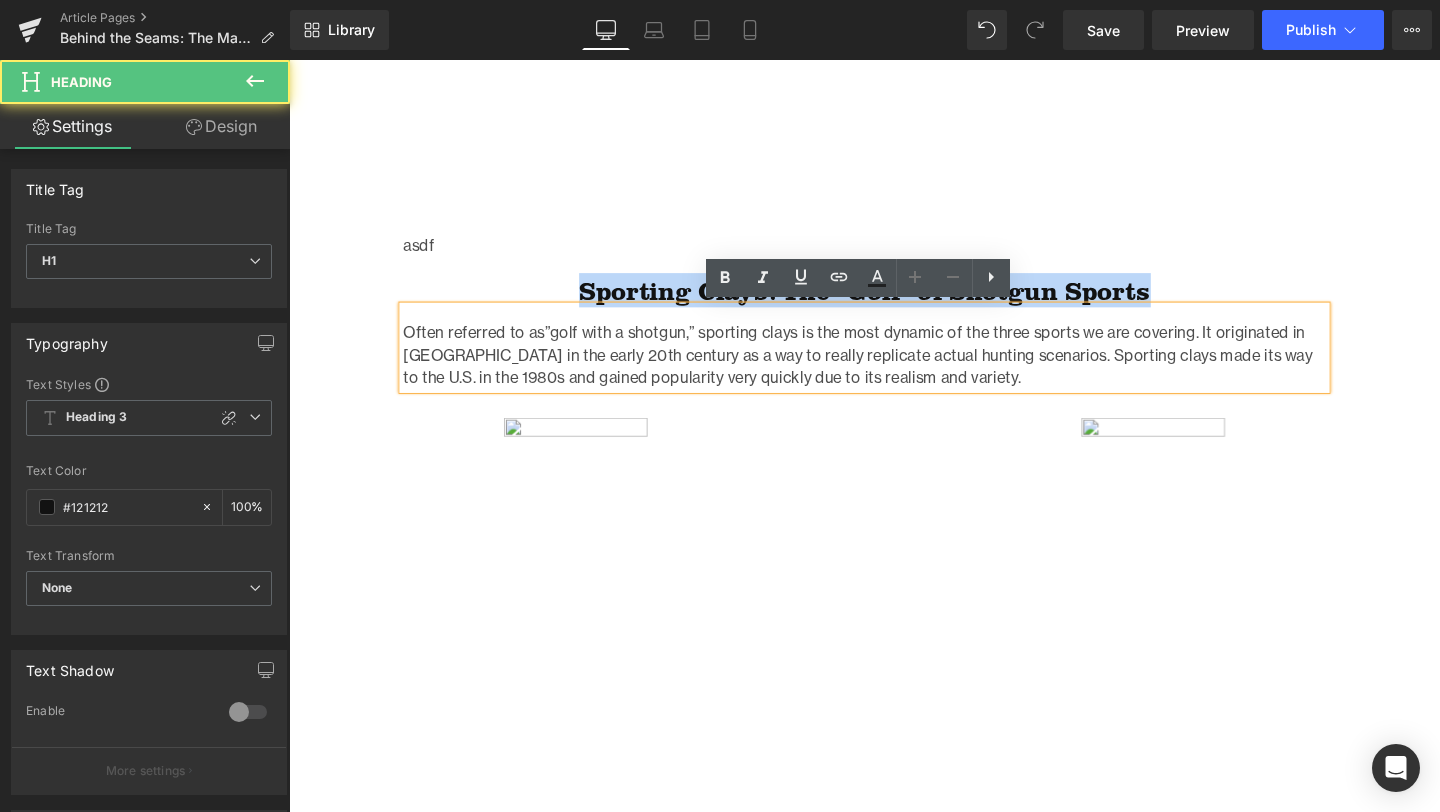 drag, startPoint x: 588, startPoint y: 299, endPoint x: 621, endPoint y: 330, distance: 45.276924 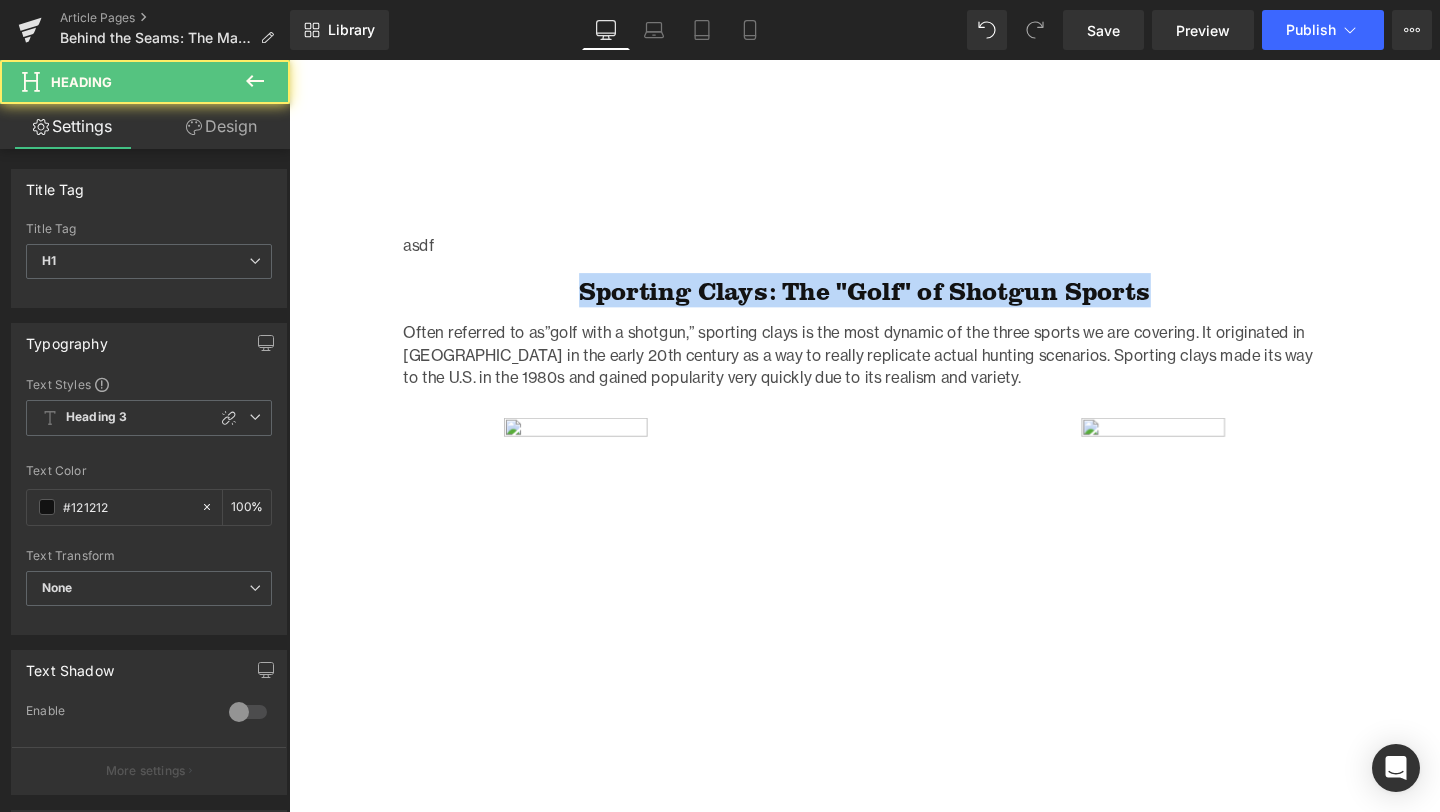 type 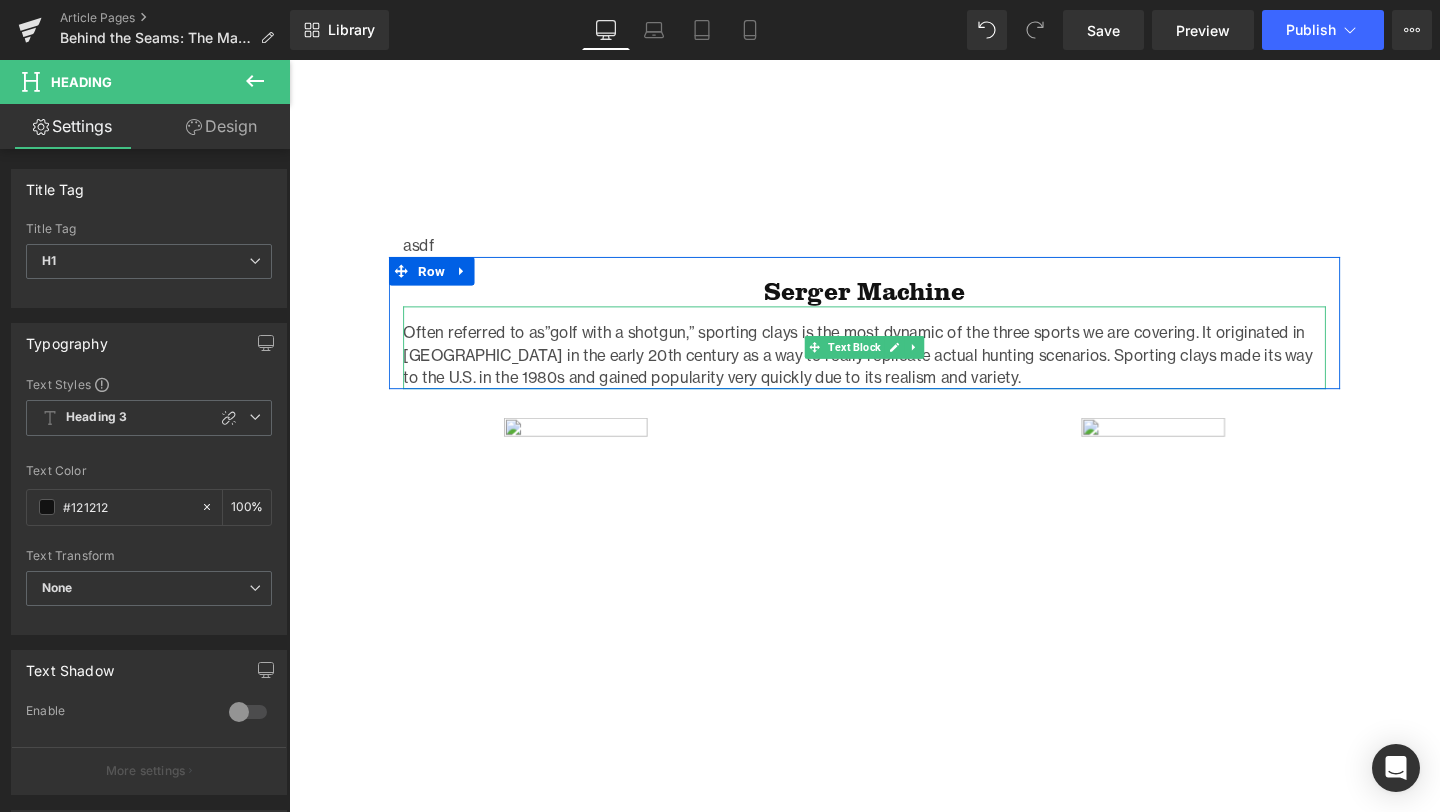 click on "Often referred to as”golf with a shotgun,” sporting clays is the most dynamic of the three sports we are covering. It originated in [GEOGRAPHIC_DATA] in the early 20th century as a way to really replicate actual hunting scenarios. Sporting clays made its way to the U.S. in the 1980s and gained popularity very quickly due to its realism and variety." at bounding box center (894, 370) 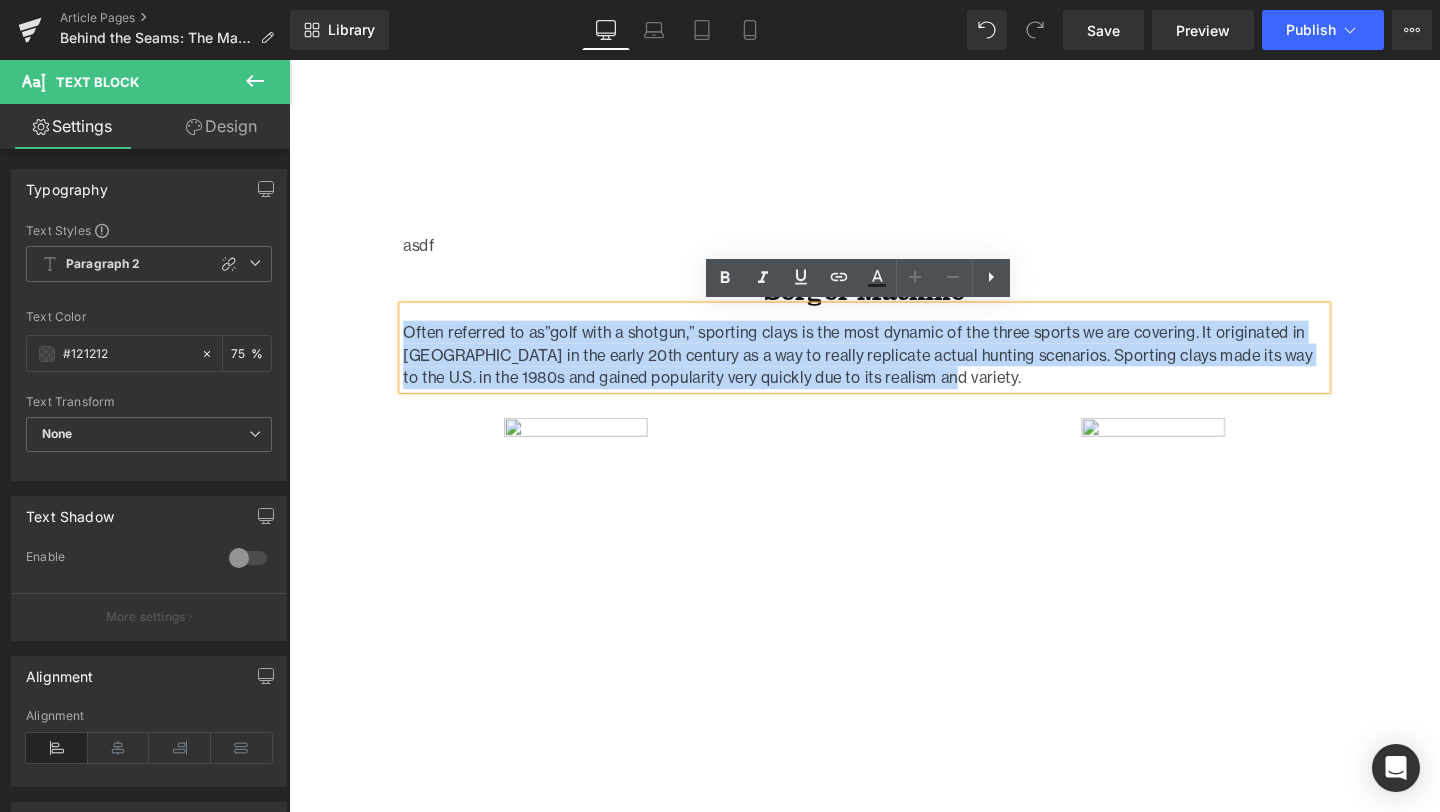 drag, startPoint x: 1000, startPoint y: 385, endPoint x: 410, endPoint y: 350, distance: 591.03723 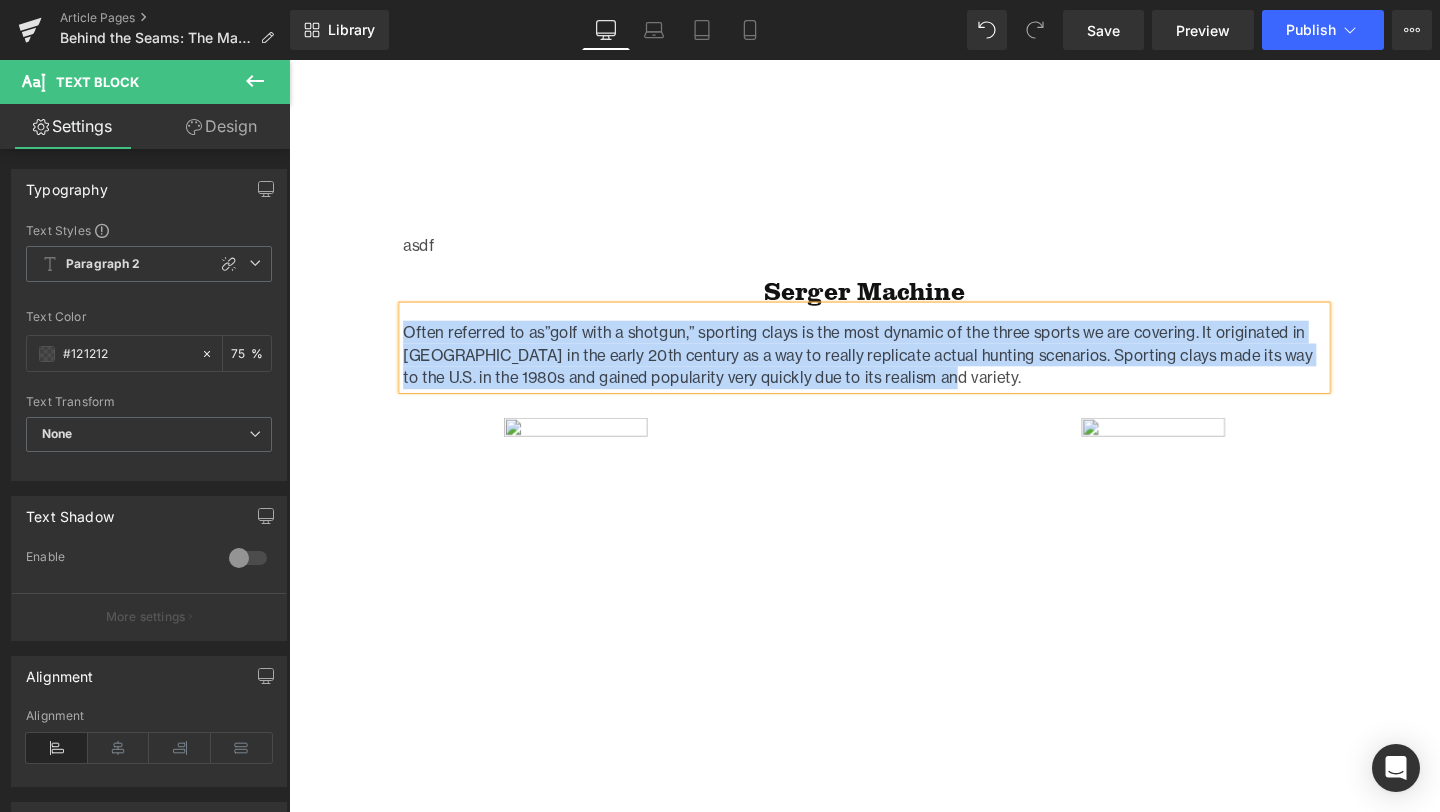 paste 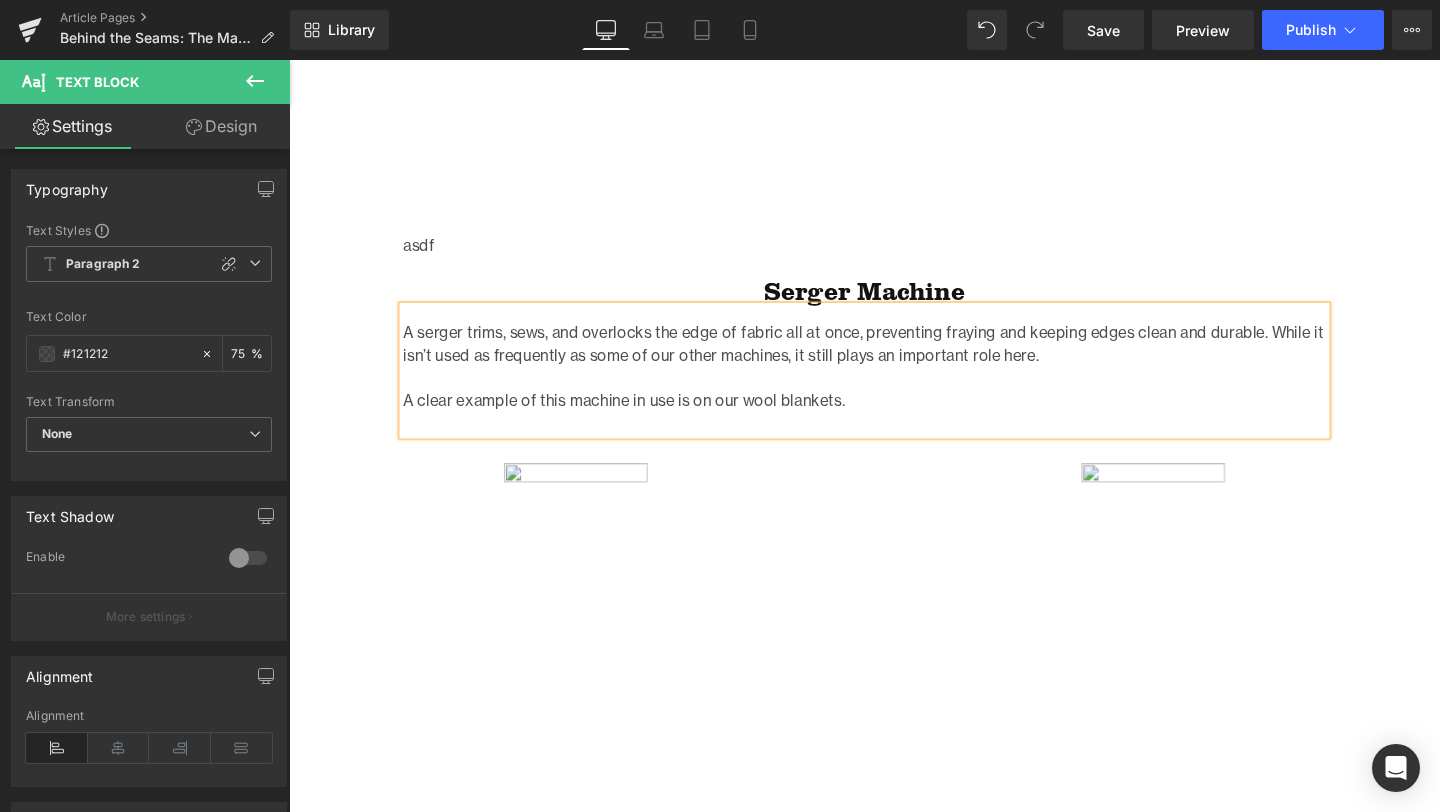 type 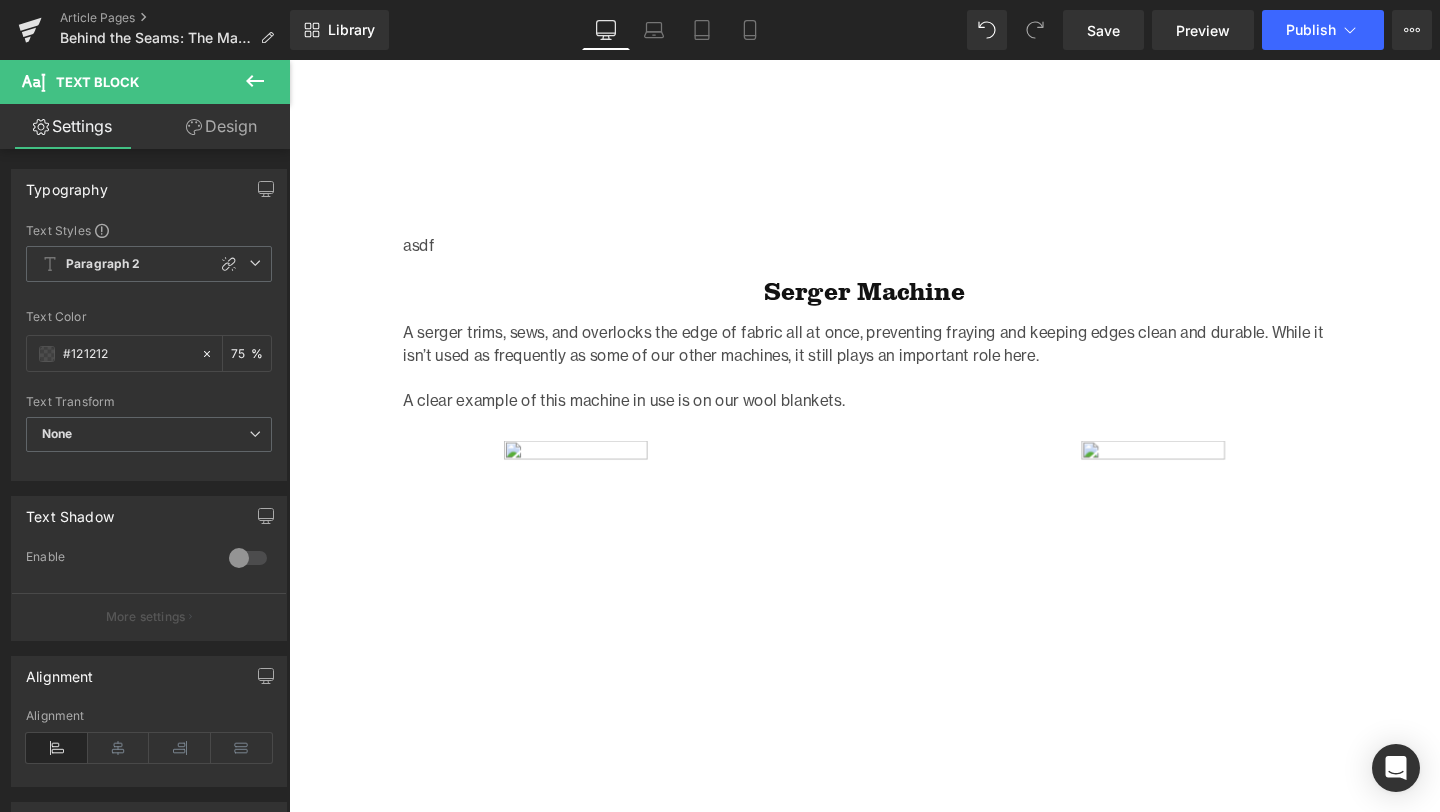click on "Behind the Seams: The Machines  That Make It Happen Heading         Row         Image         Photo by [PERSON_NAME] Text Block         Home / Sewing & Finishing Machines Breadcrumbs         Row         Row         Every Frost River pack starts in [GEOGRAPHIC_DATA], [US_STATE]—cut, stitched, and built by hand with a blend of old-school know-how and heavy-duty machines that earn their keep. From the first cut of waxed canvas to the final stitch of leather, each tool in our workshop pulls its weight. Want to see where the magic happens? Here’s a look at the machines that help bring our gear to life—and the marks they leave behind. Text Block         Standard Heavy-Duty Sewing Machine Heading         These standard sewing machines are the primary tools we use here in the shop and are the most similar to what many people have at home. They’re great for sewing a wide range of materials, and our hardworking sewing specialists run dozens of bags through them each day. Text Block         Double Needle Sewing Machine" at bounding box center [894, 400] 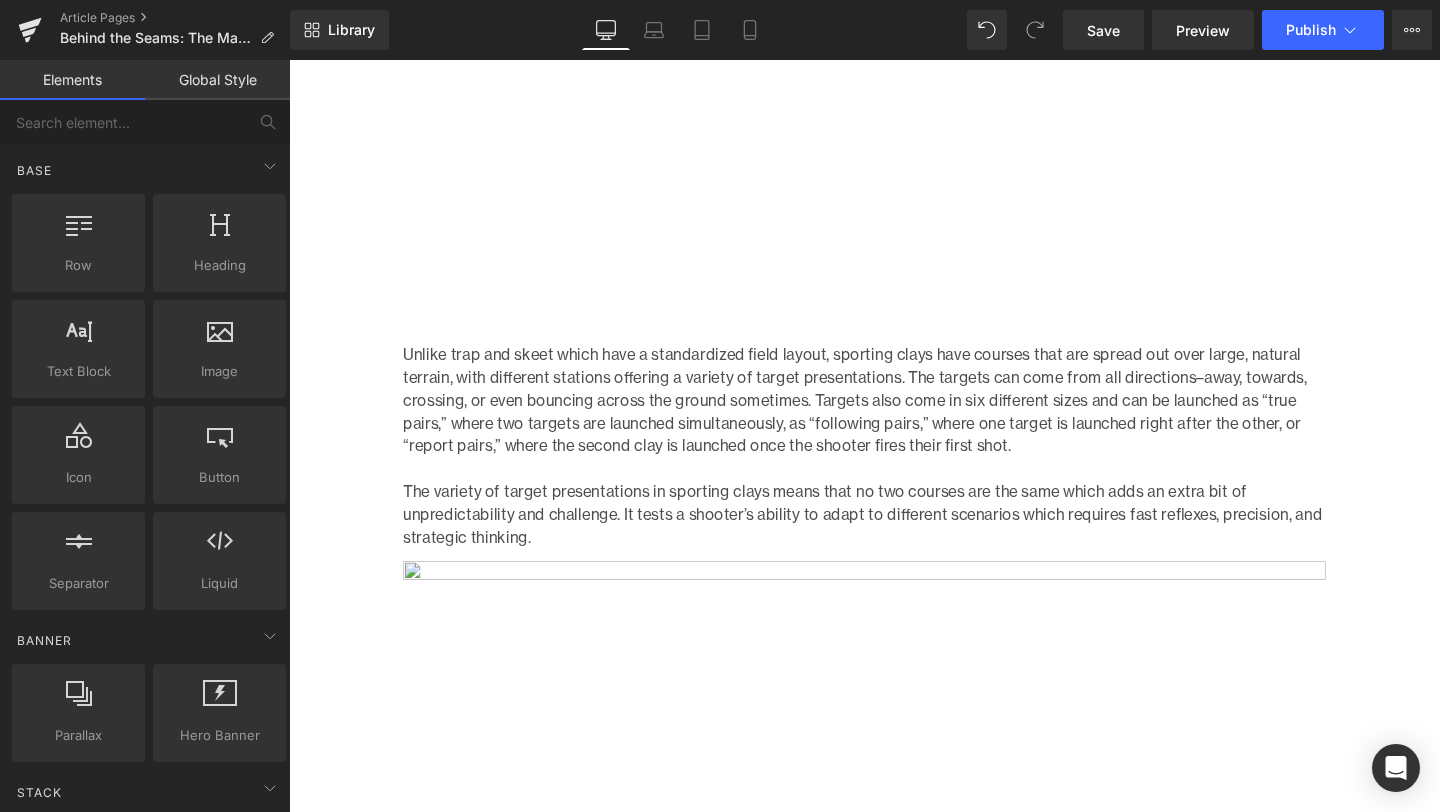 scroll, scrollTop: 3319, scrollLeft: 0, axis: vertical 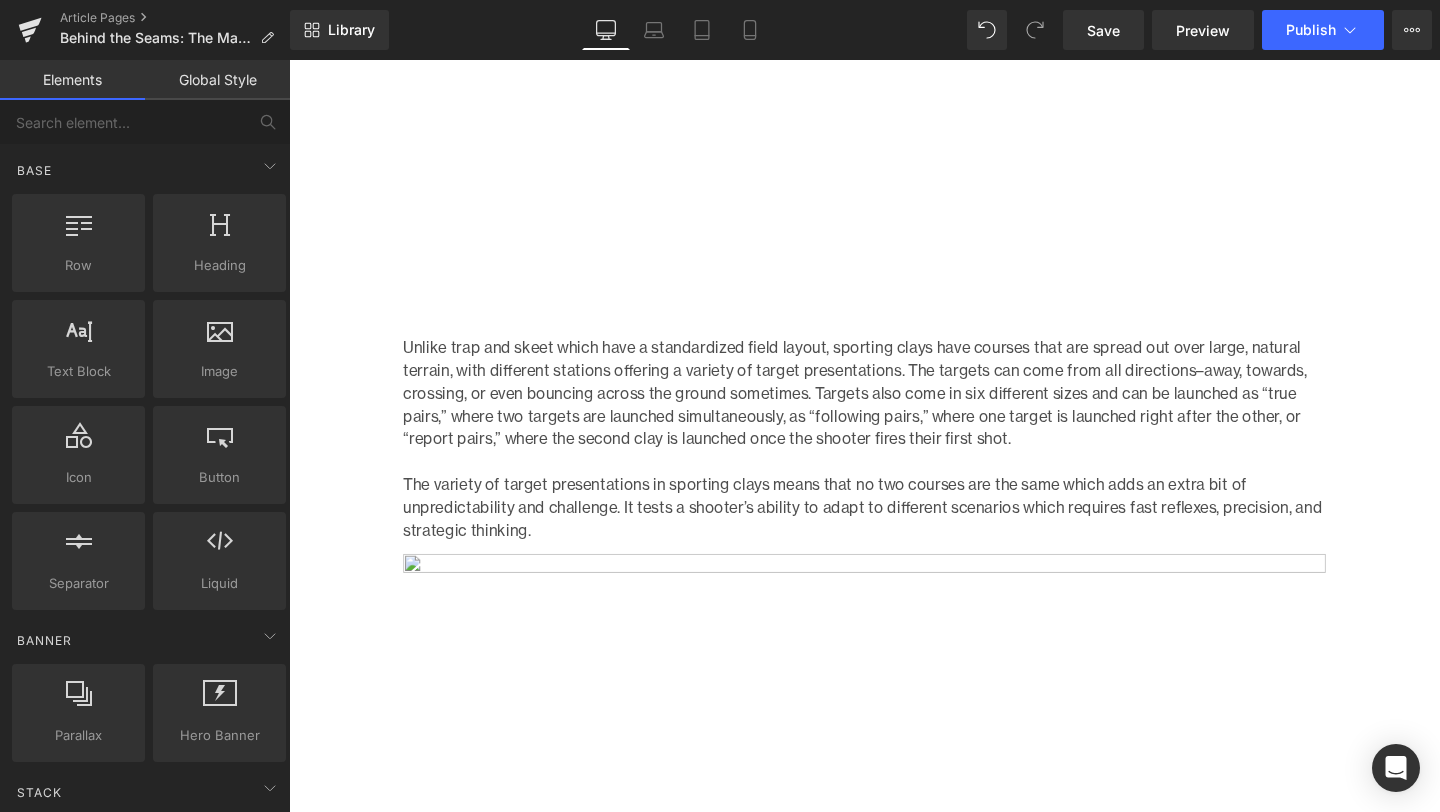 click on "Unlike trap and skeet which have a standardized field layout, sporting clays have courses that are spread out over large, natural terrain, with different stations offering a variety of target presentations. The targets can come from all directions–away, towards, crossing, or even bouncing across the ground sometimes. Targets also come in six different sizes and can be launched as “true pairs,” where two targets are launched simultaneously, as “following pairs,” where one target is launched right after the other, or  “report pairs,” where the second clay is launched once the shooter fires their first shot." at bounding box center (894, 410) 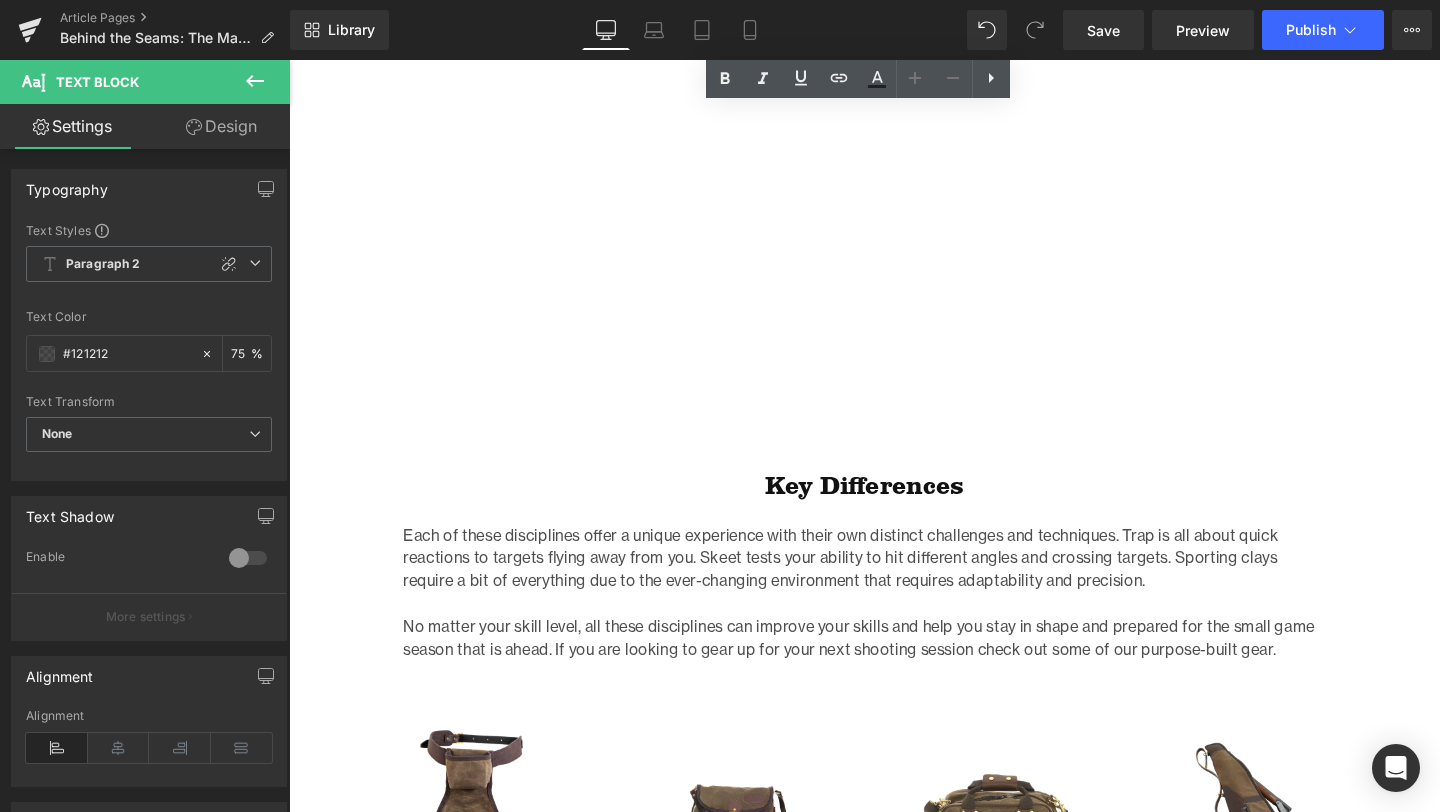 scroll, scrollTop: 4094, scrollLeft: 0, axis: vertical 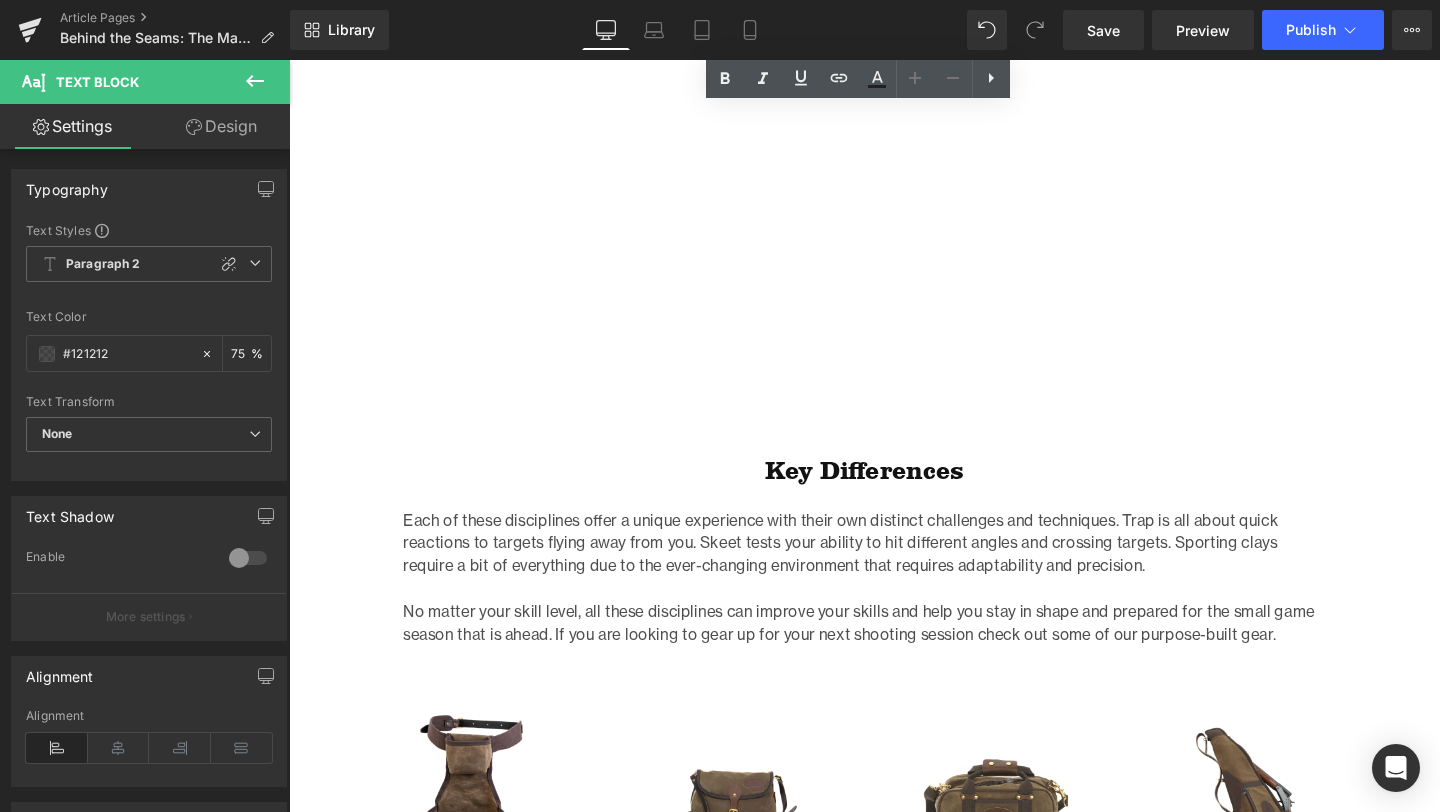 click on "Key Differences Heading" at bounding box center (894, 491) 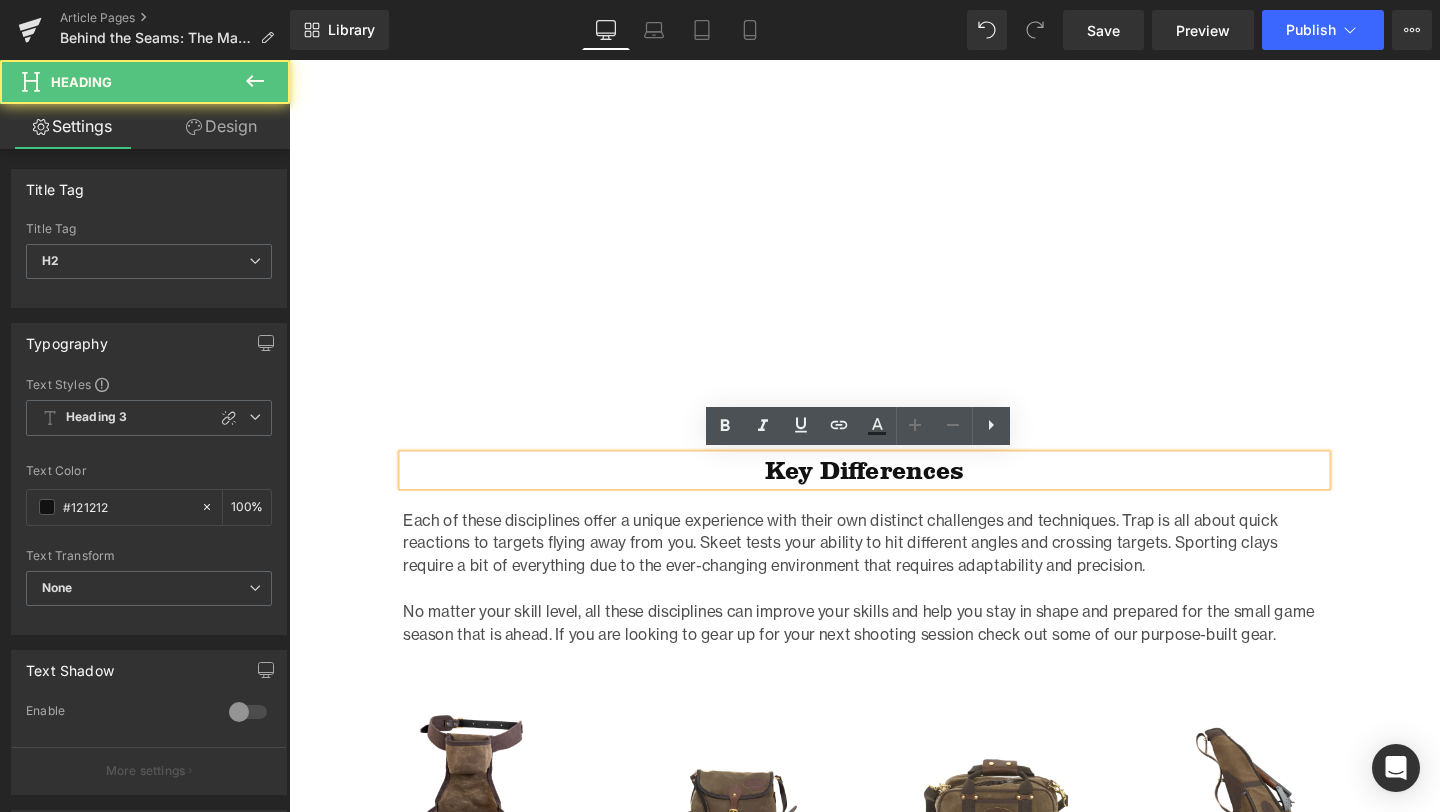 click on "Key Differences" at bounding box center (894, 491) 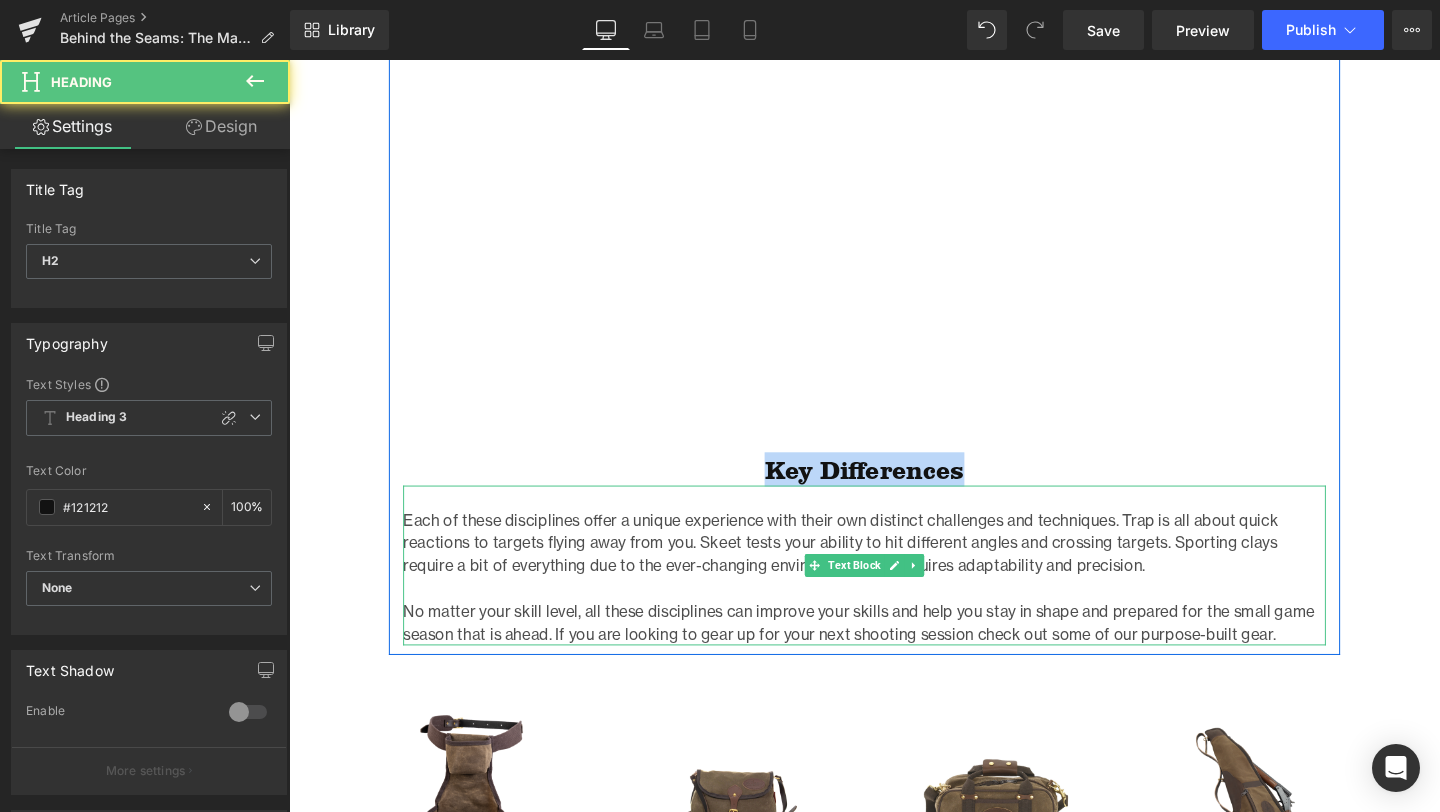 drag, startPoint x: 780, startPoint y: 490, endPoint x: 808, endPoint y: 513, distance: 36.23534 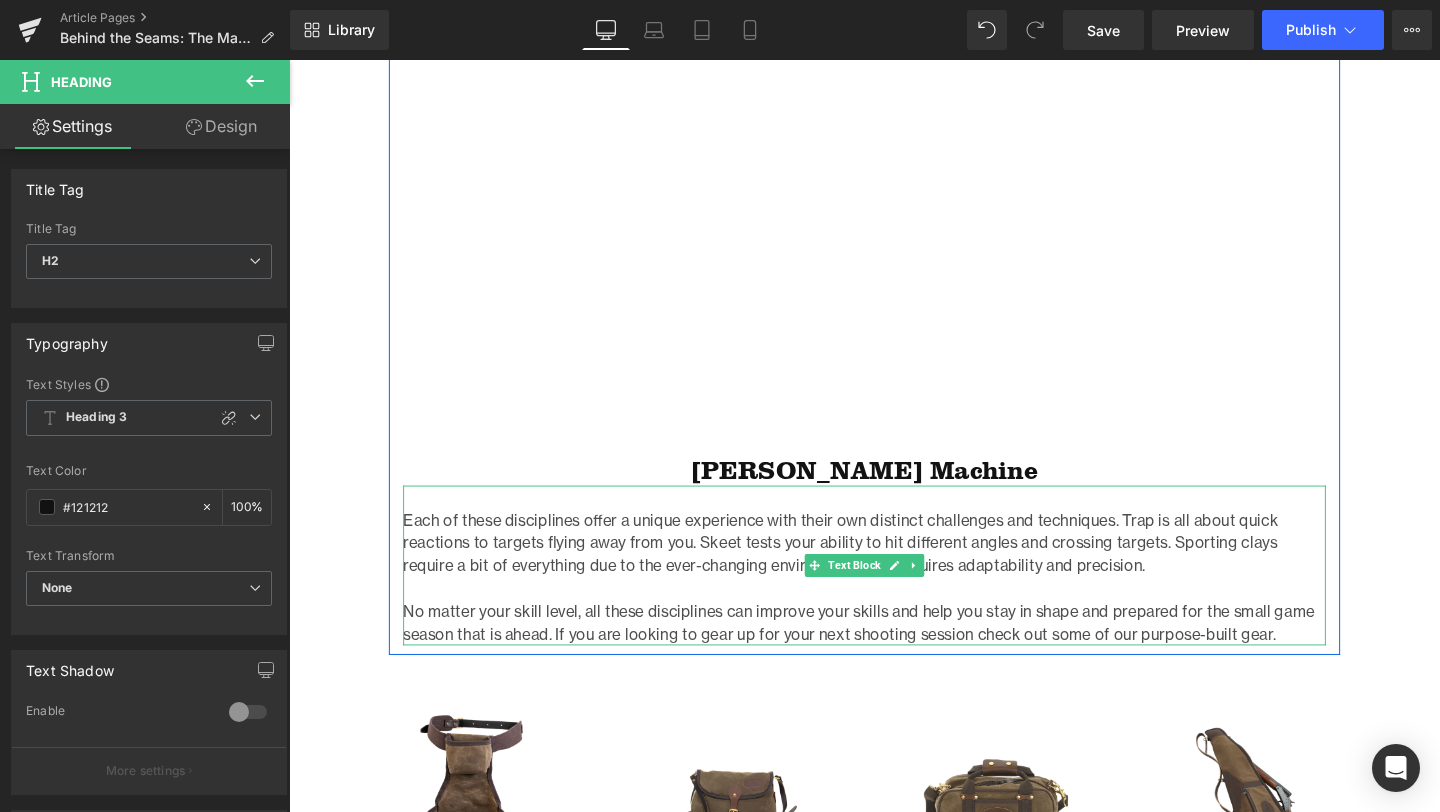 click on "Each of these disciplines offer a unique experience with their own distinct challenges and techniques. Trap is all about quick reactions to targets flying away from you. Skeet tests your ability to hit different angles and crossing targets. Sporting clays require a bit of everything due to the ever-changing environment that requires adaptability and precision." at bounding box center (894, 567) 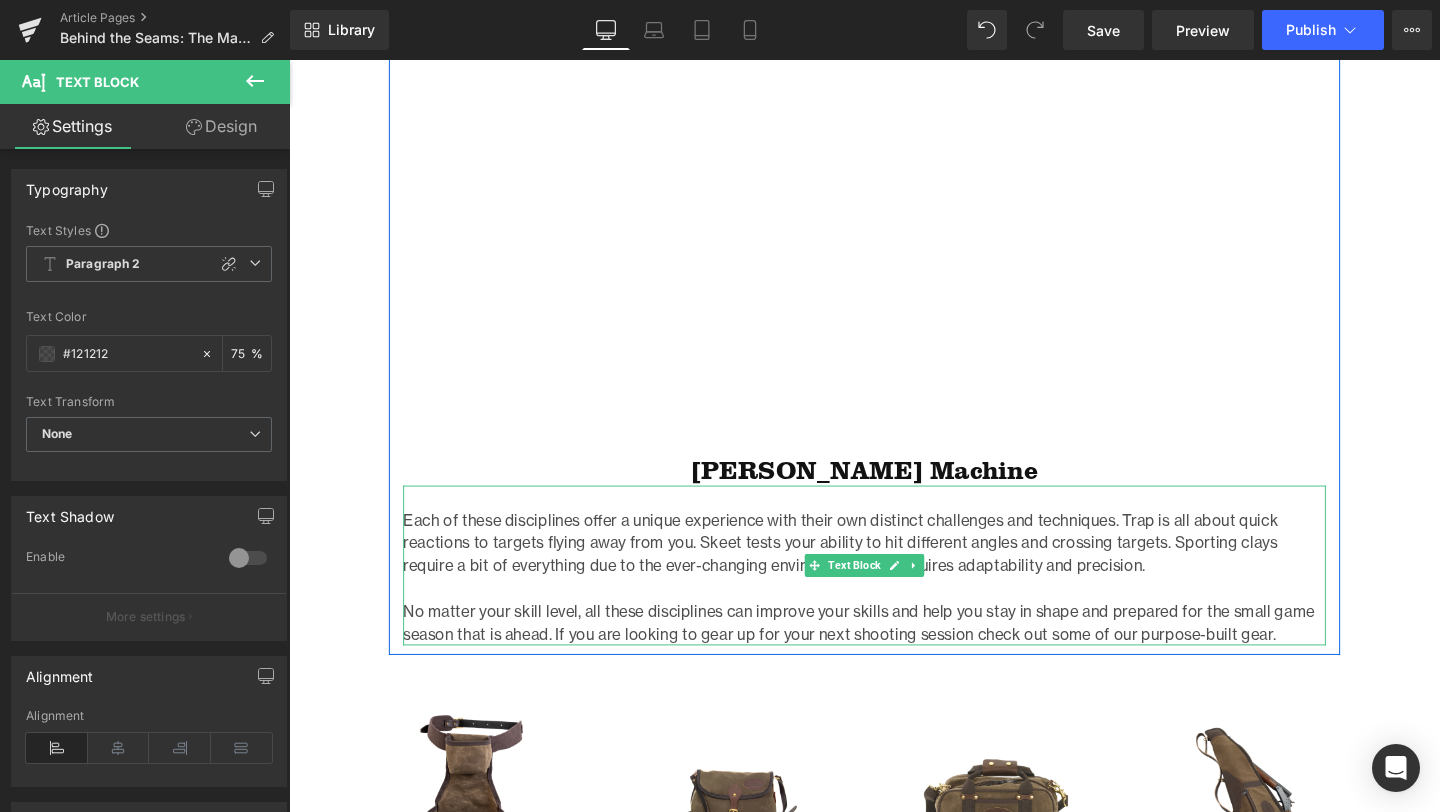 click on "No matter your skill level, all these disciplines can improve your skills and help you stay in shape and prepared for the small game season that is ahead. If you are looking to gear up for your next shooting session check out some of our purpose-built gear." at bounding box center (894, 651) 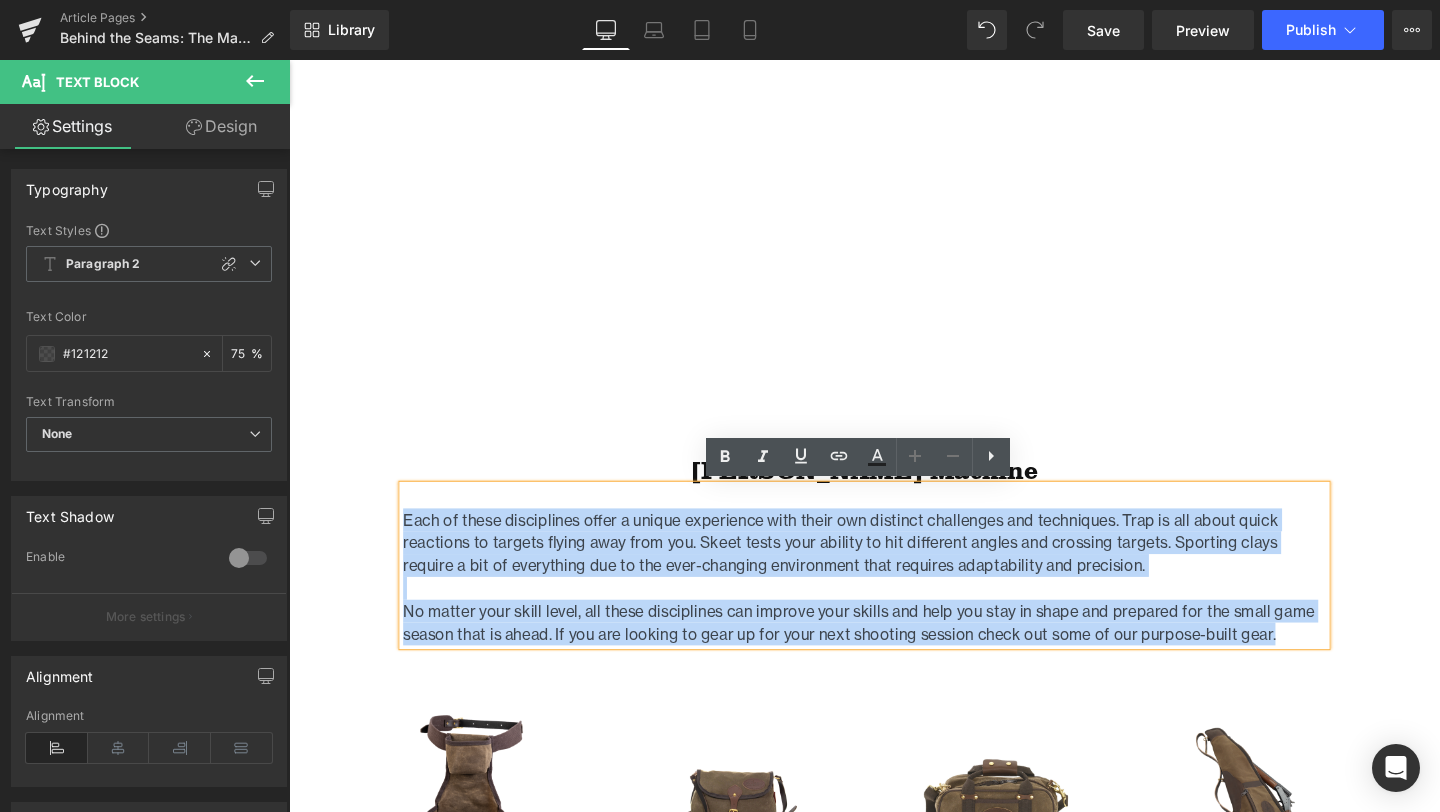 drag, startPoint x: 1329, startPoint y: 666, endPoint x: 408, endPoint y: 543, distance: 929.17706 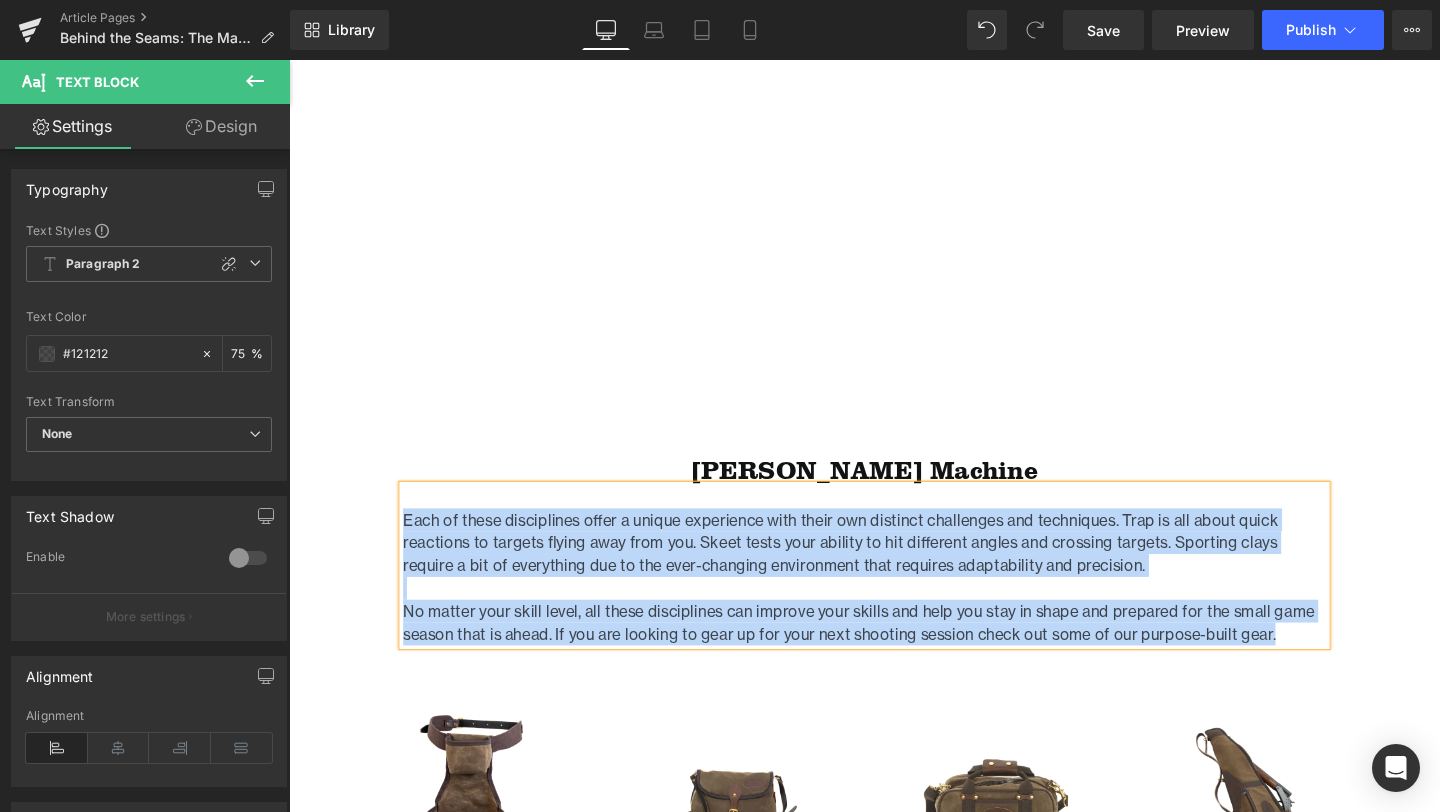 paste 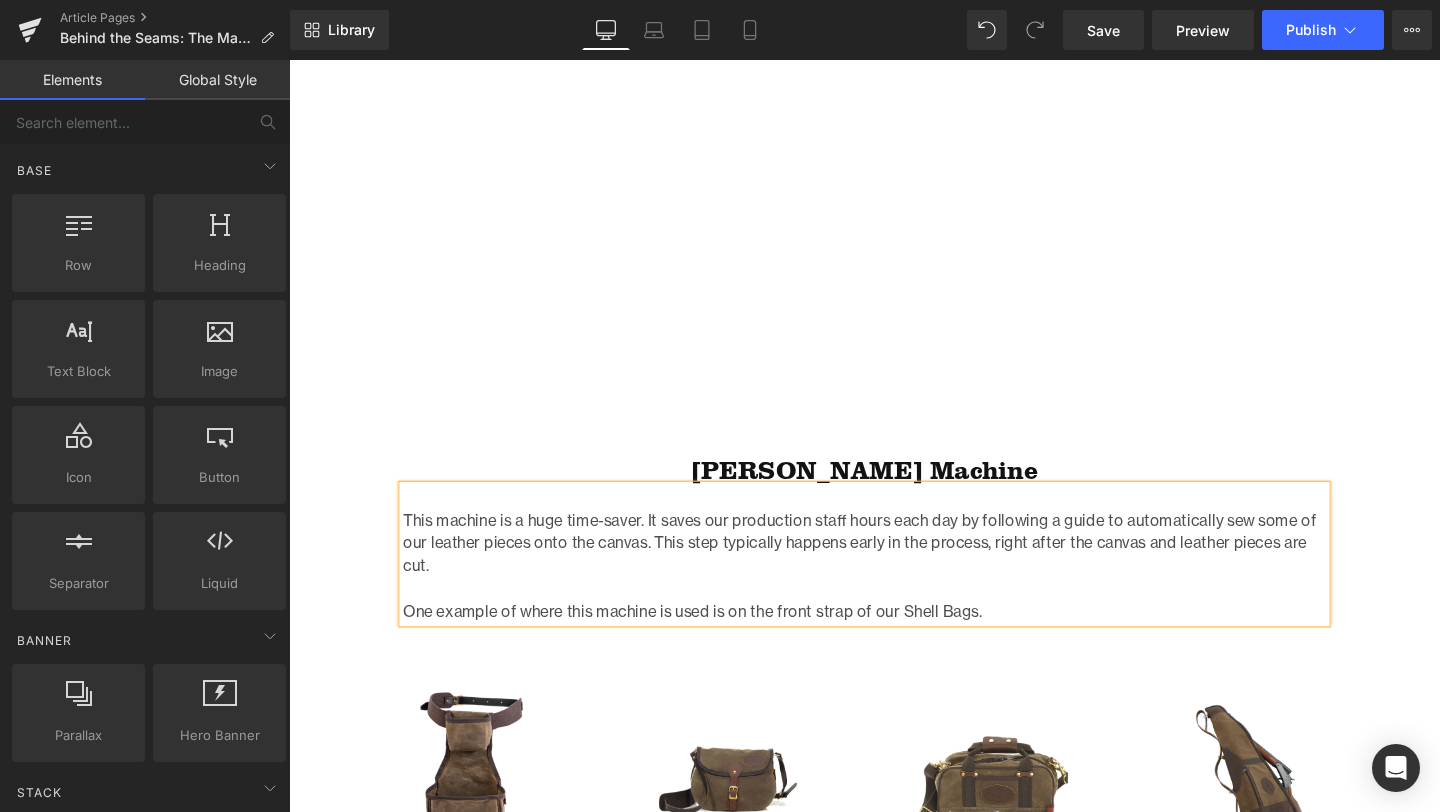click on "Behind the Seams: The Machines  That Make It Happen Heading         Row         Image         Photo by [PERSON_NAME] Text Block         Home / Sewing & Finishing Machines Breadcrumbs         Row         Row         Every Frost River pack starts in [GEOGRAPHIC_DATA], [US_STATE]—cut, stitched, and built by hand with a blend of old-school know-how and heavy-duty machines that earn their keep. From the first cut of waxed canvas to the final stitch of leather, each tool in our workshop pulls its weight. Want to see where the magic happens? Here’s a look at the machines that help bring our gear to life—and the marks they leave behind. Text Block         Standard Heavy-Duty Sewing Machine Heading         These standard sewing machines are the primary tools we use here in the shop and are the most similar to what many people have at home. They’re great for sewing a wide range of materials, and our hardworking sewing specialists run dozens of bags through them each day. Text Block         Double Needle Sewing Machine" at bounding box center (894, -979) 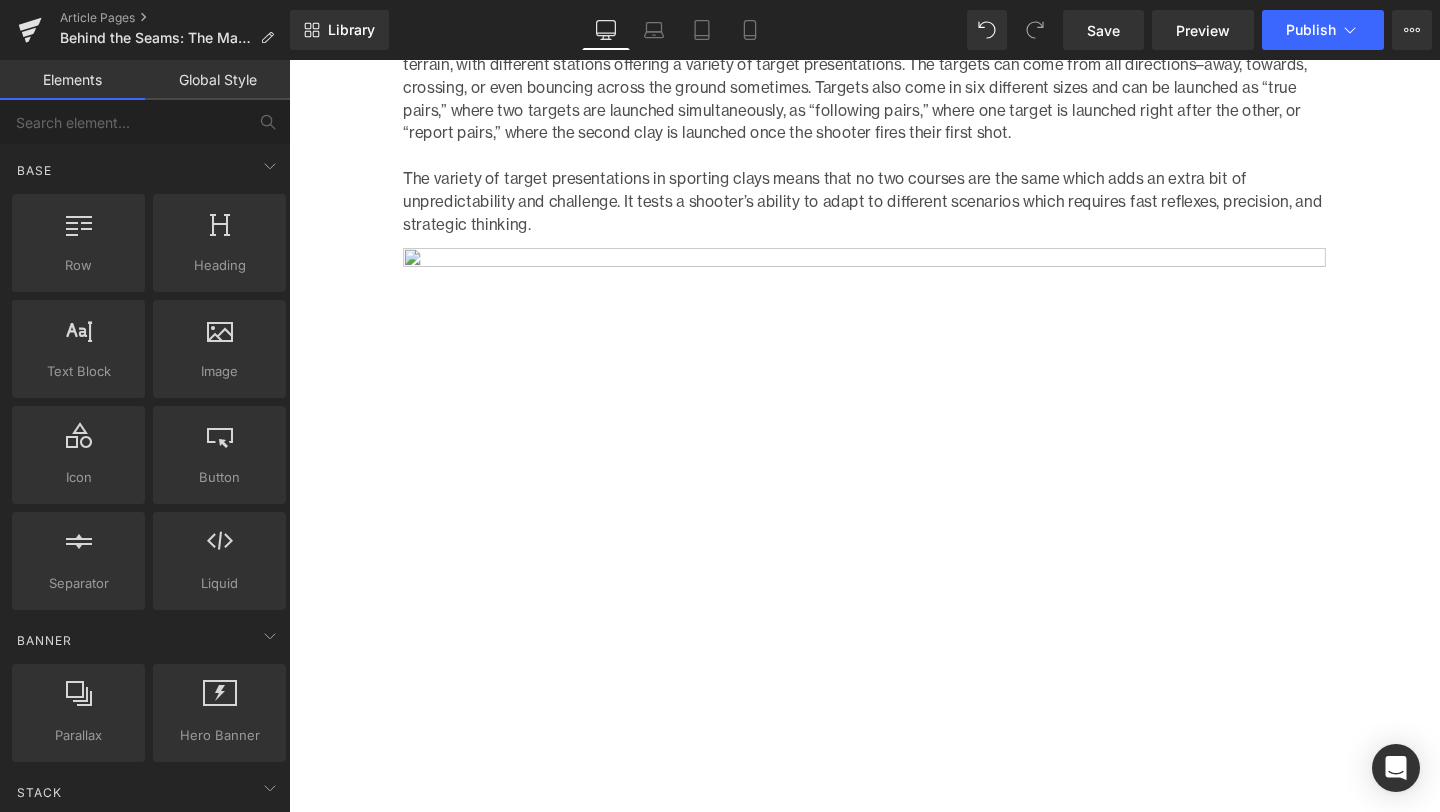 scroll, scrollTop: 2963, scrollLeft: 0, axis: vertical 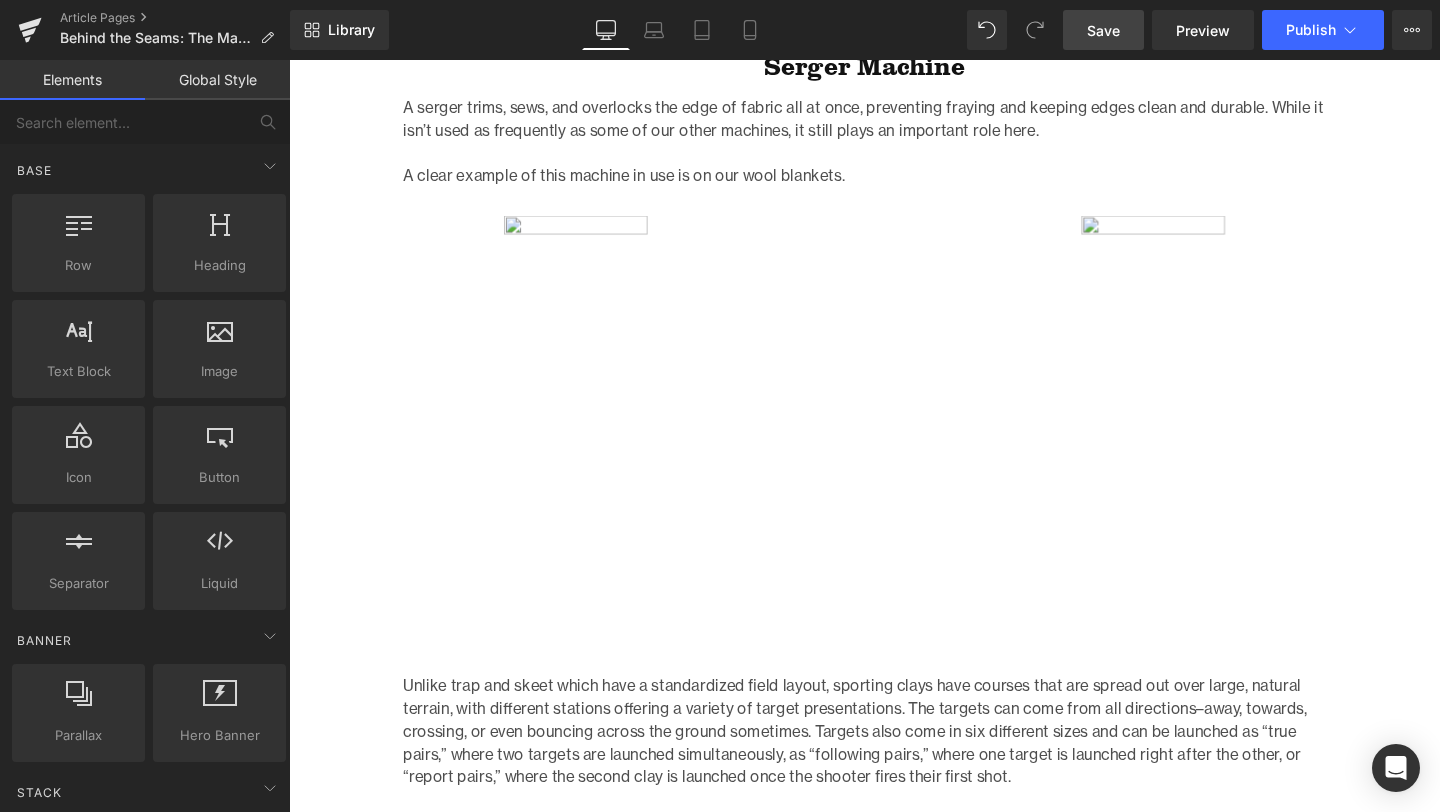 click on "Save" at bounding box center [1103, 30] 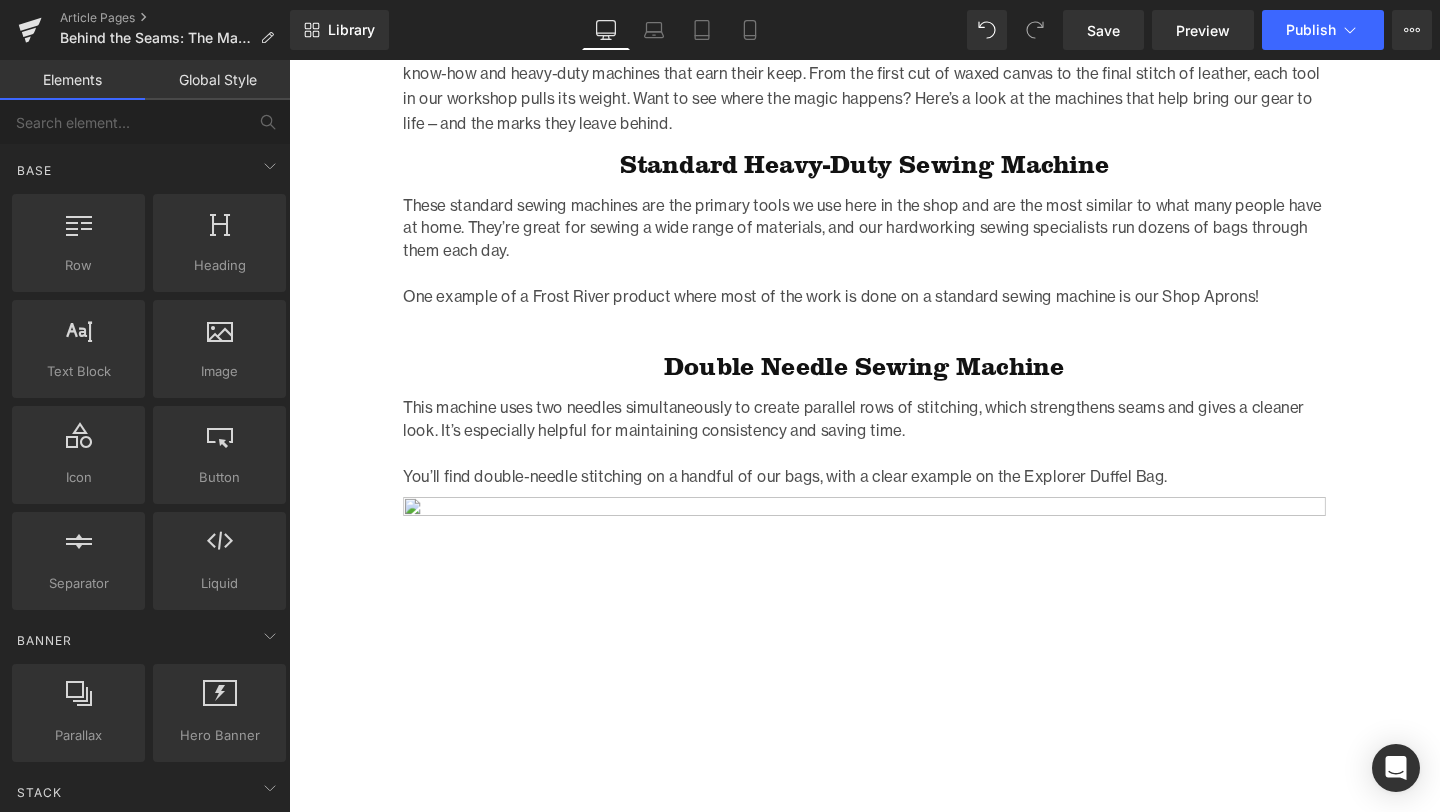 scroll, scrollTop: 1224, scrollLeft: 0, axis: vertical 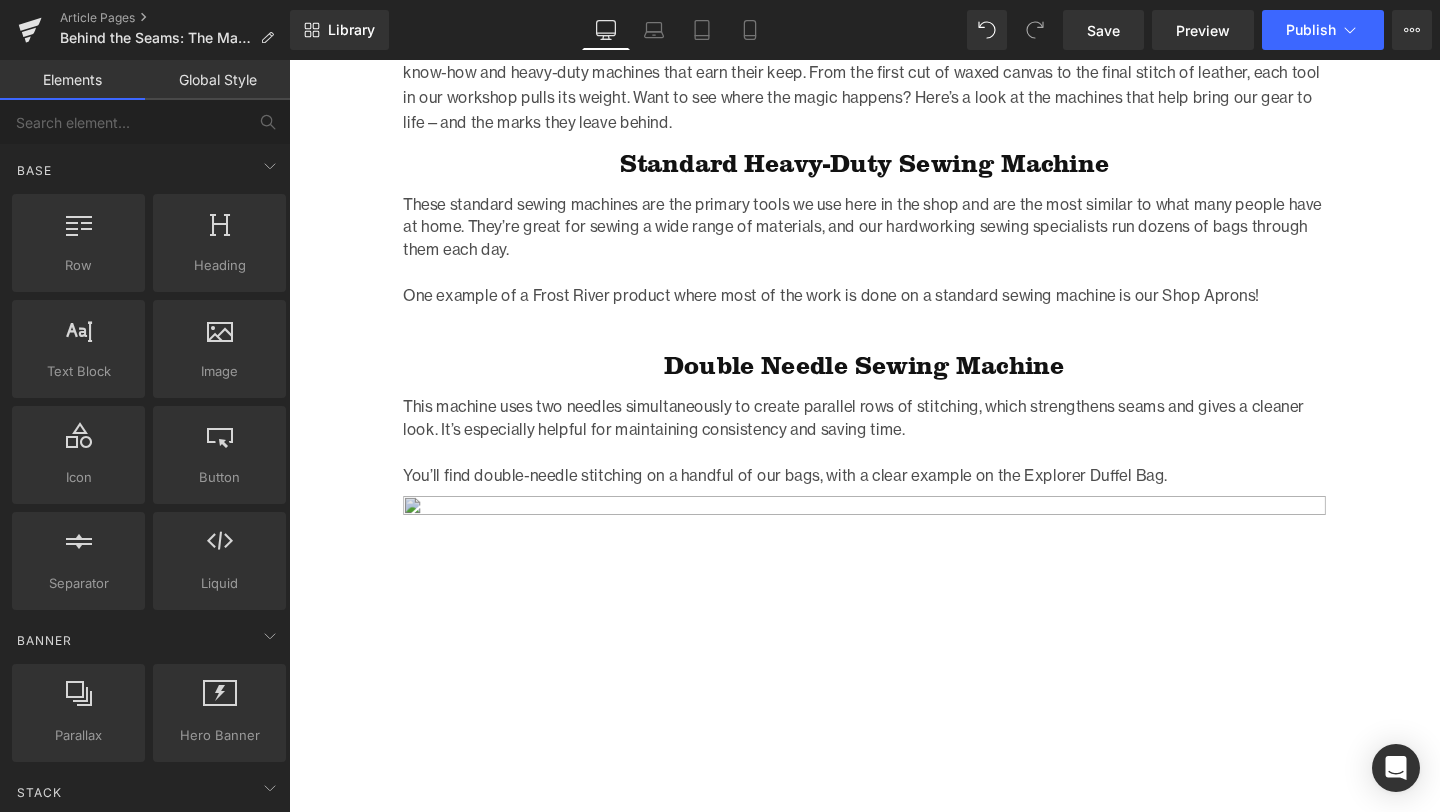 click at bounding box center [894, 759] 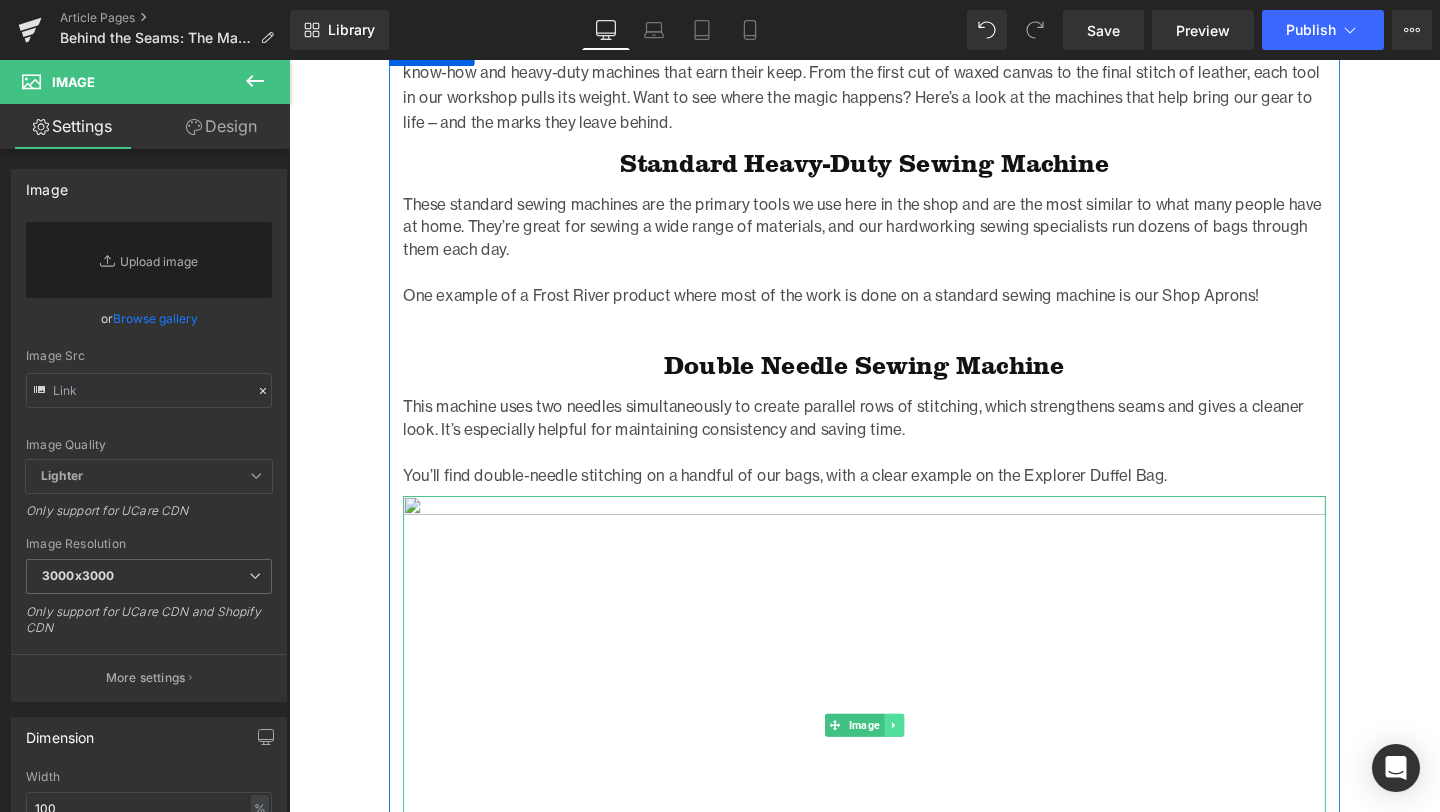 click 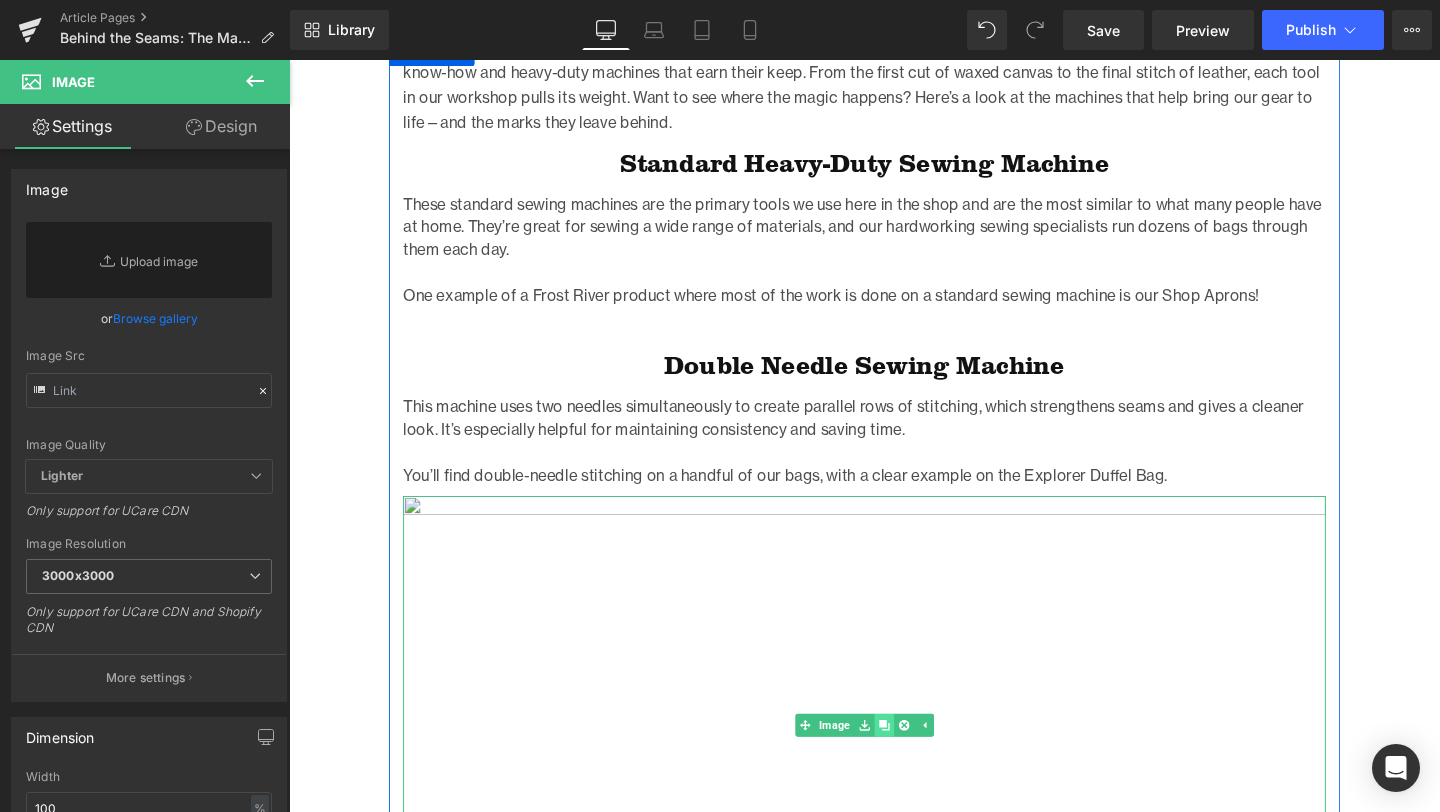click 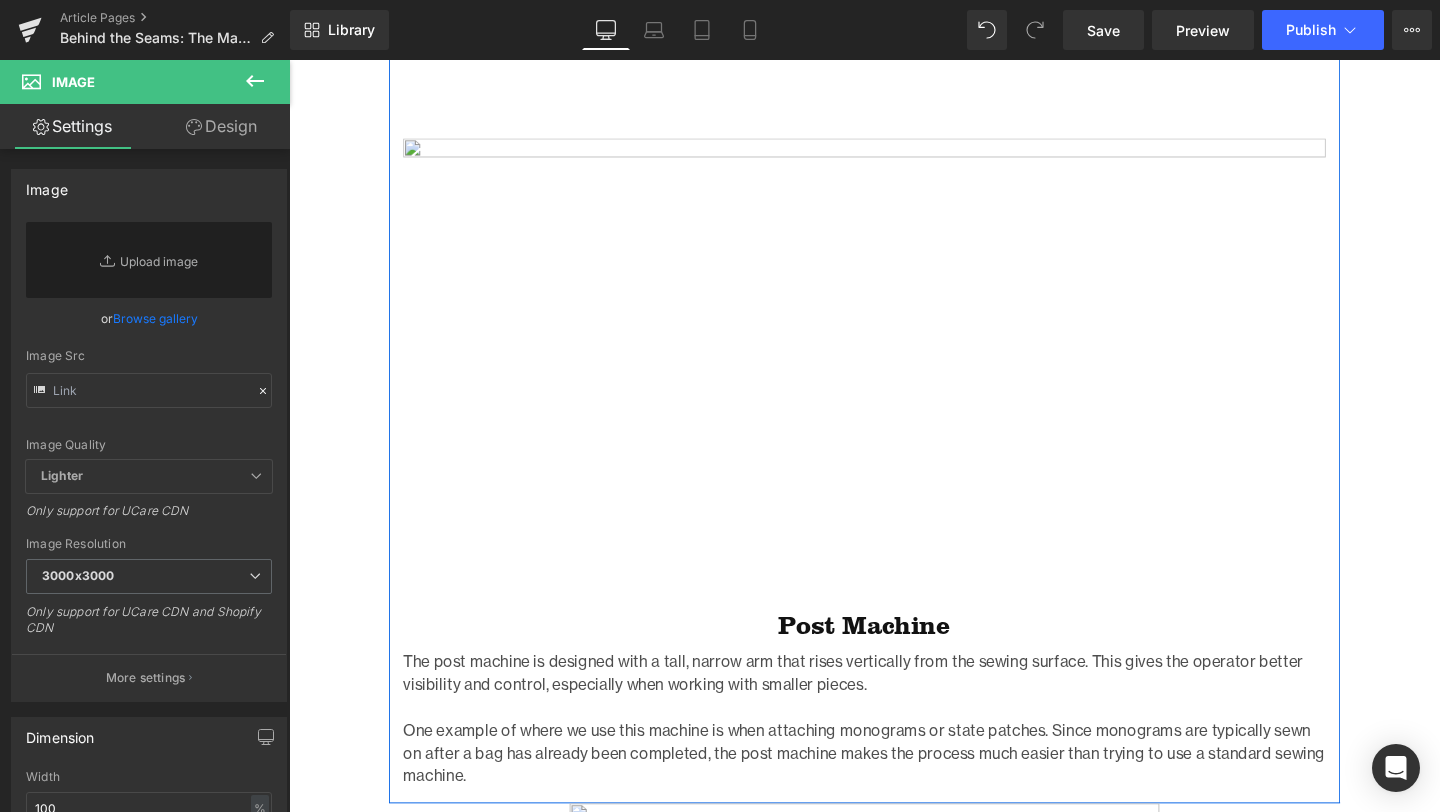 scroll, scrollTop: 2084, scrollLeft: 0, axis: vertical 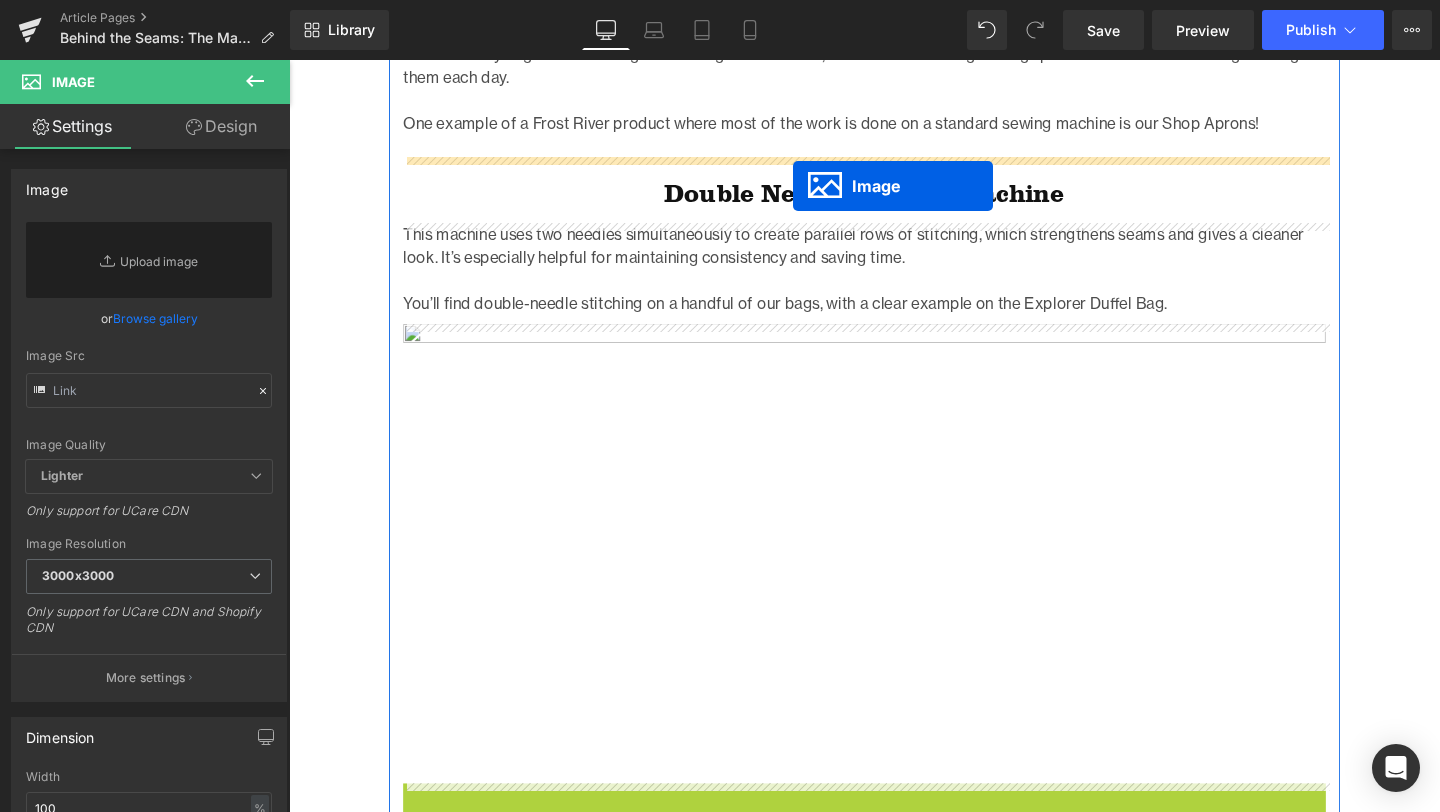 drag, startPoint x: 862, startPoint y: 382, endPoint x: 819, endPoint y: 192, distance: 194.80502 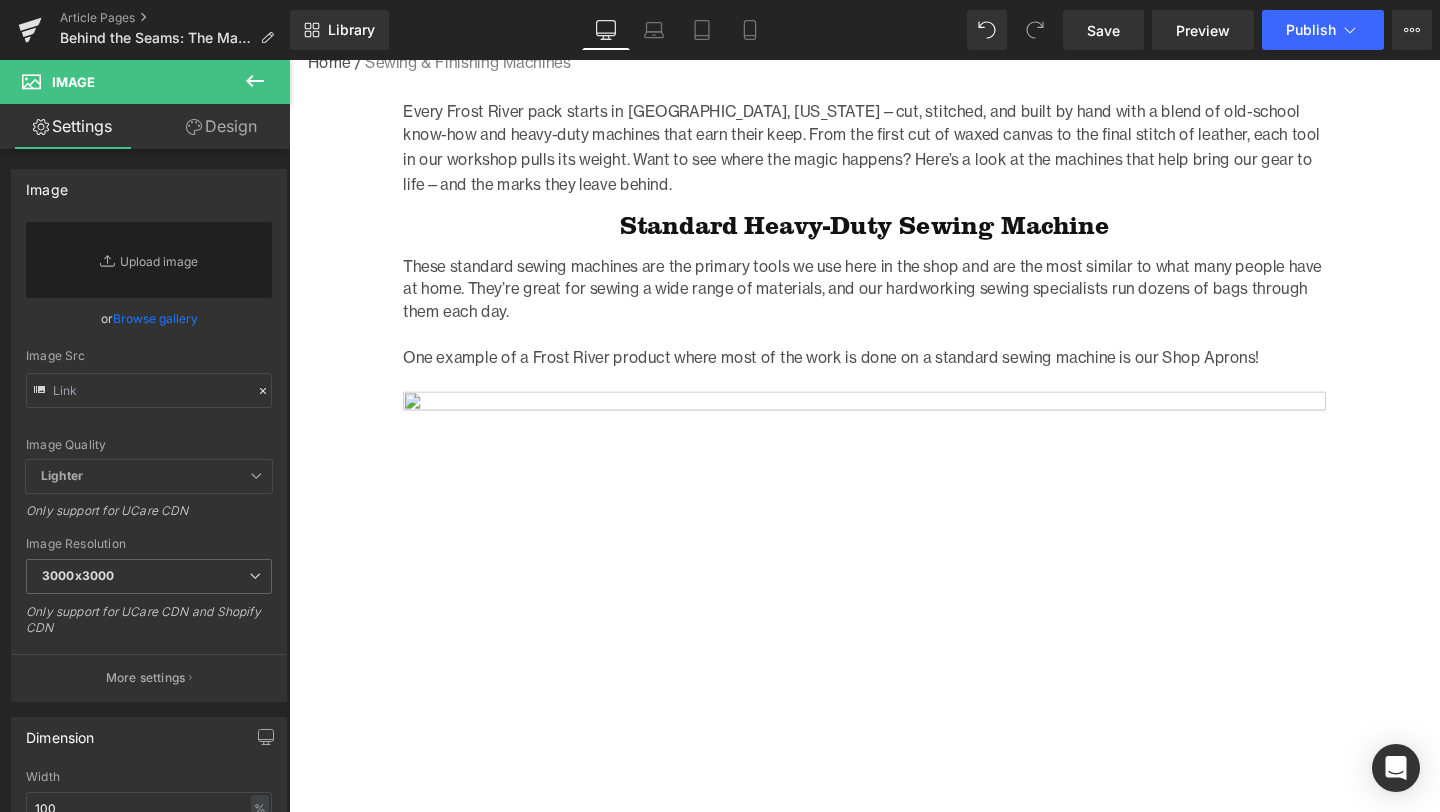 scroll, scrollTop: 1172, scrollLeft: 0, axis: vertical 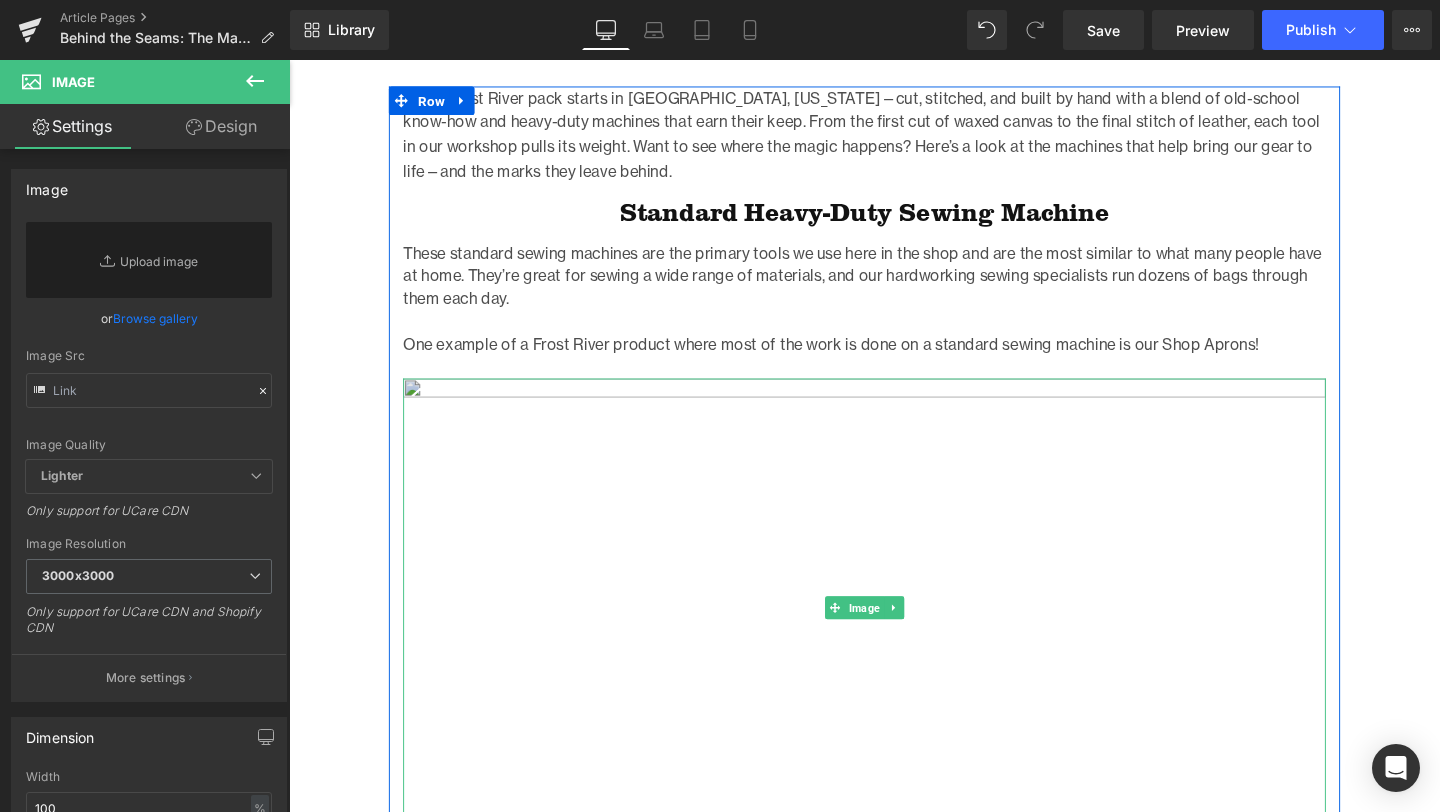 click at bounding box center [894, 636] 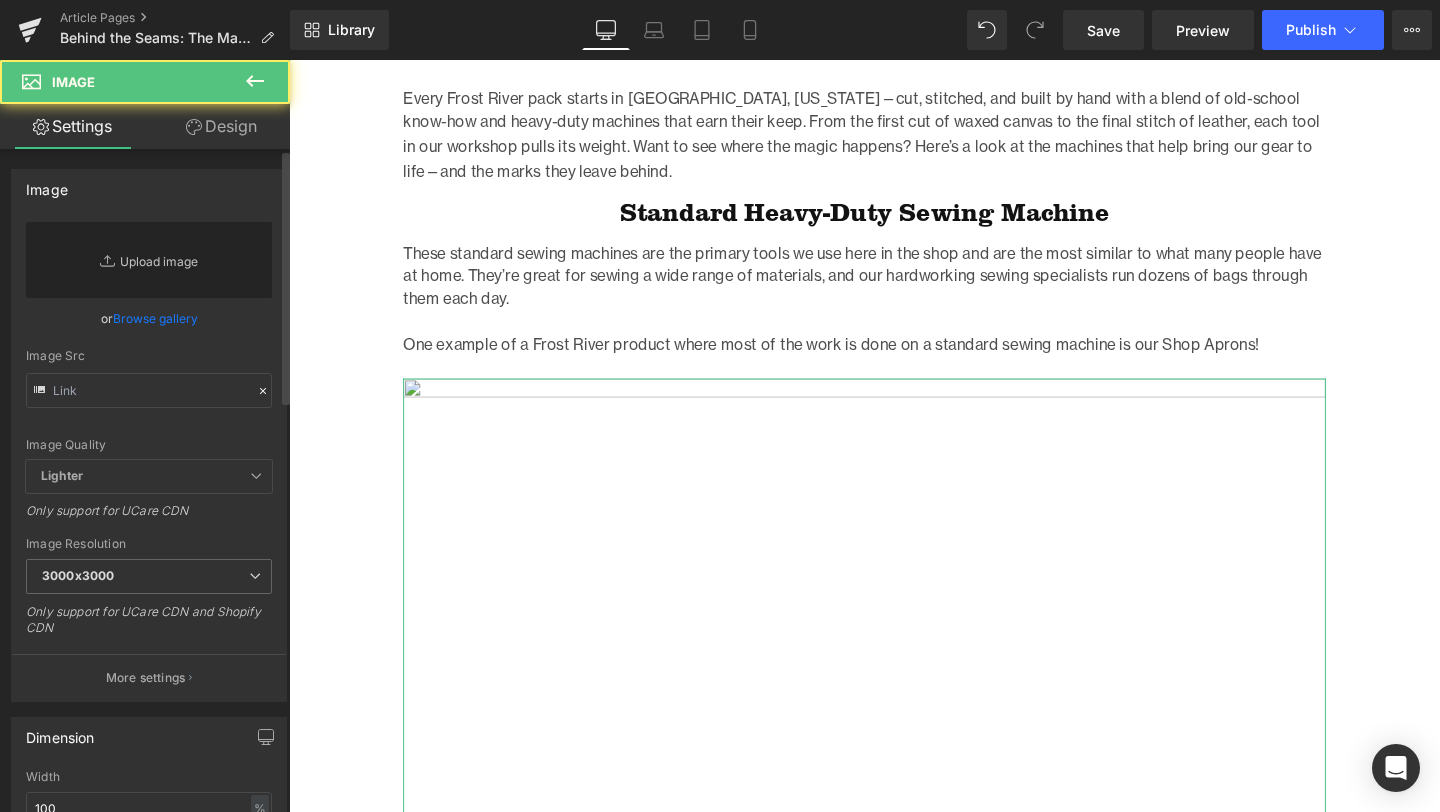 click on "Replace Image" at bounding box center (149, 260) 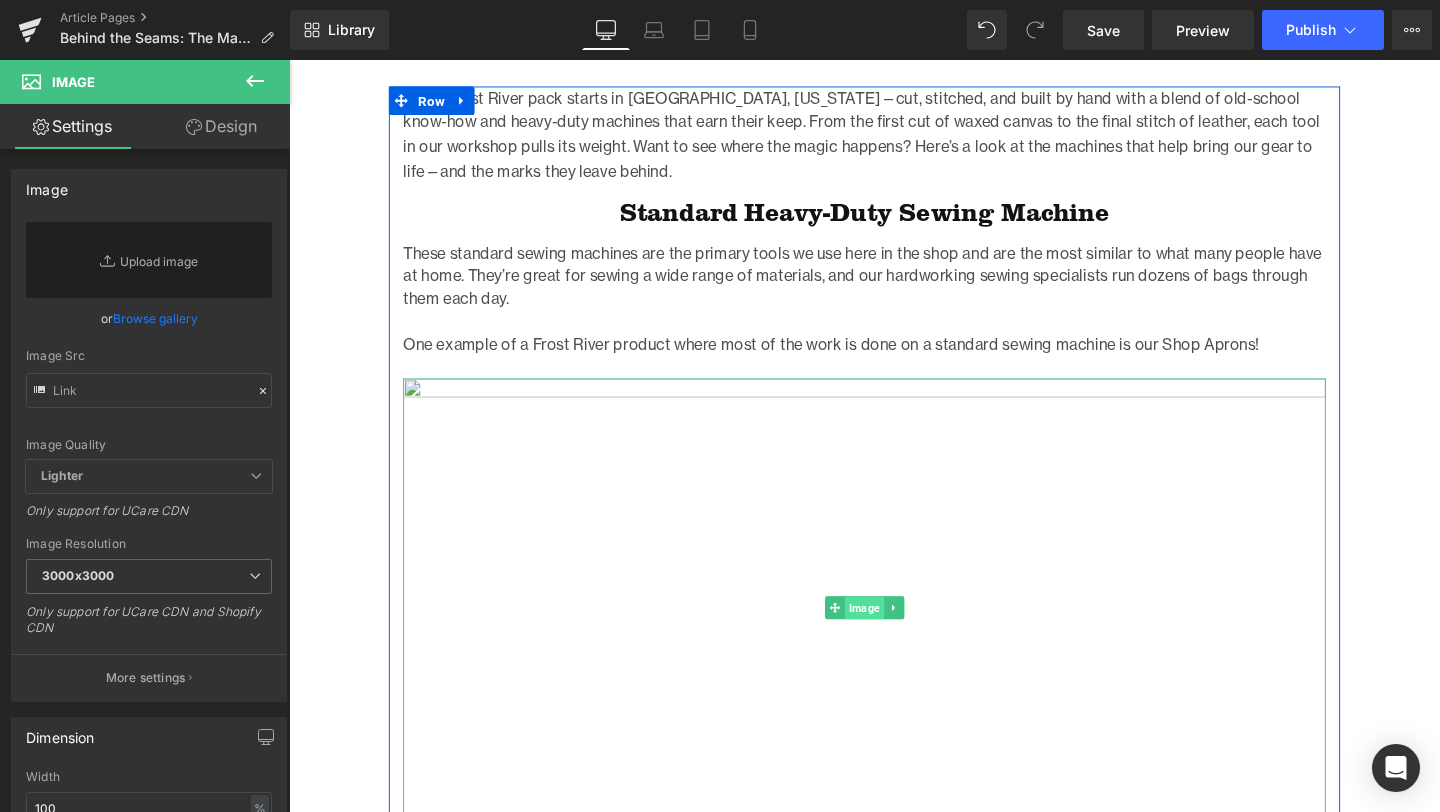 click on "Image" at bounding box center (893, 636) 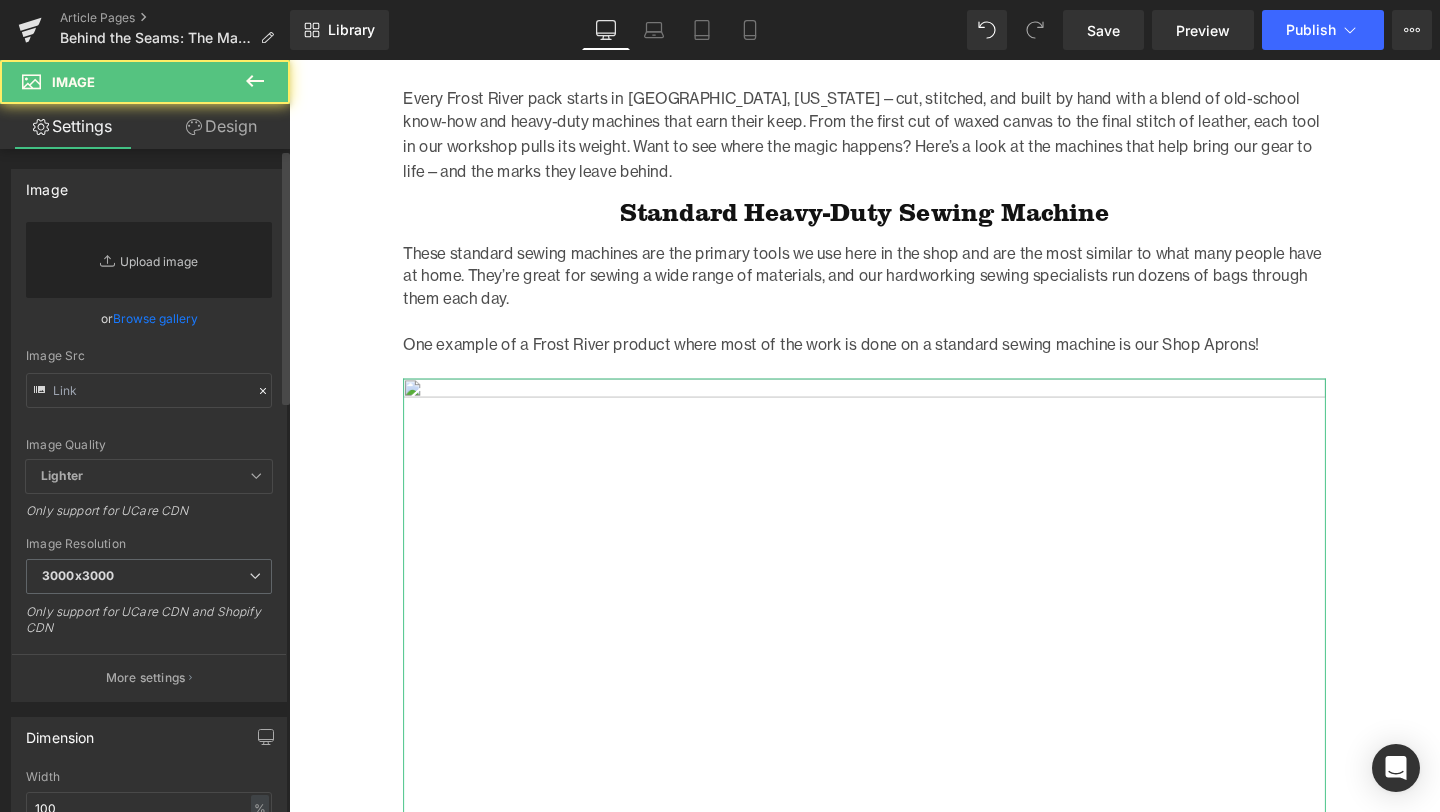 click on "Replace Image" at bounding box center (149, 260) 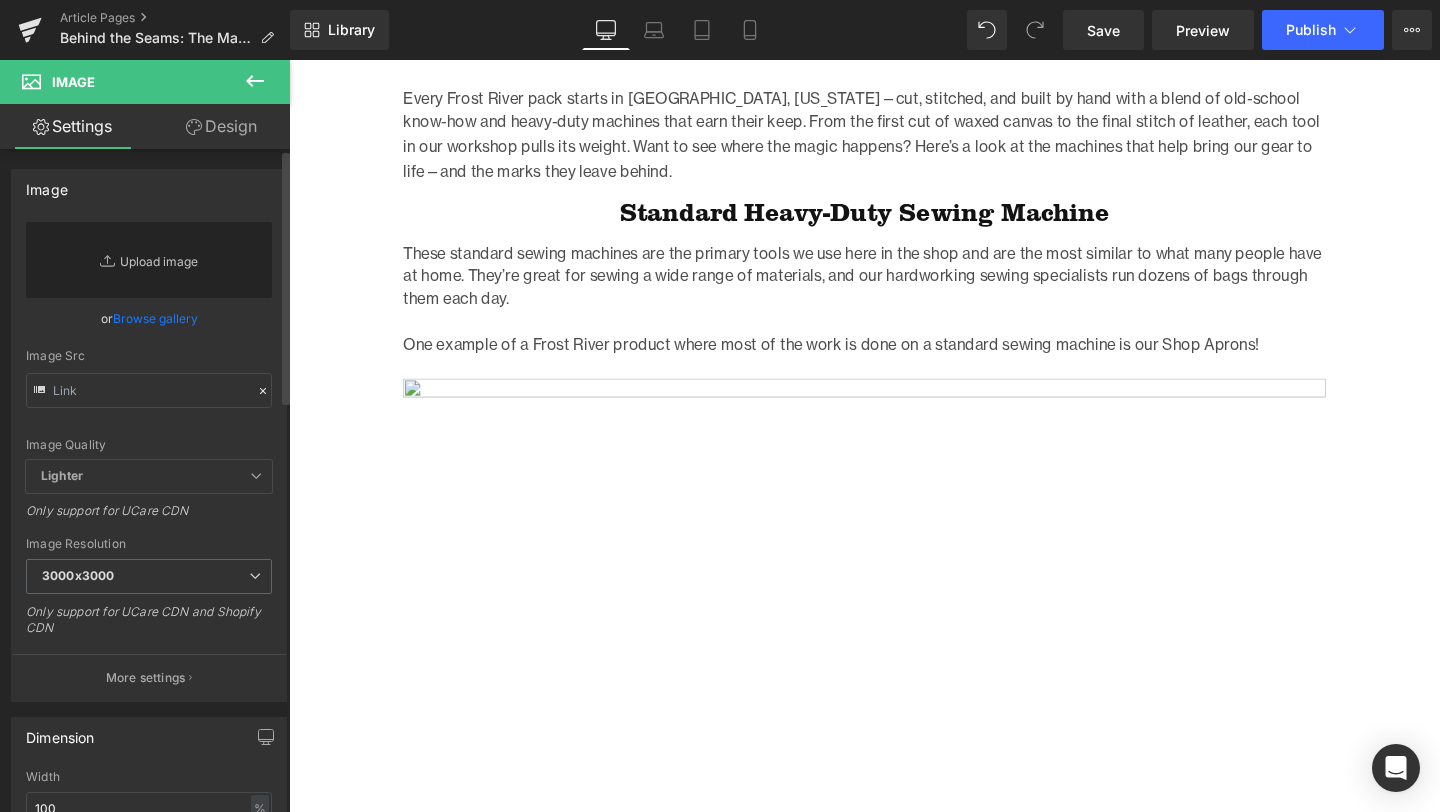 type on "C:\fakepath\SewingMachine_Manufacturing-2.jpg" 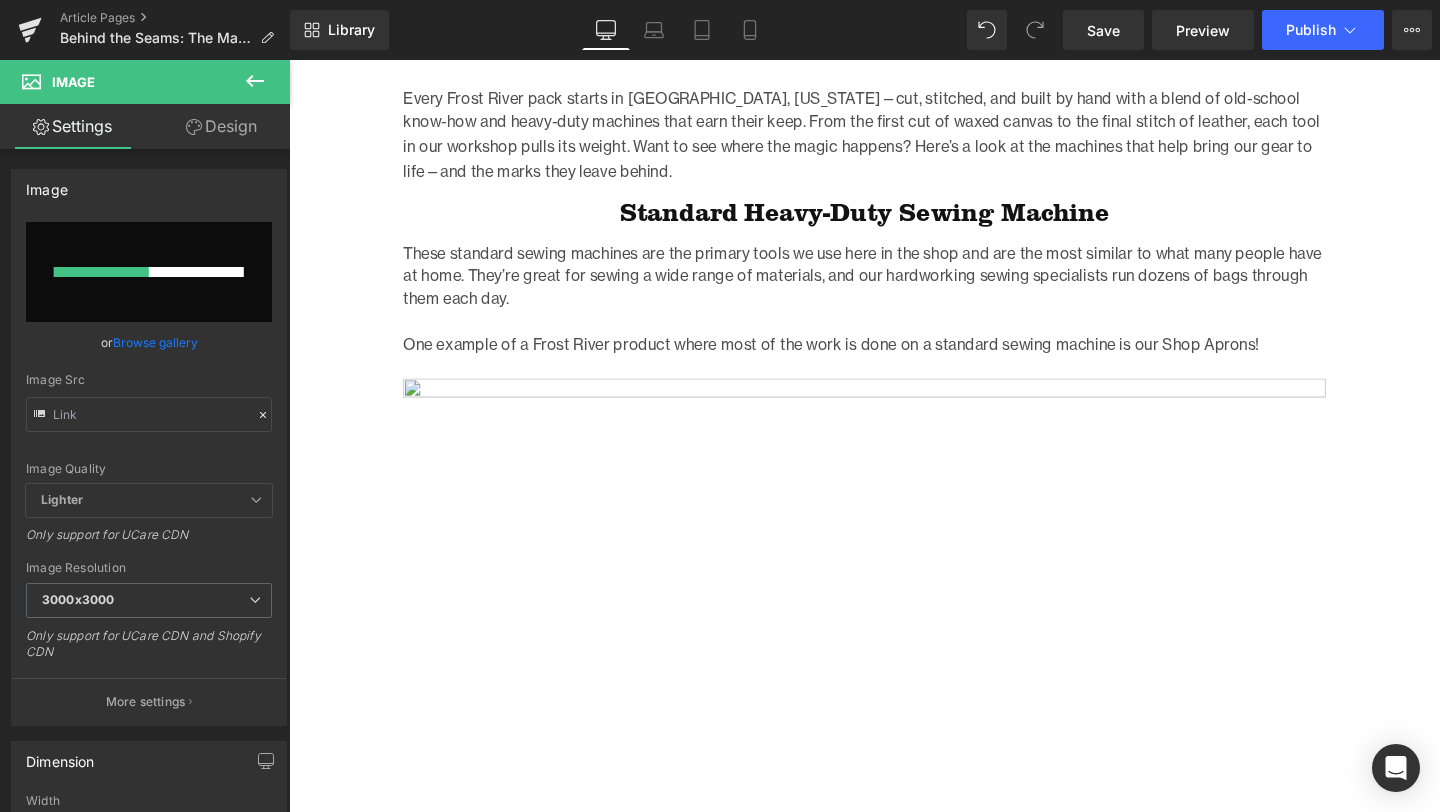 type 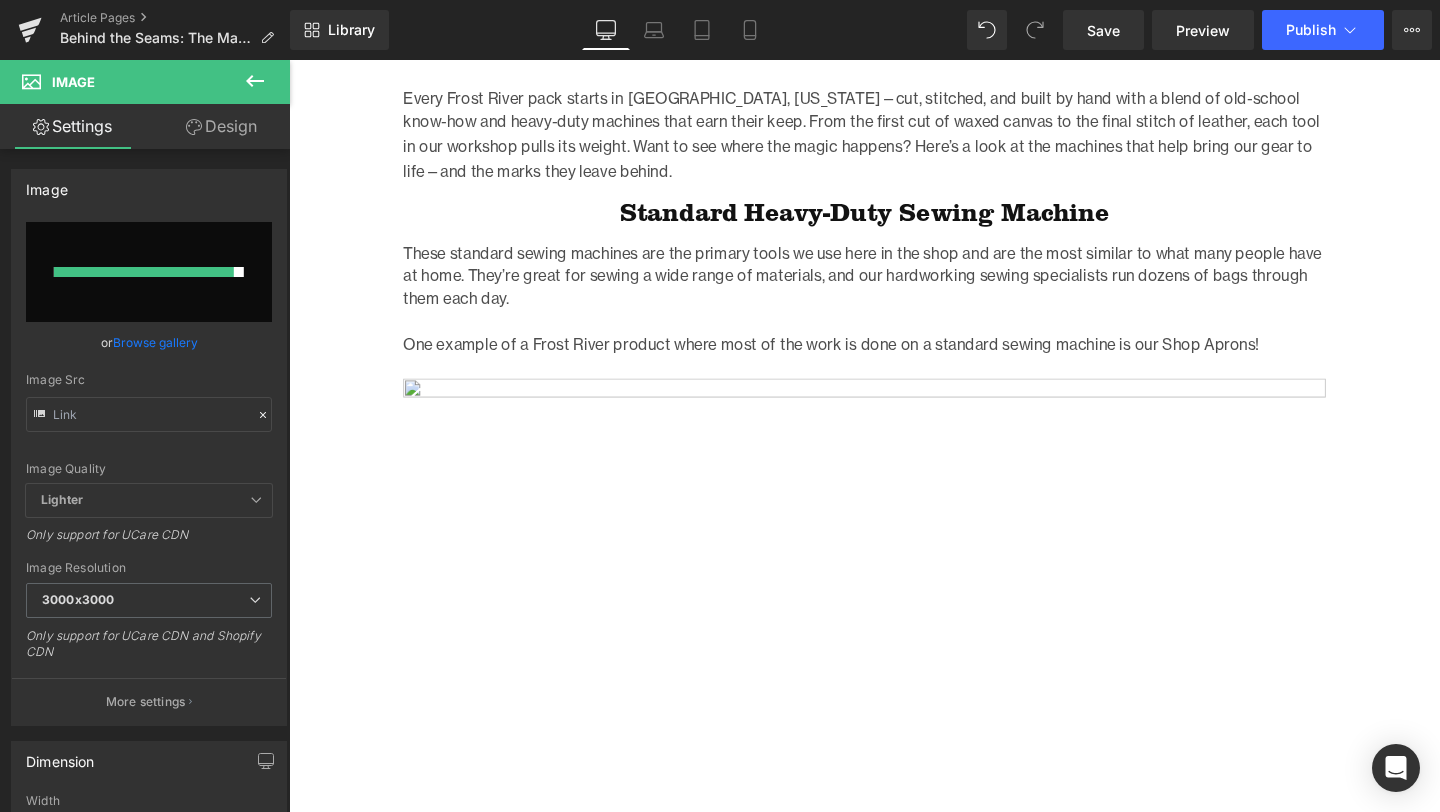 type on "[URL][DOMAIN_NAME]" 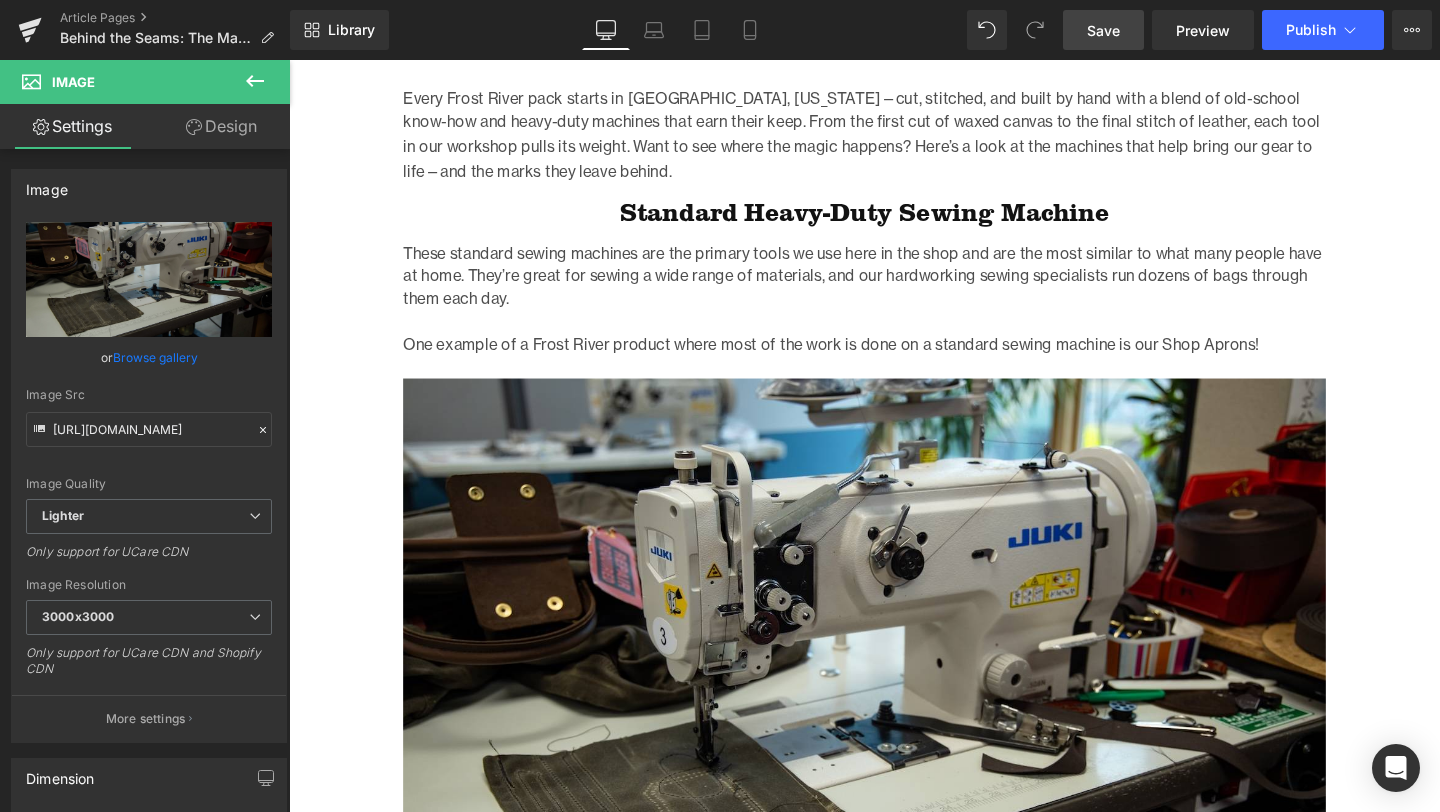 click on "Save" at bounding box center (1103, 30) 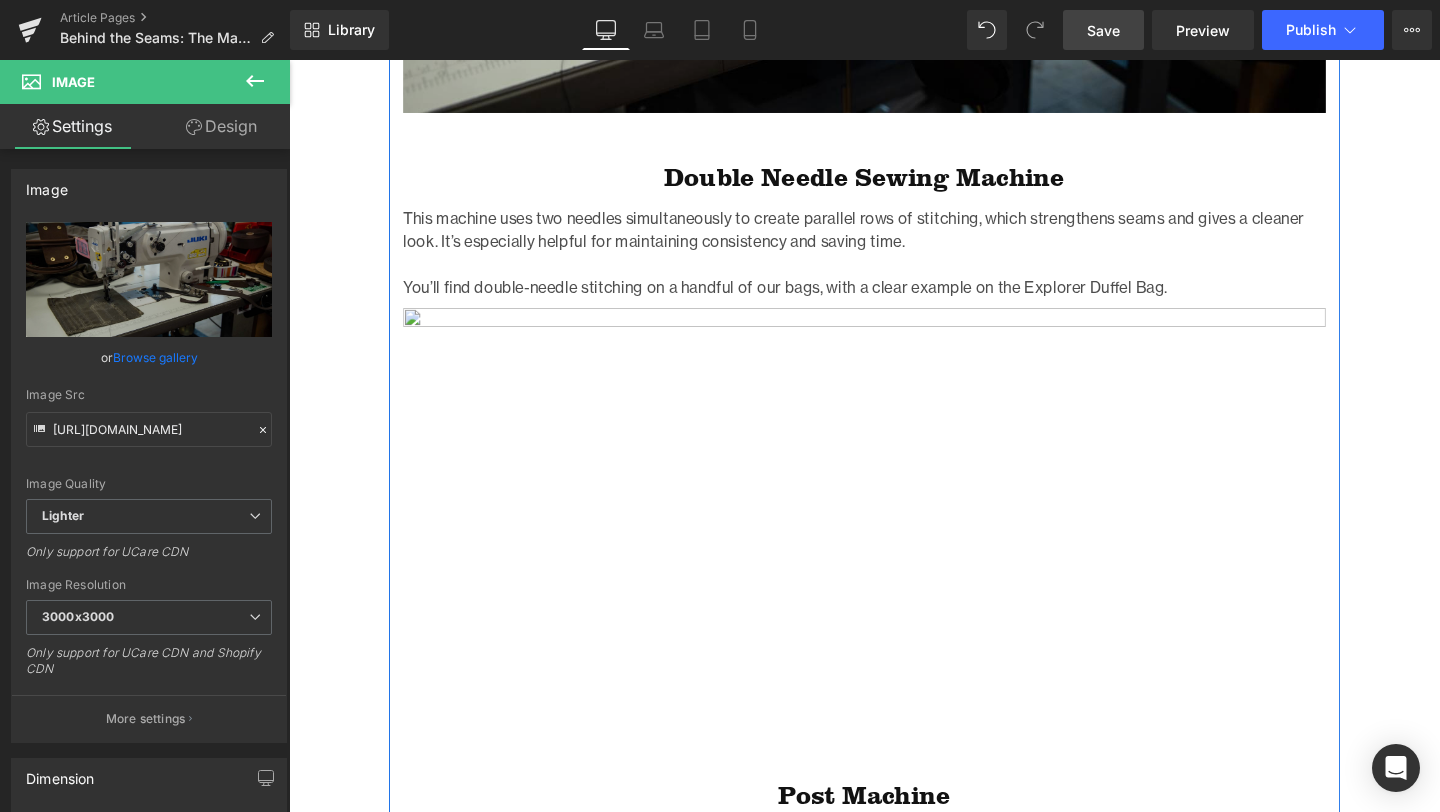 scroll, scrollTop: 2166, scrollLeft: 0, axis: vertical 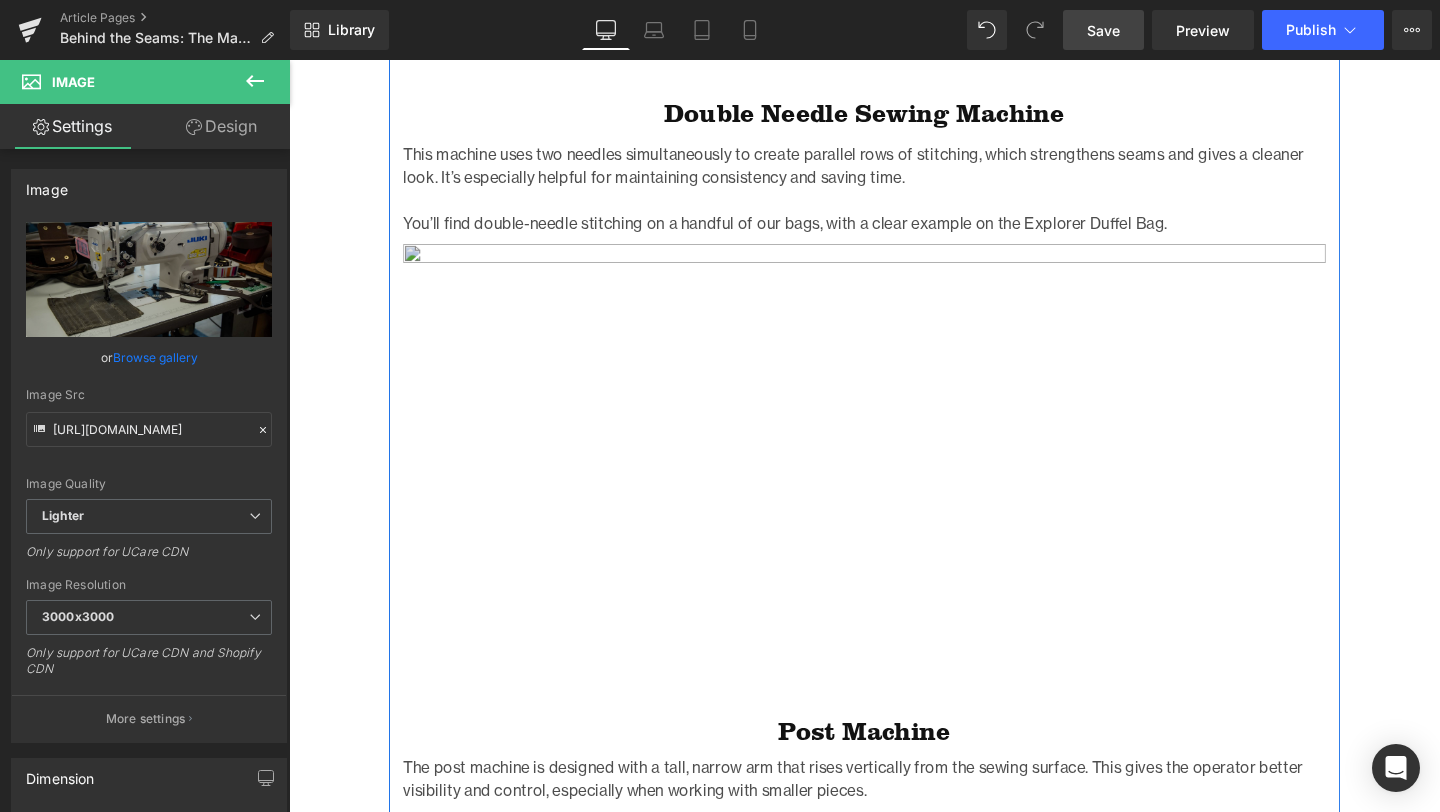 click at bounding box center (894, 494) 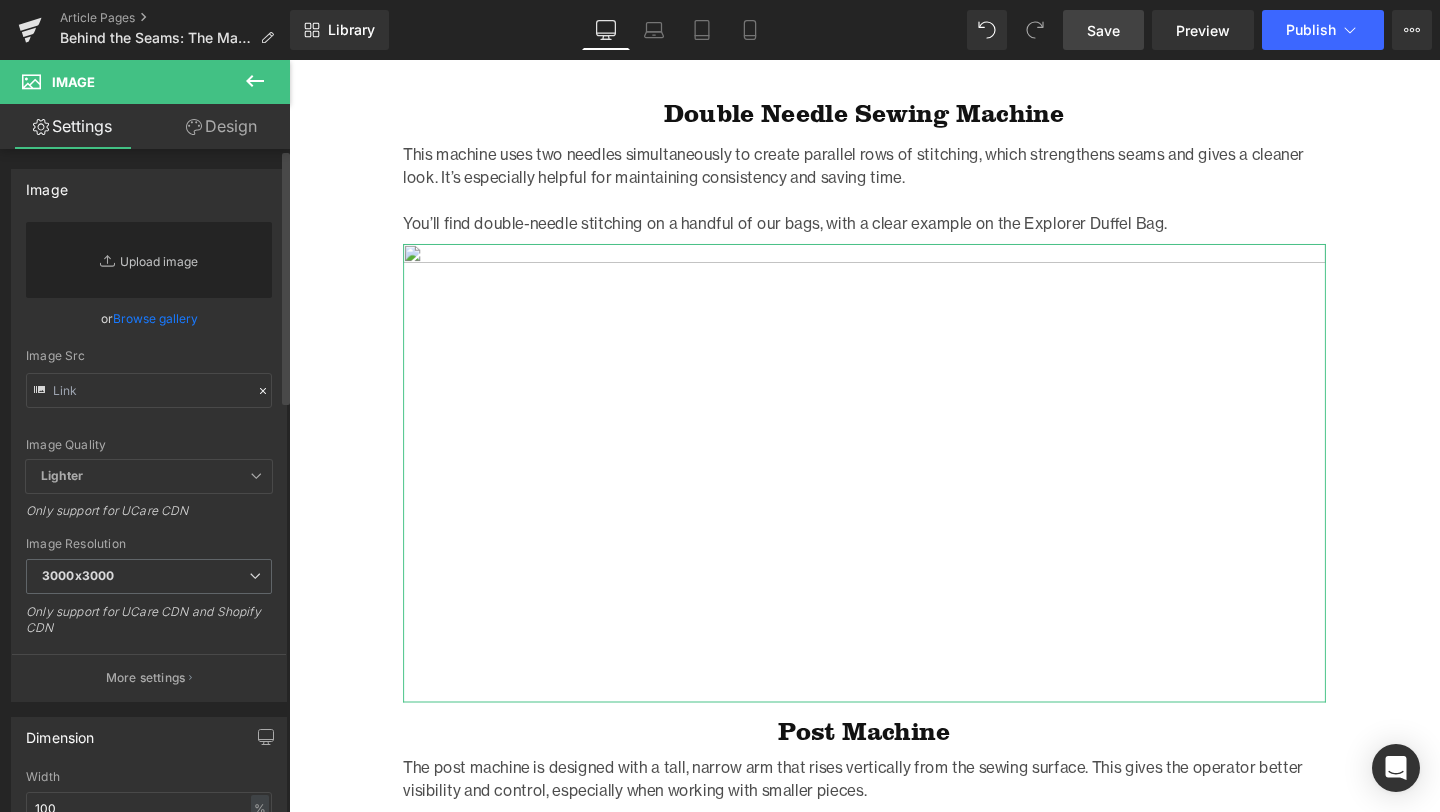 click on "Replace Image" at bounding box center (149, 260) 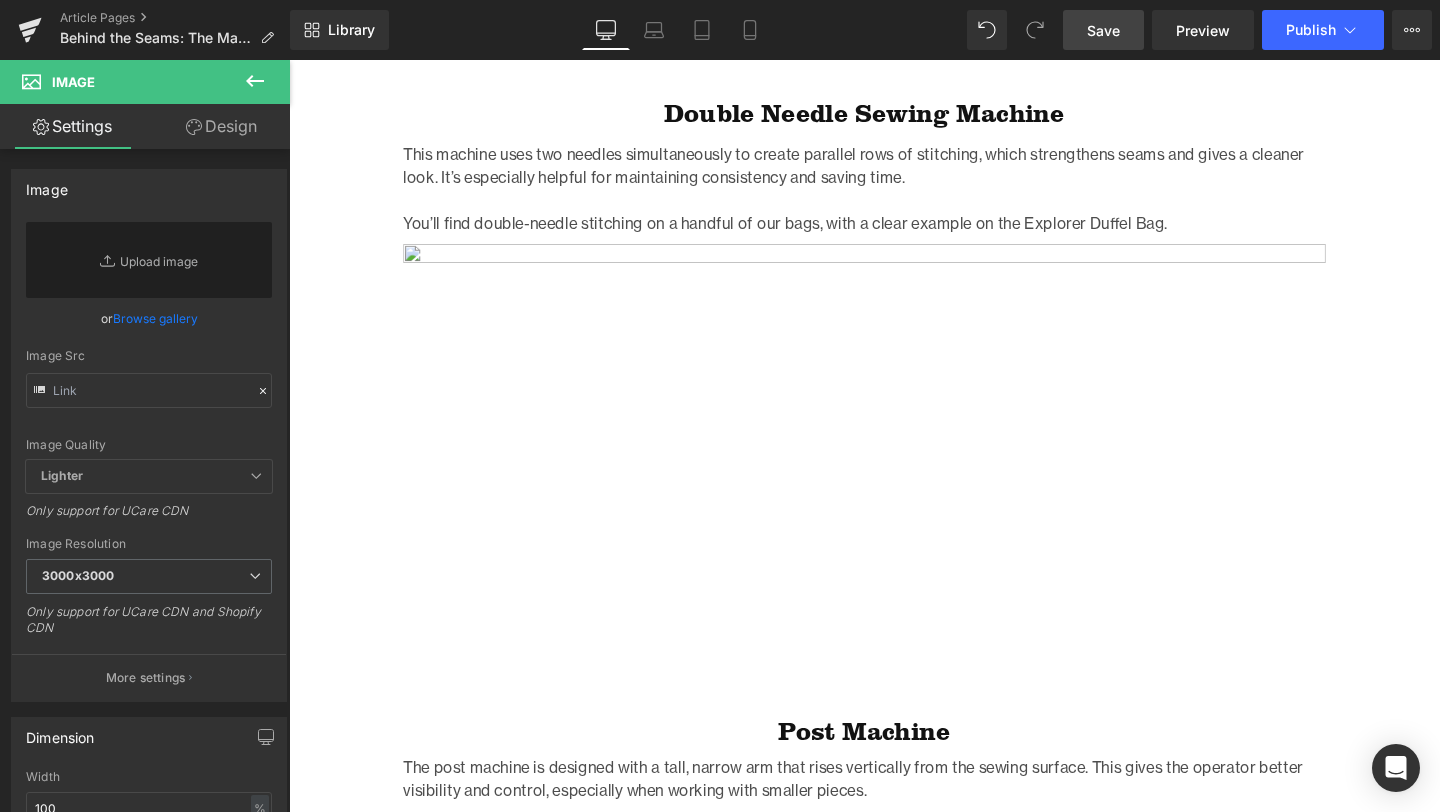 type on "C:\fakepath\DoubleNeedle_SewingMachine_Manufacturing-1.jpg" 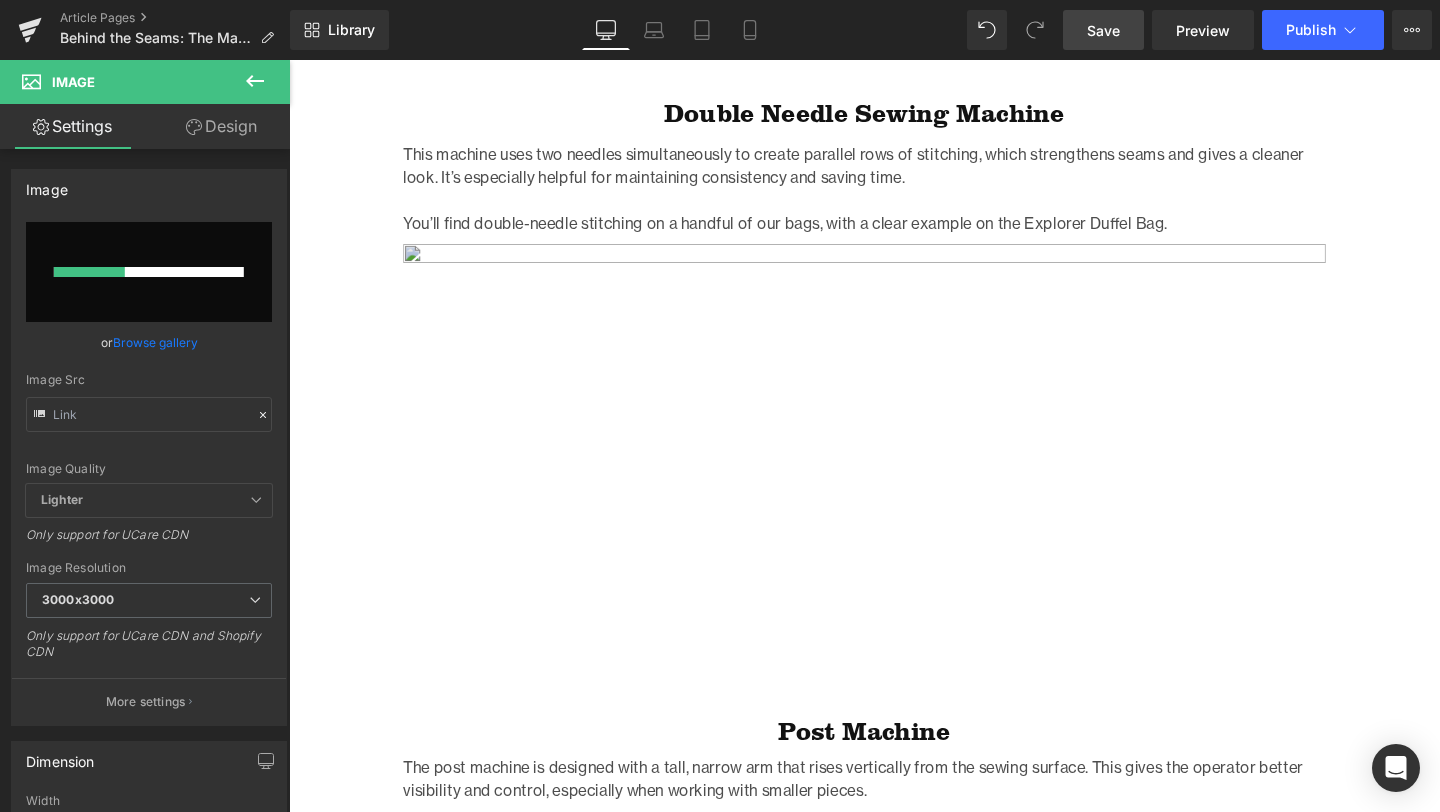 type 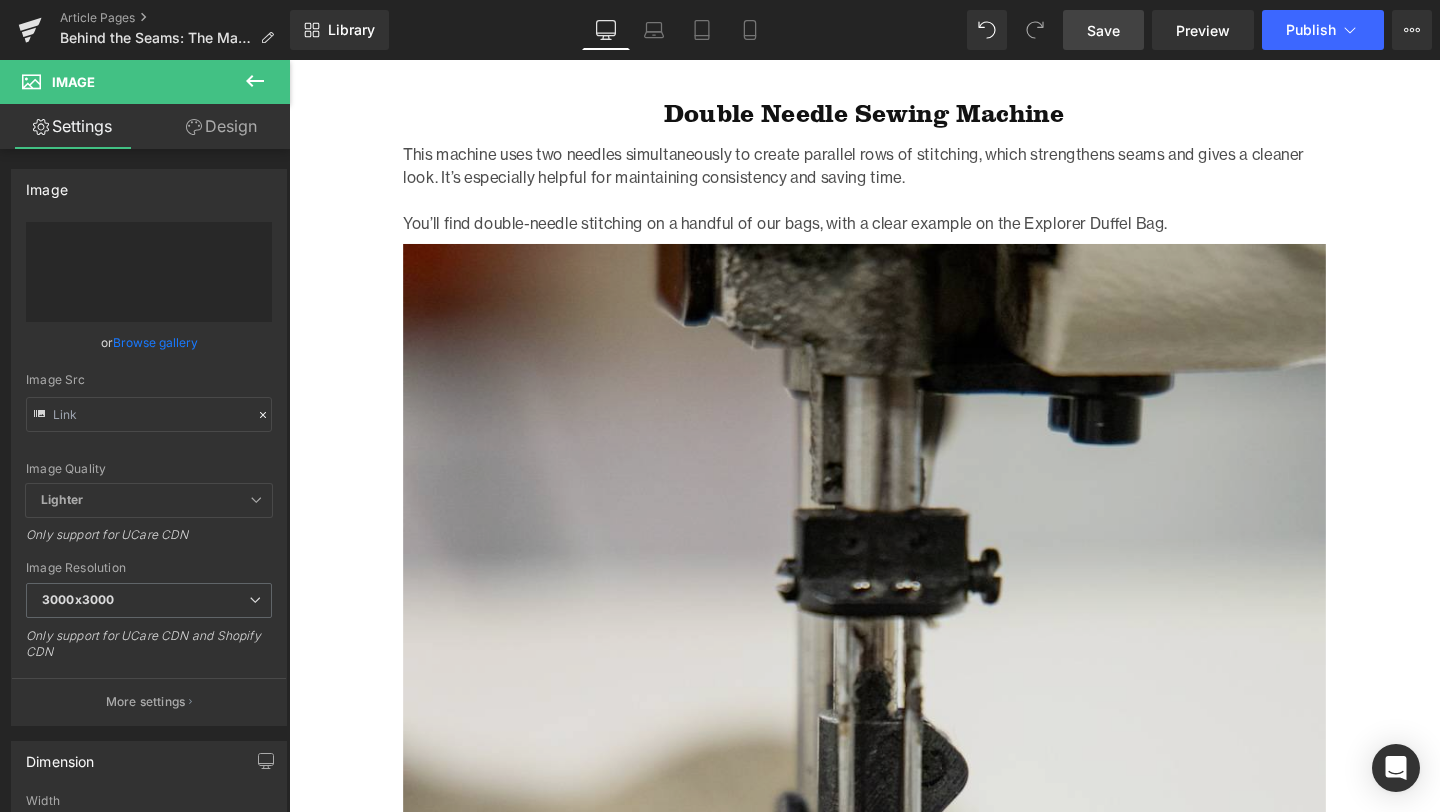type on "[URL][DOMAIN_NAME]" 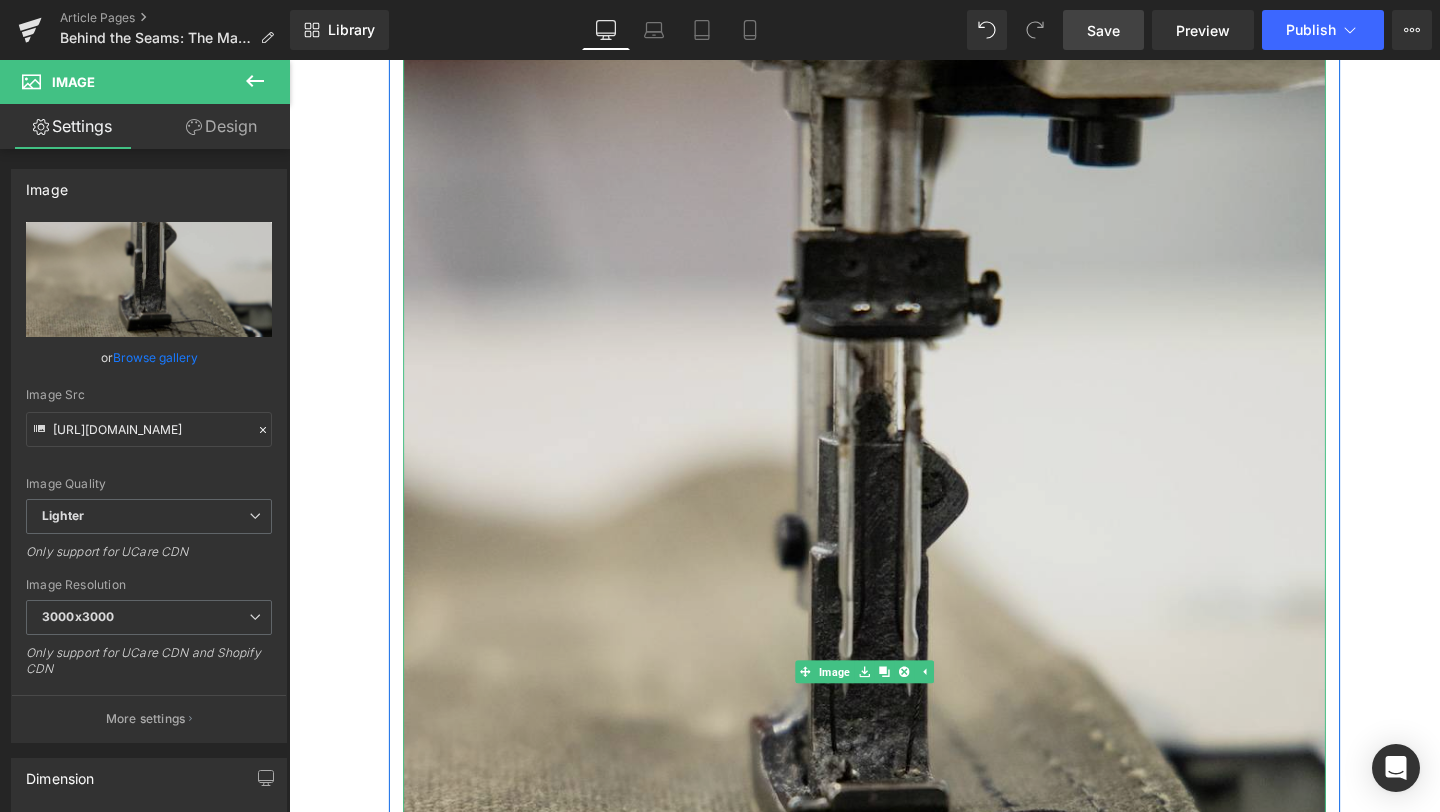 scroll, scrollTop: 2463, scrollLeft: 0, axis: vertical 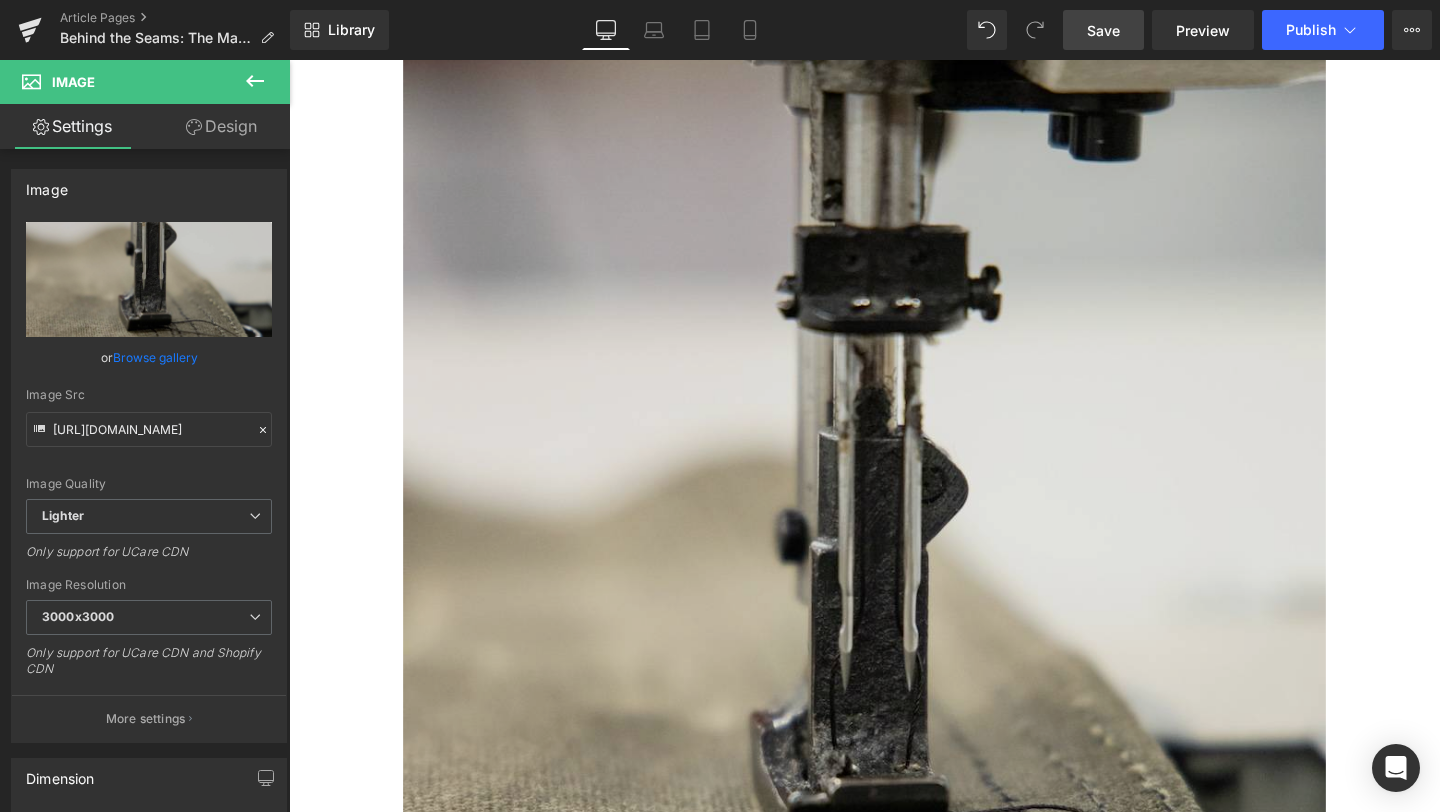 click at bounding box center (894, 698) 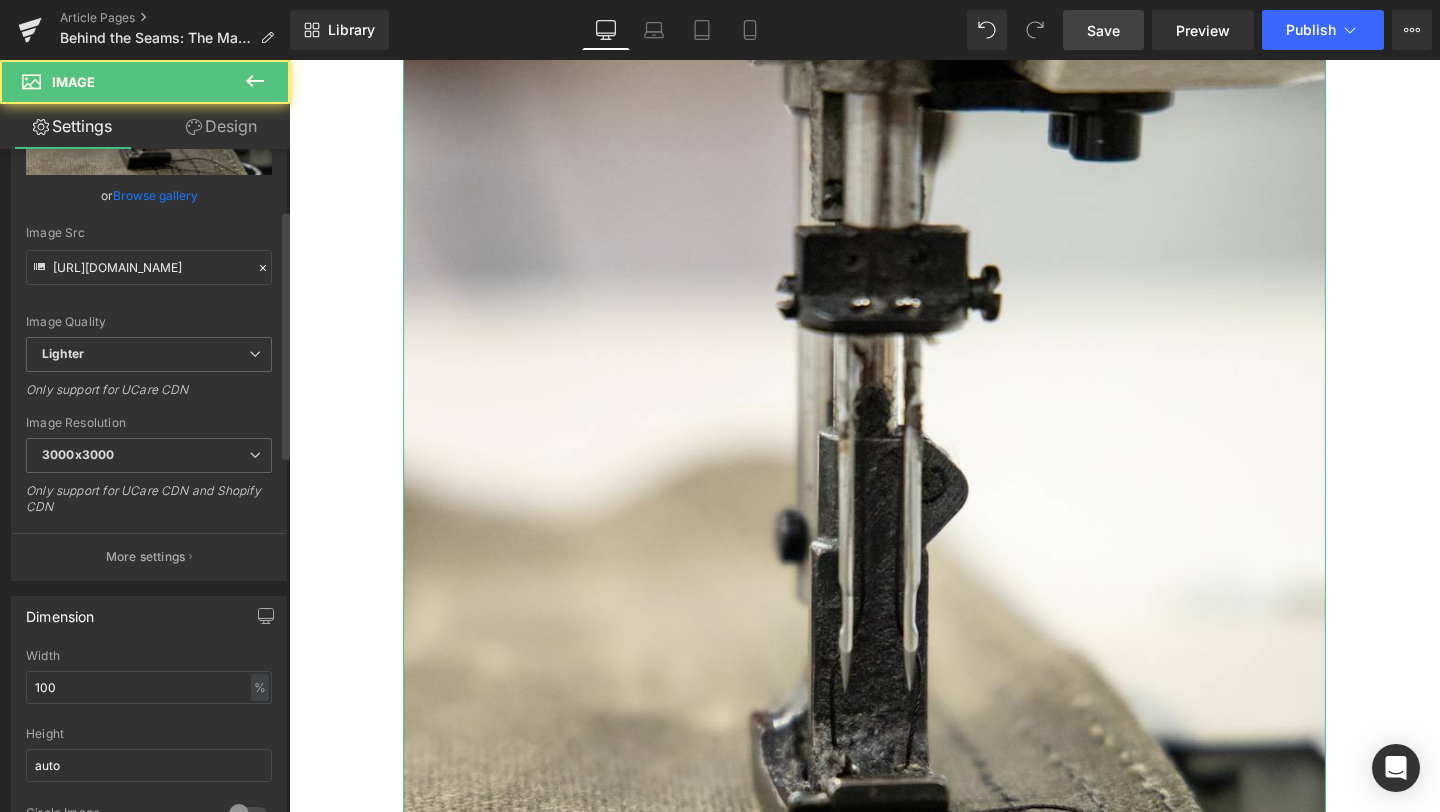 scroll, scrollTop: 471, scrollLeft: 0, axis: vertical 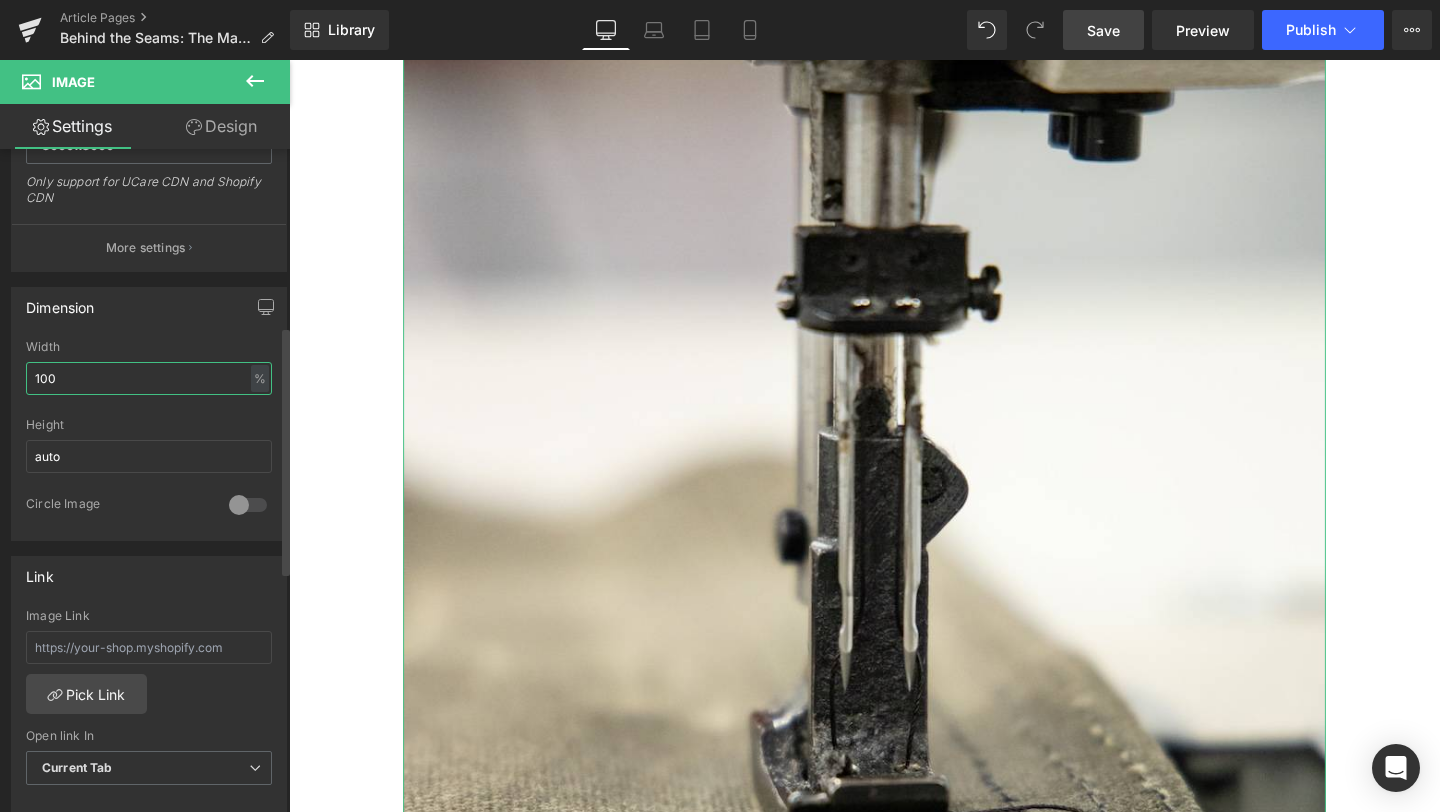 click on "100" at bounding box center [149, 378] 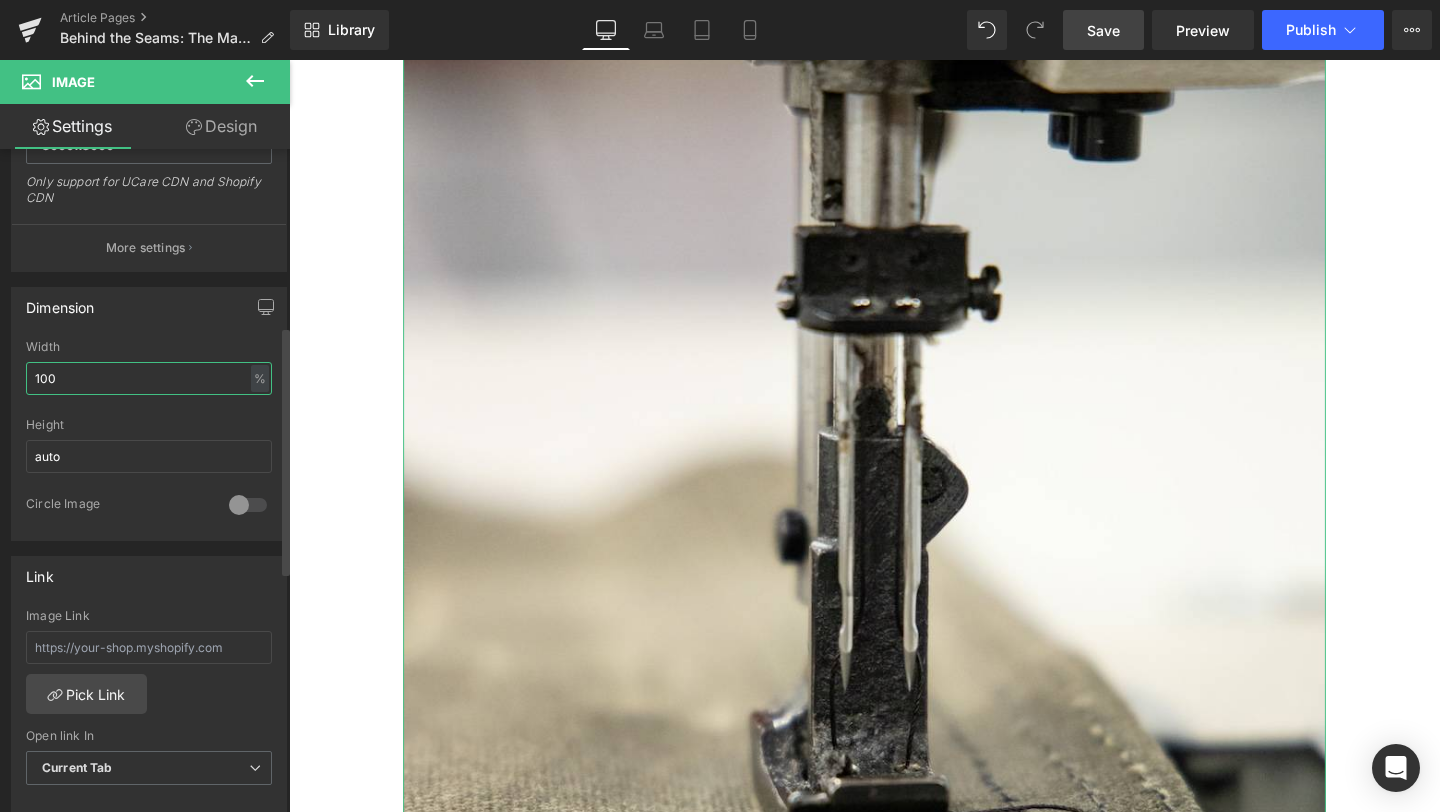 click on "100" at bounding box center [149, 378] 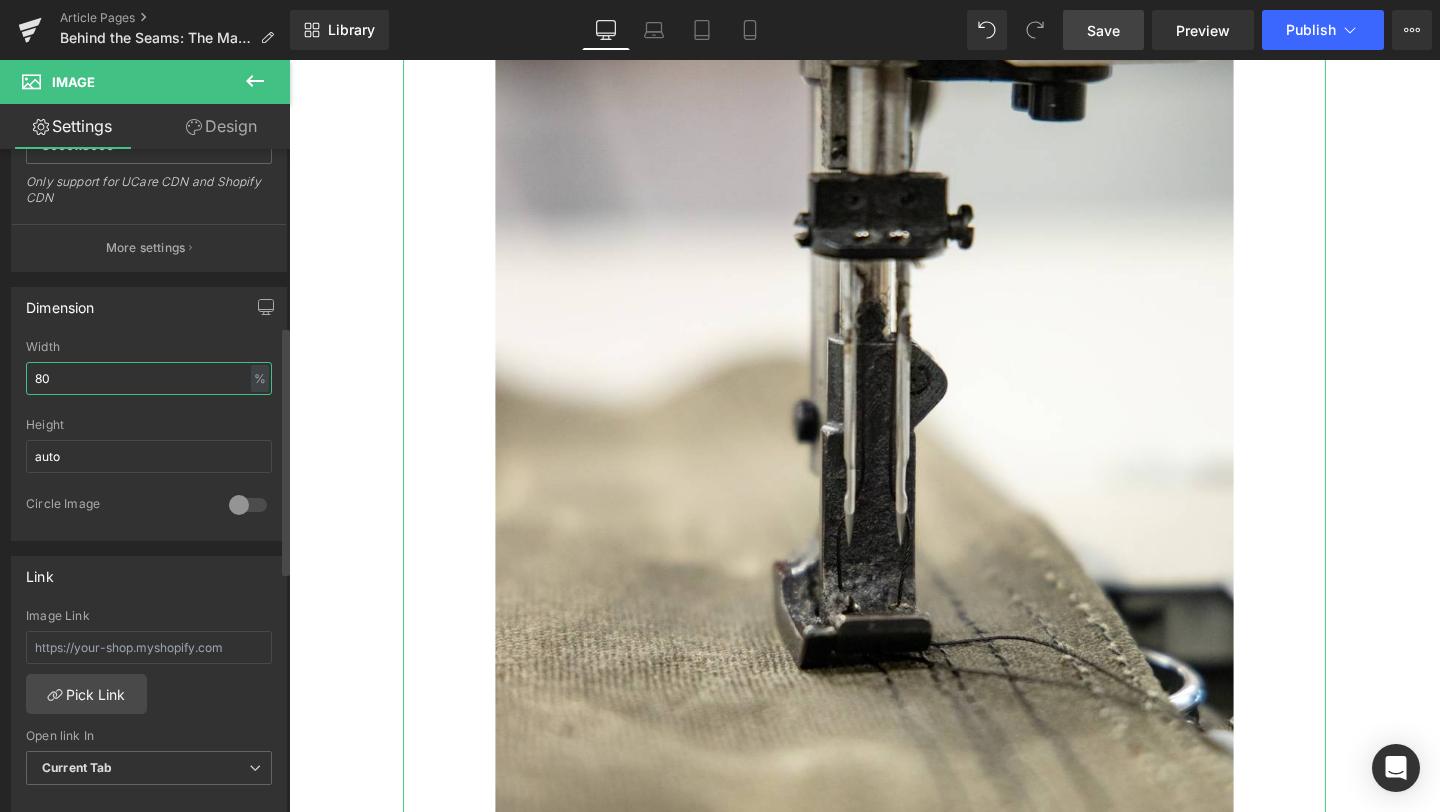 type on "8" 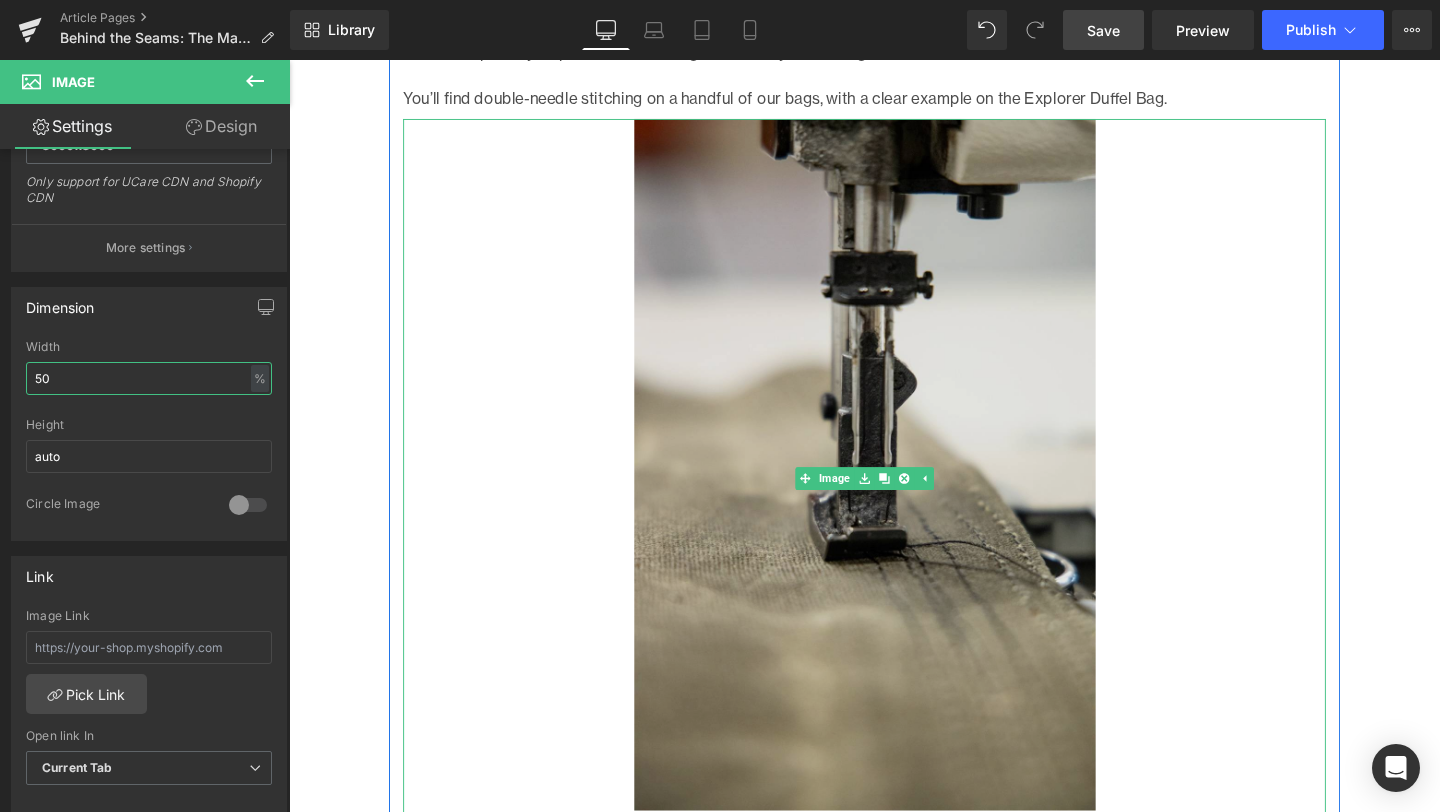 scroll, scrollTop: 2298, scrollLeft: 0, axis: vertical 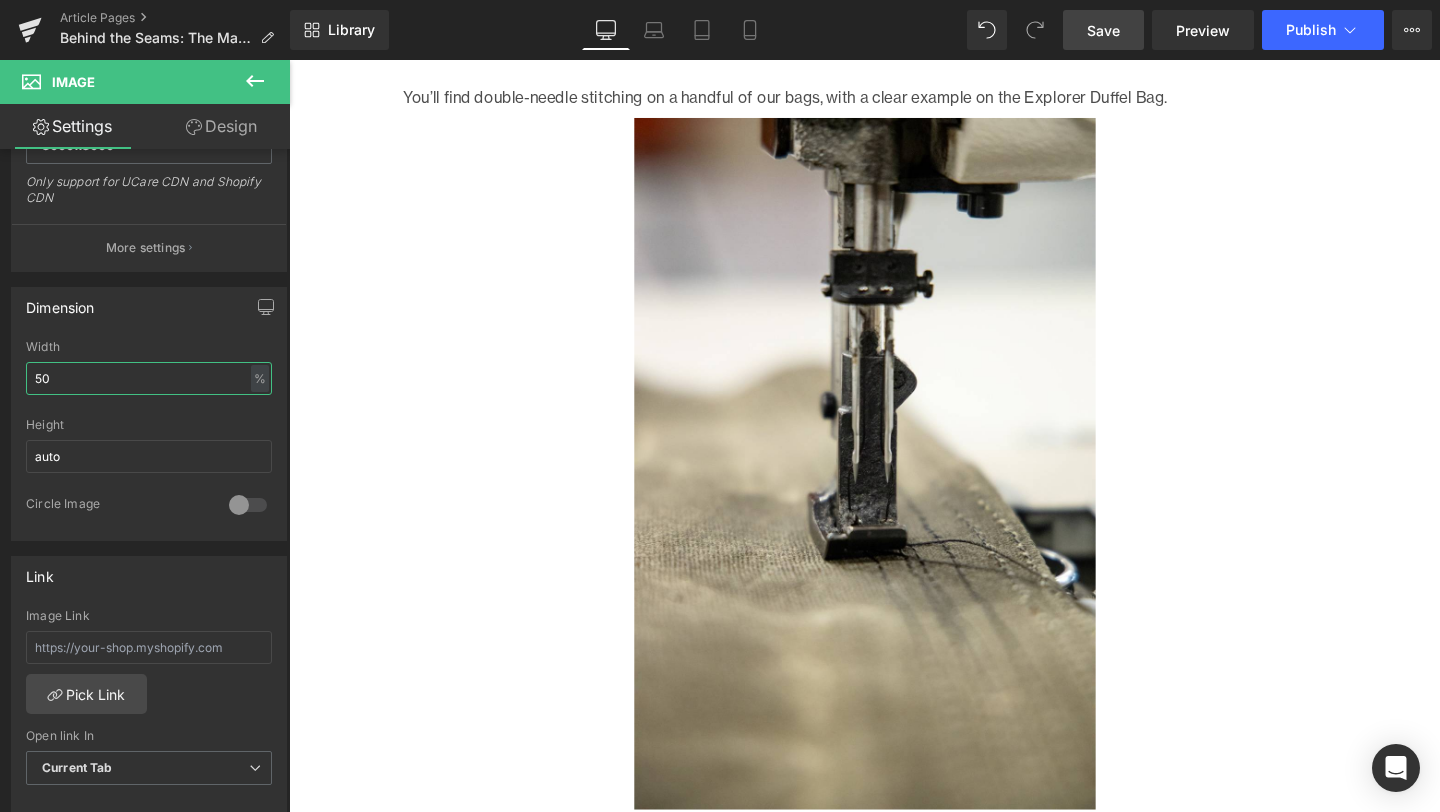 type on "50" 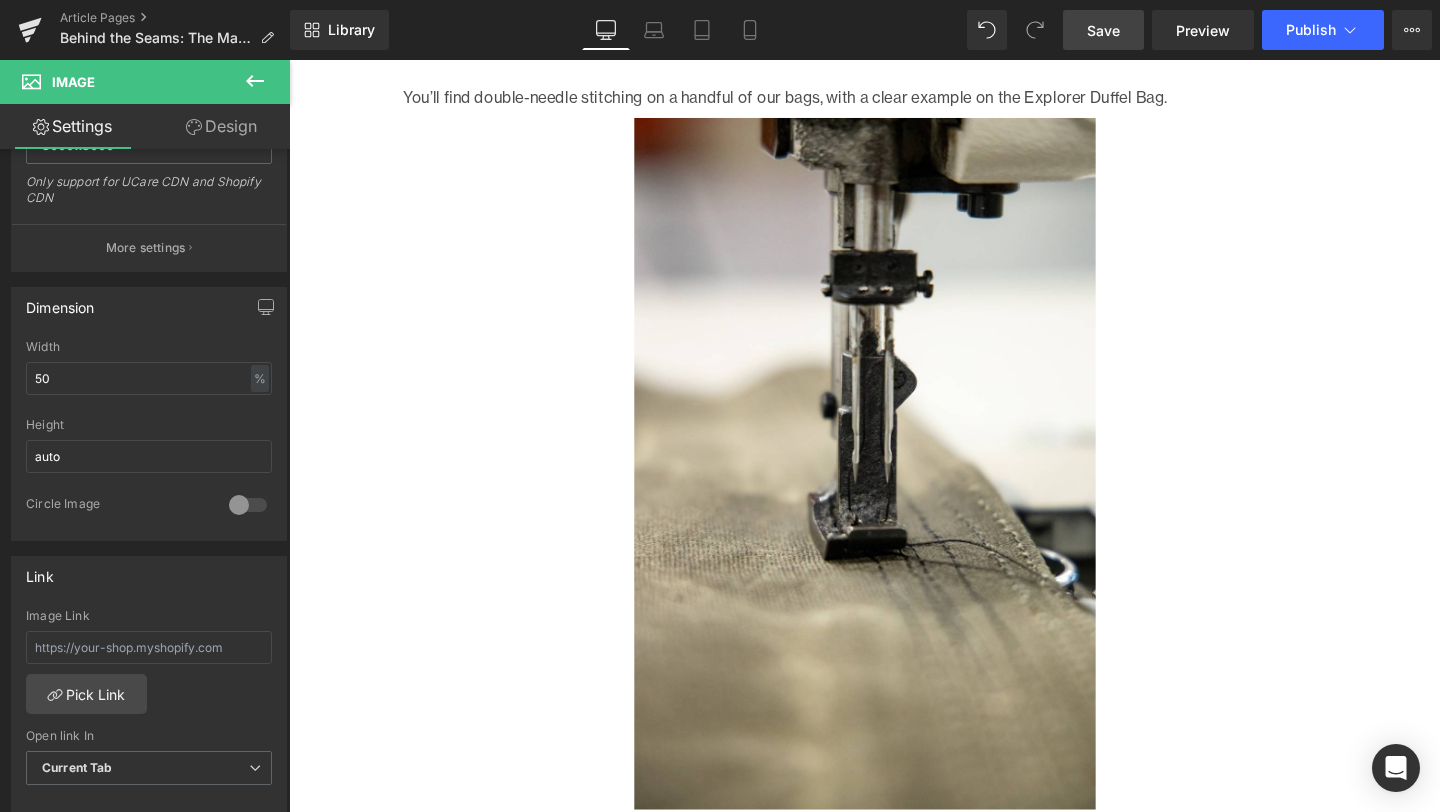 click on "Save" at bounding box center (1103, 30) 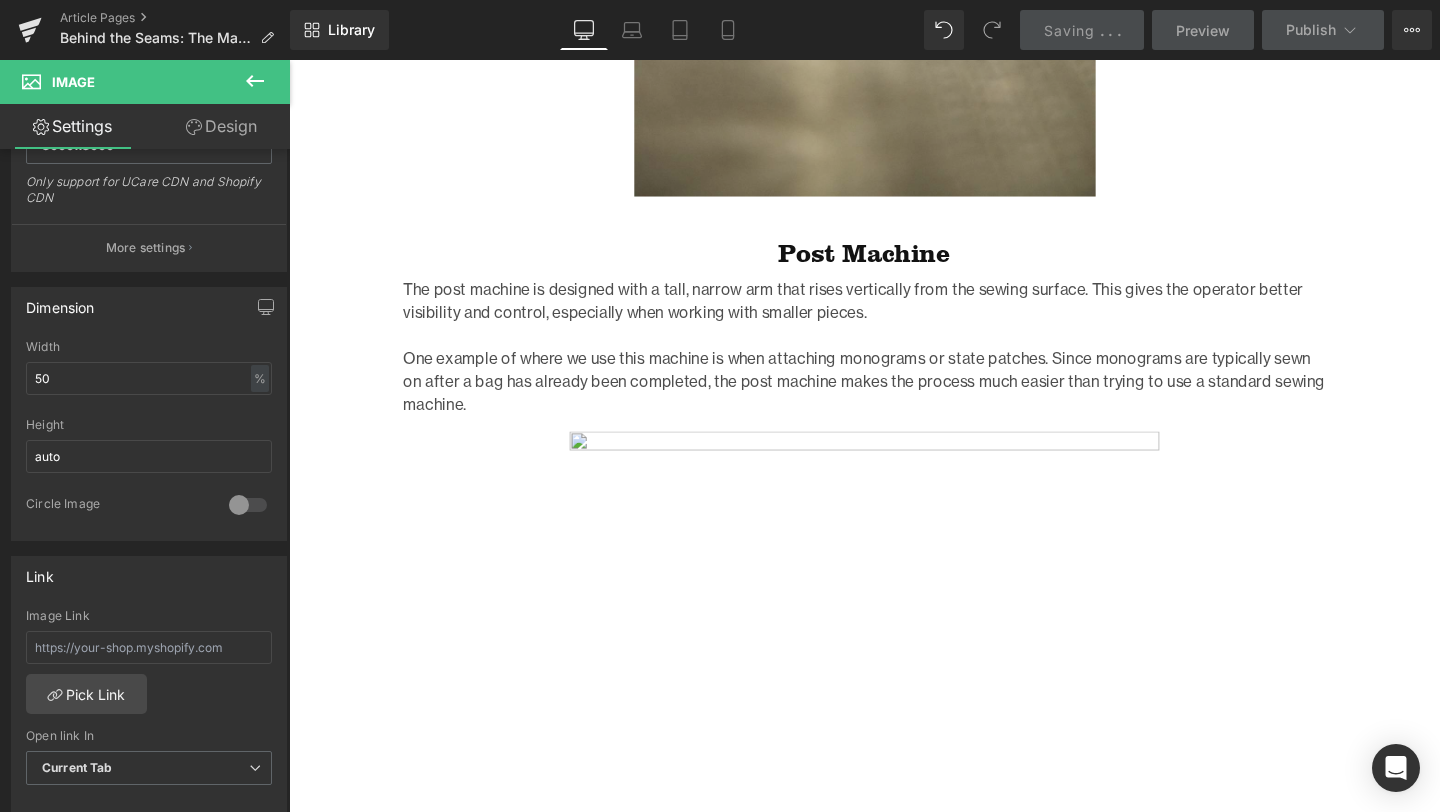 scroll, scrollTop: 2947, scrollLeft: 0, axis: vertical 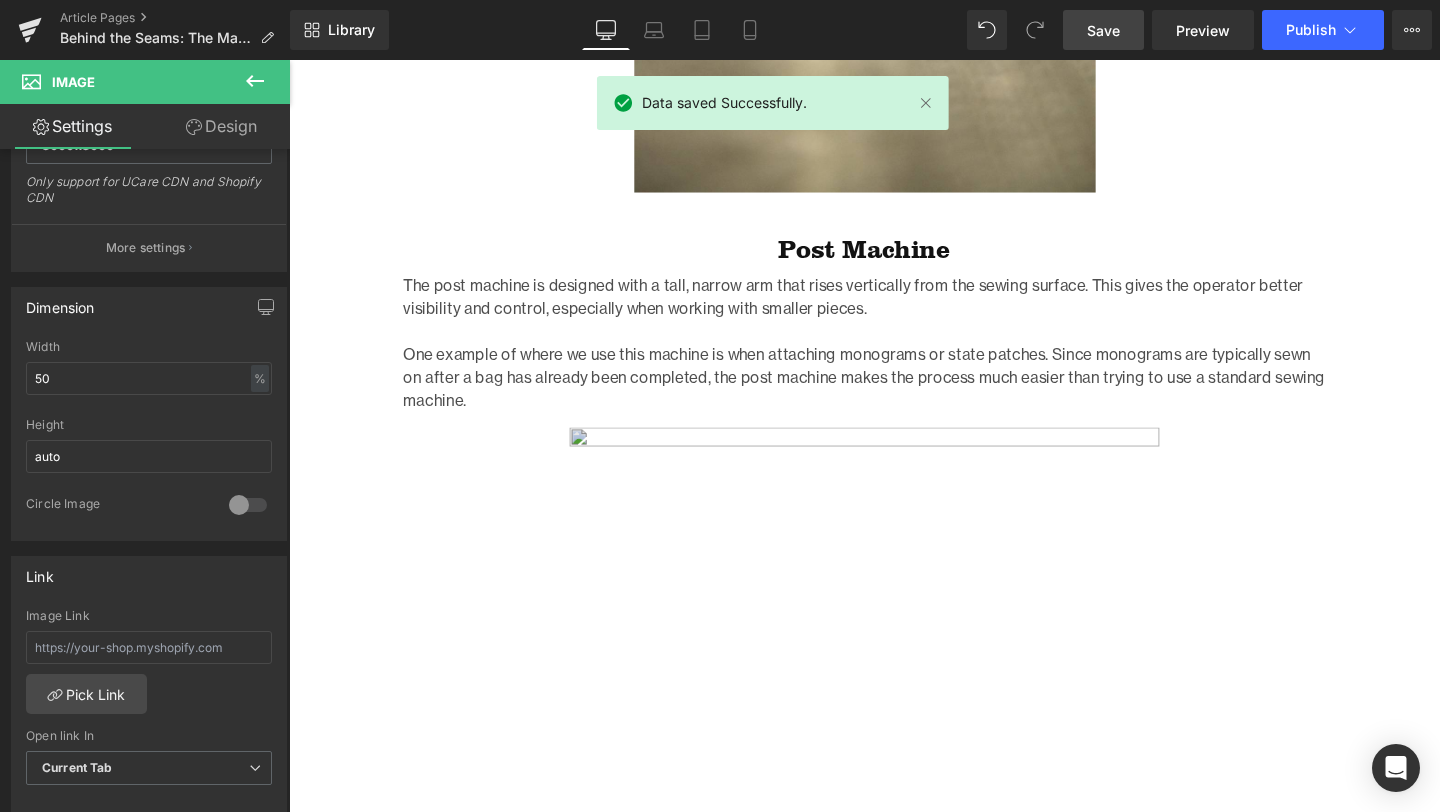 click at bounding box center [894, 704] 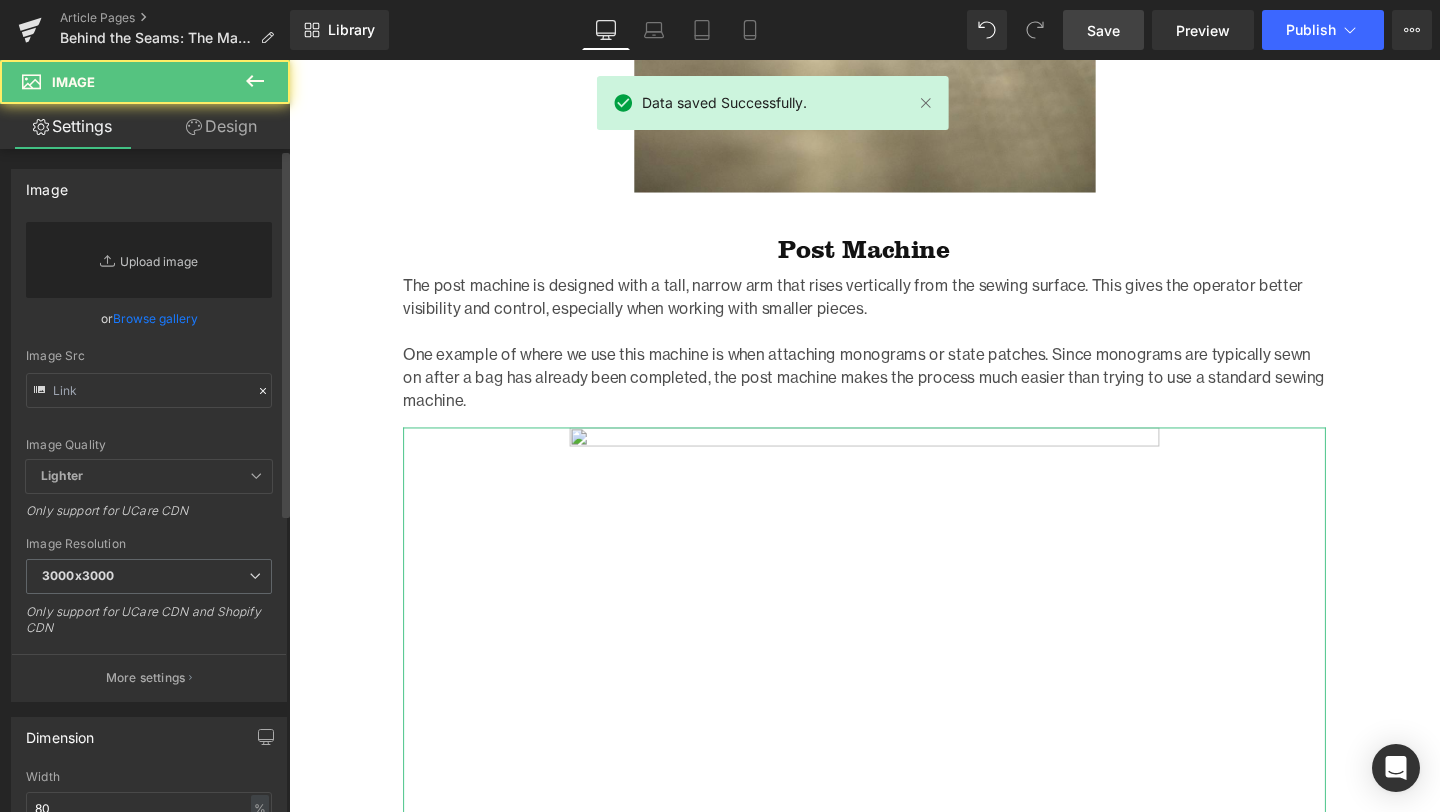 click on "Replace Image" at bounding box center [149, 260] 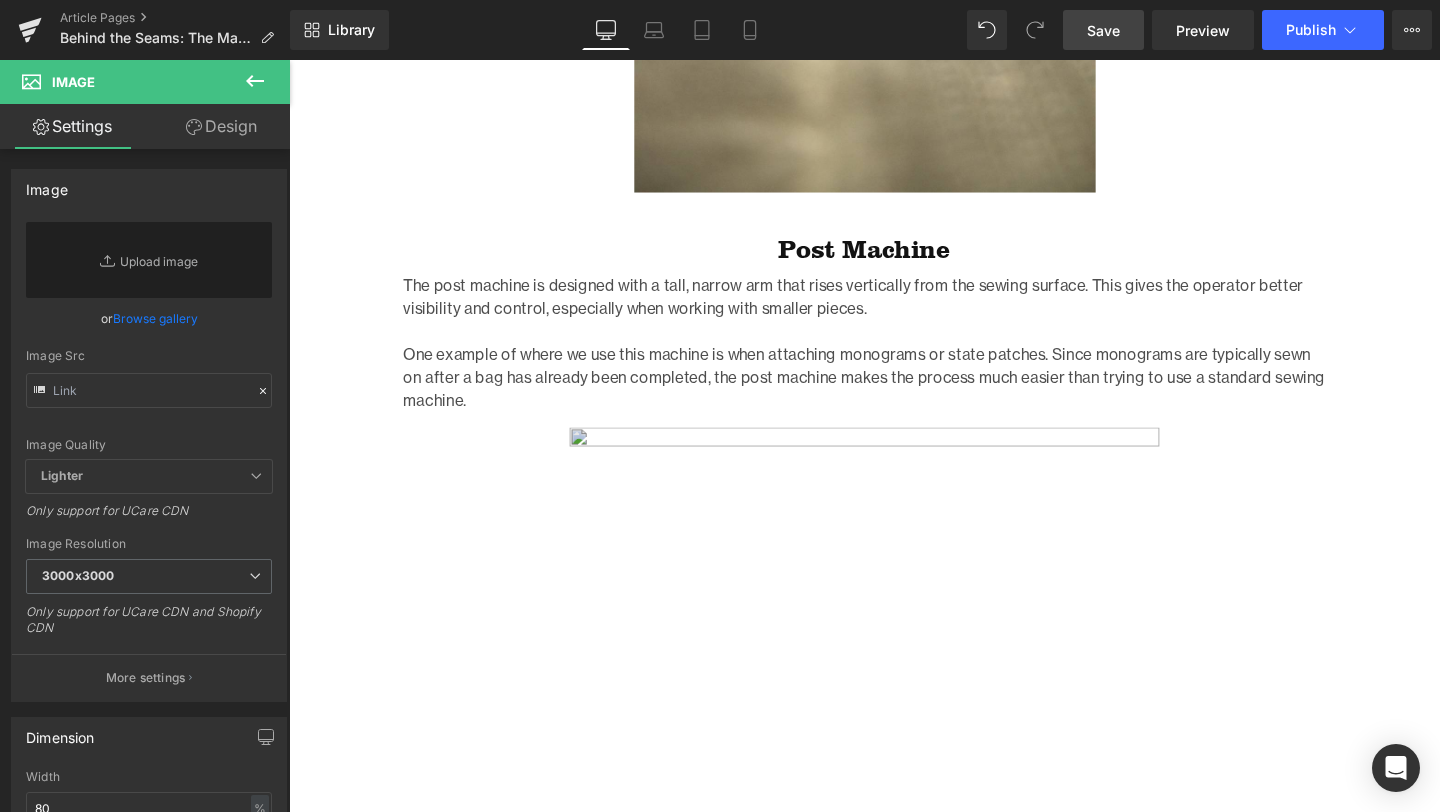 type on "C:\fakepath\PostMachine_Manufacturing-2.jpg" 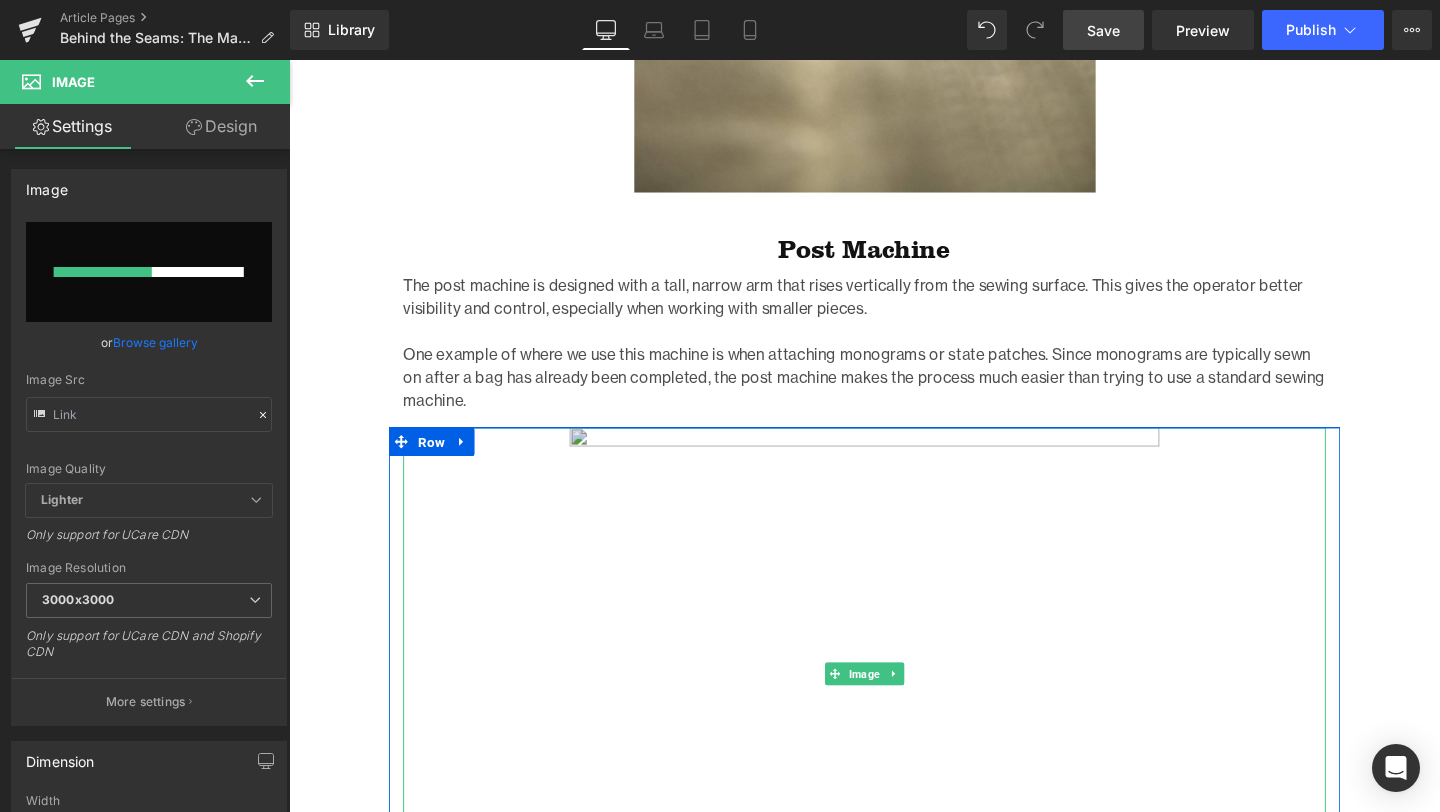 type 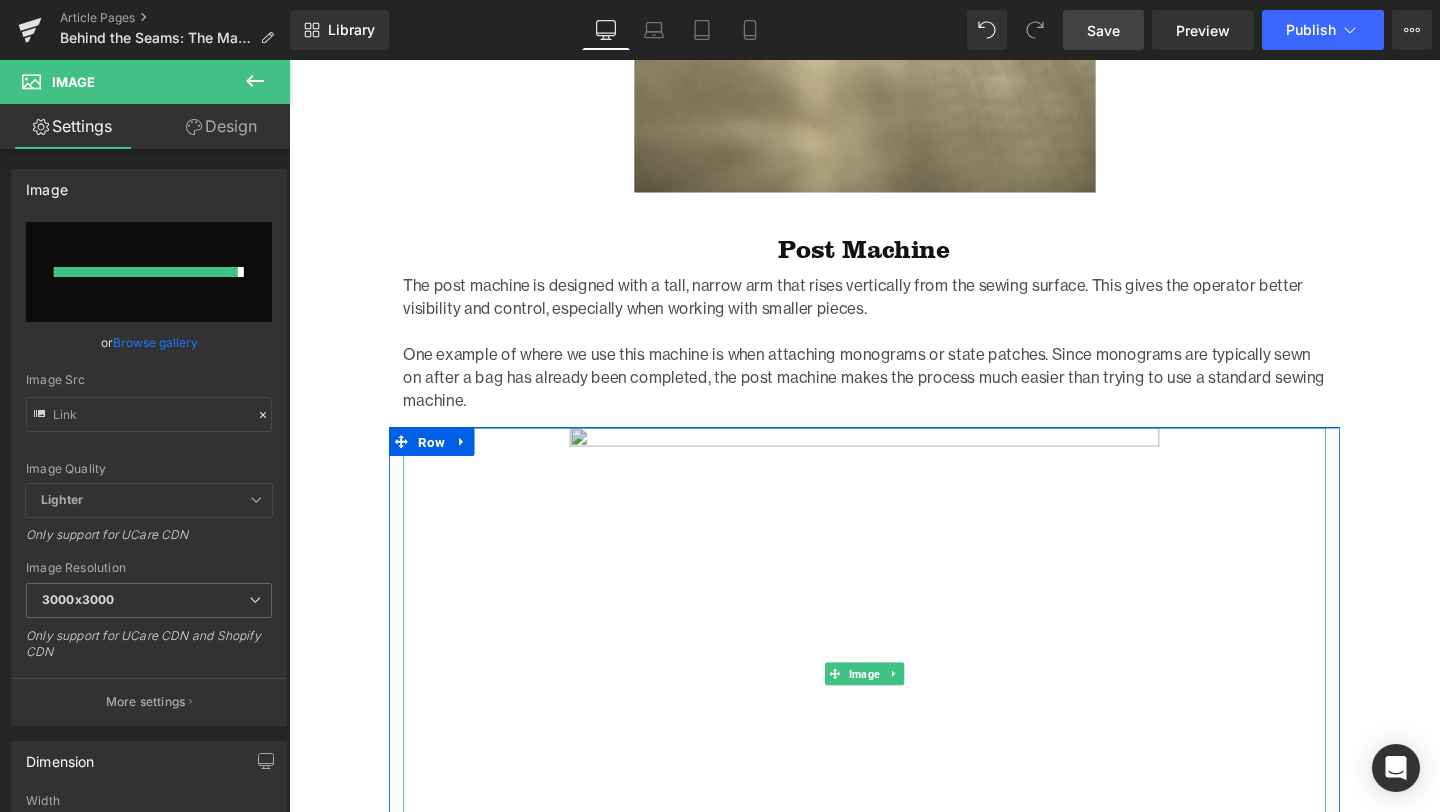 type on "[URL][DOMAIN_NAME]" 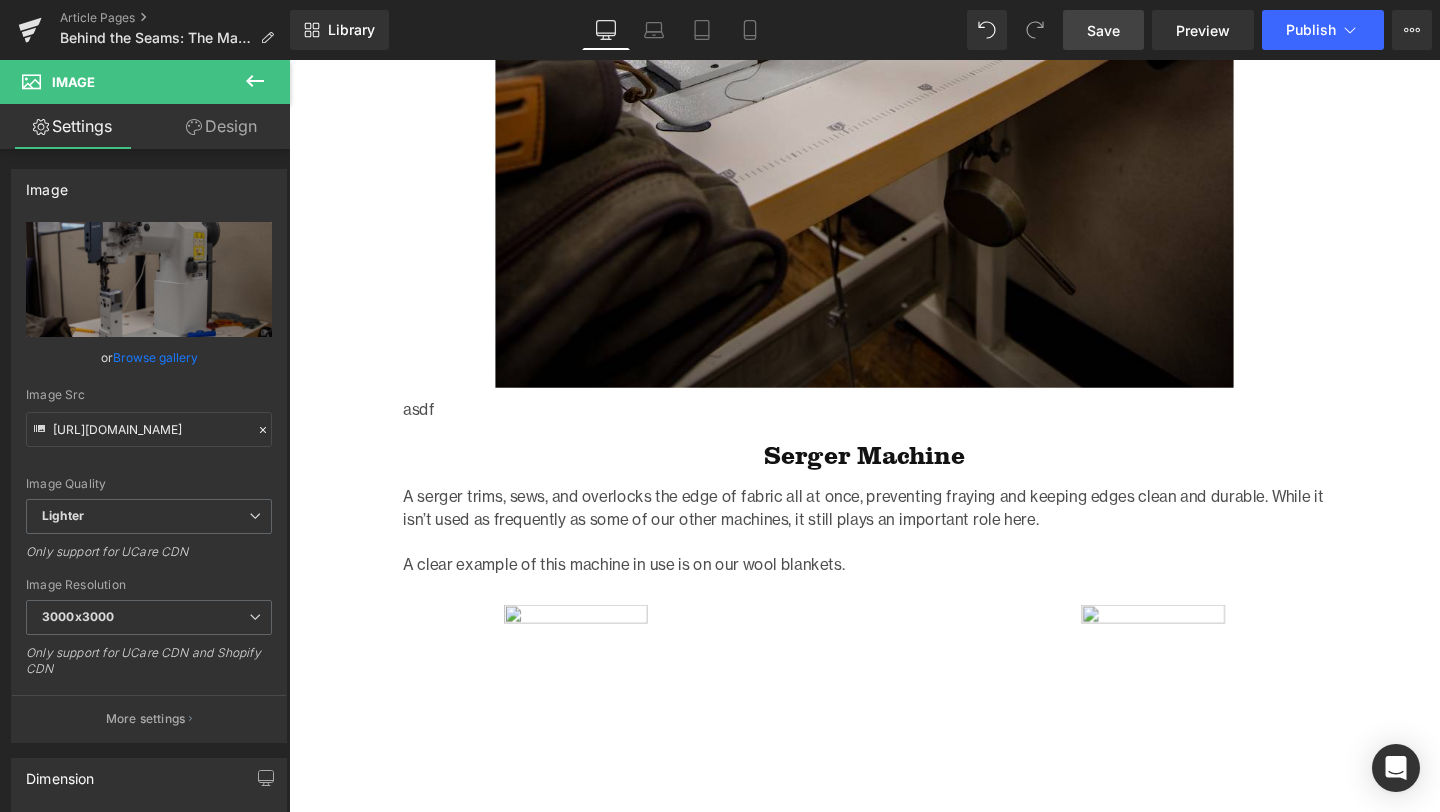 scroll, scrollTop: 4233, scrollLeft: 0, axis: vertical 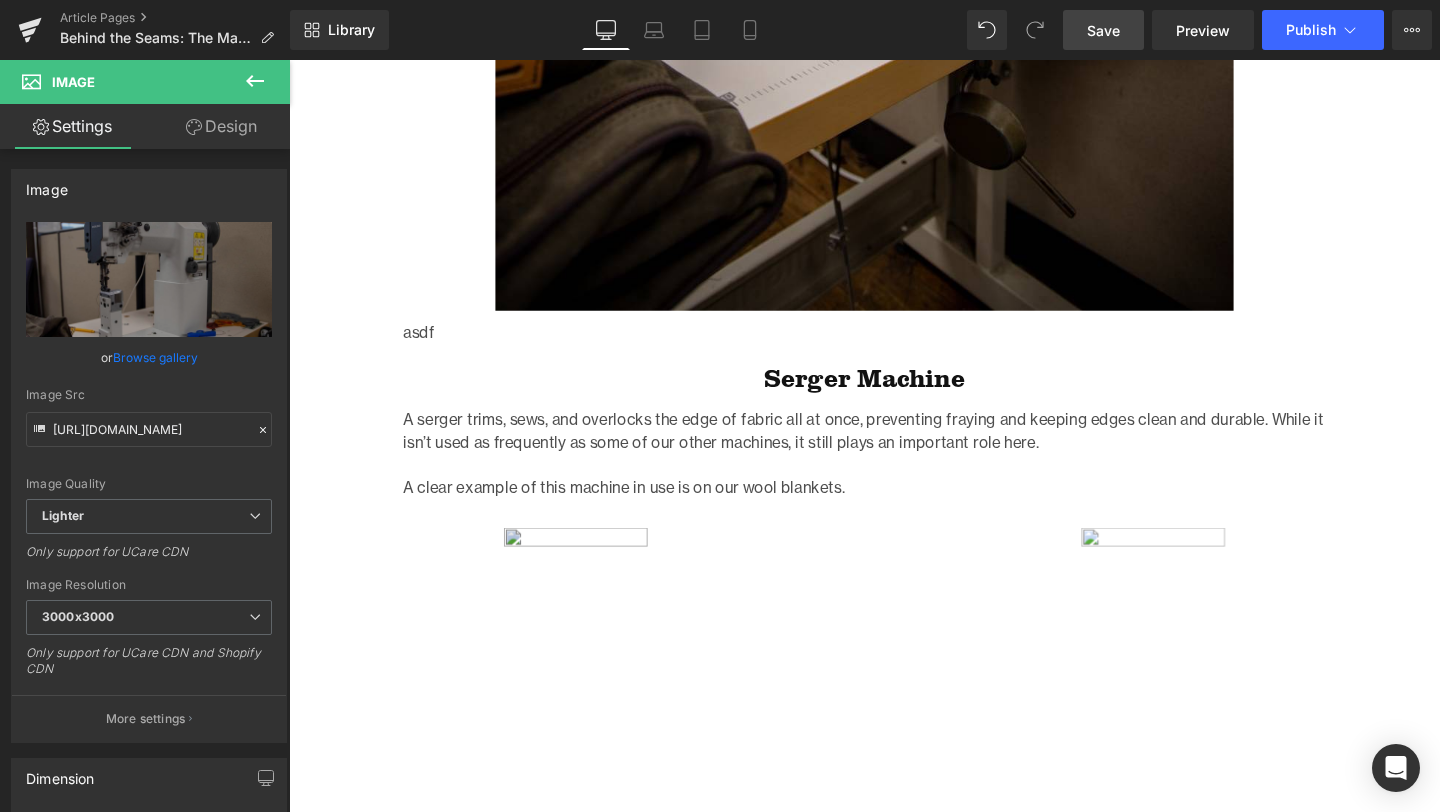 click at bounding box center (590, 778) 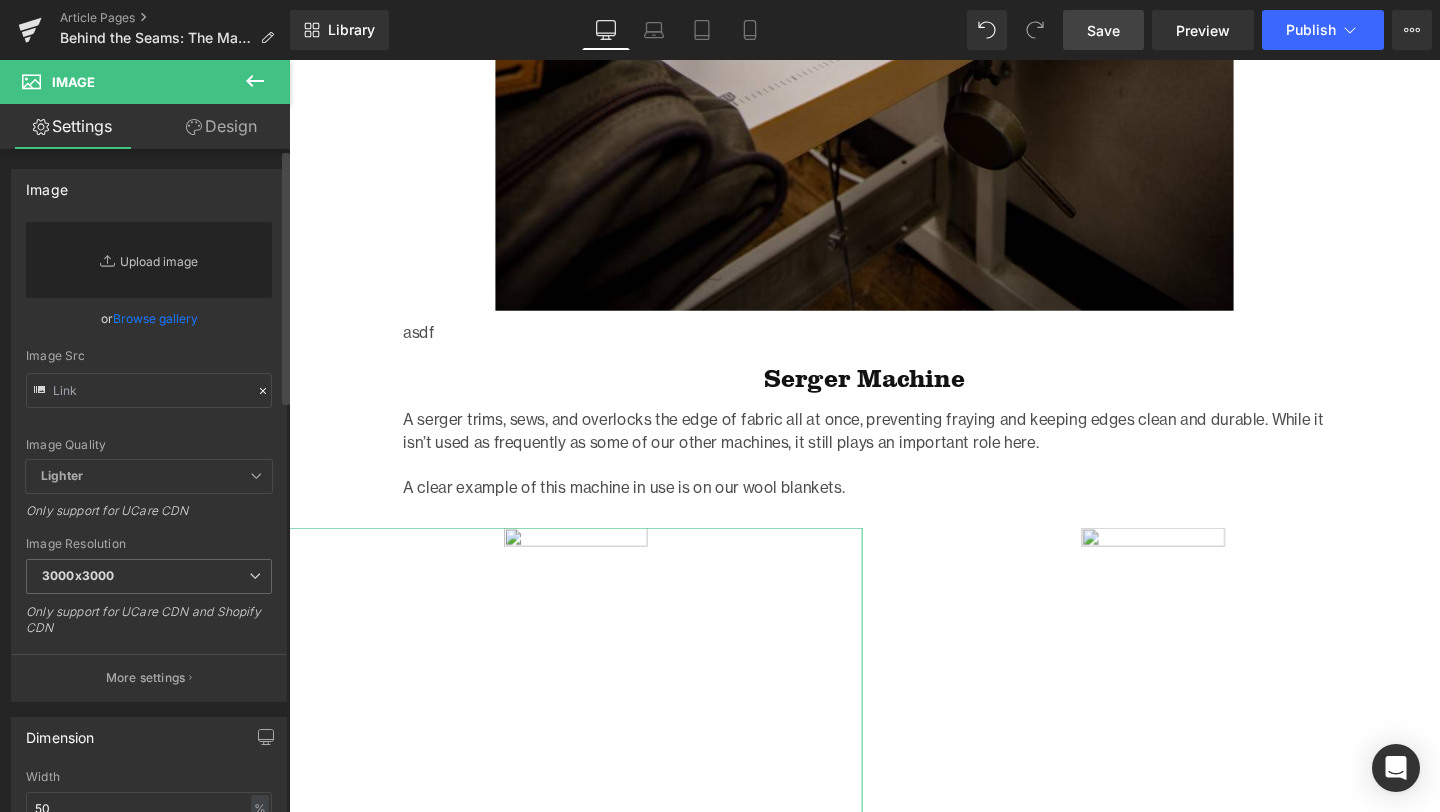 click on "Replace Image" at bounding box center [149, 260] 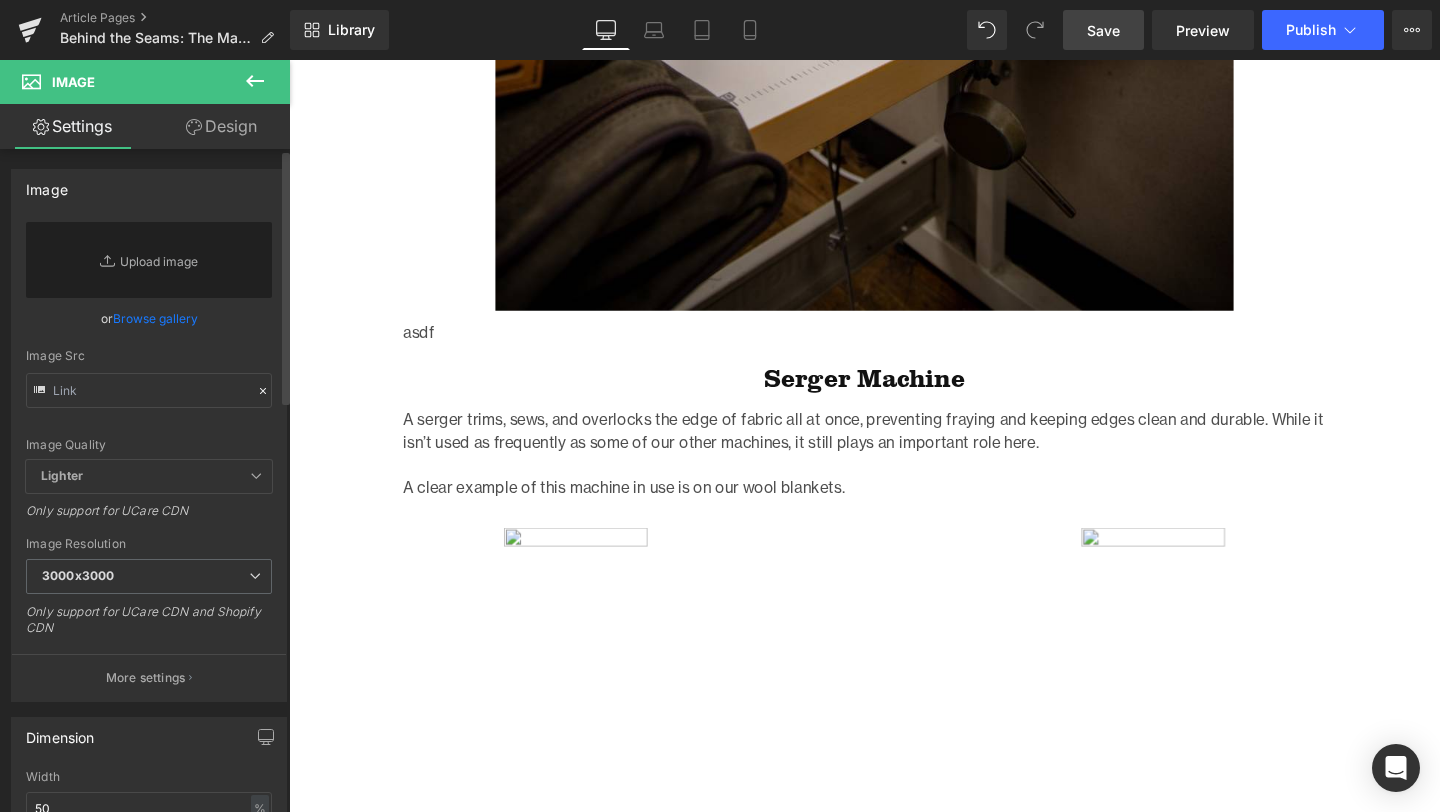 type on "C:\fakepath\Serger_Manufacturing-4.jpg" 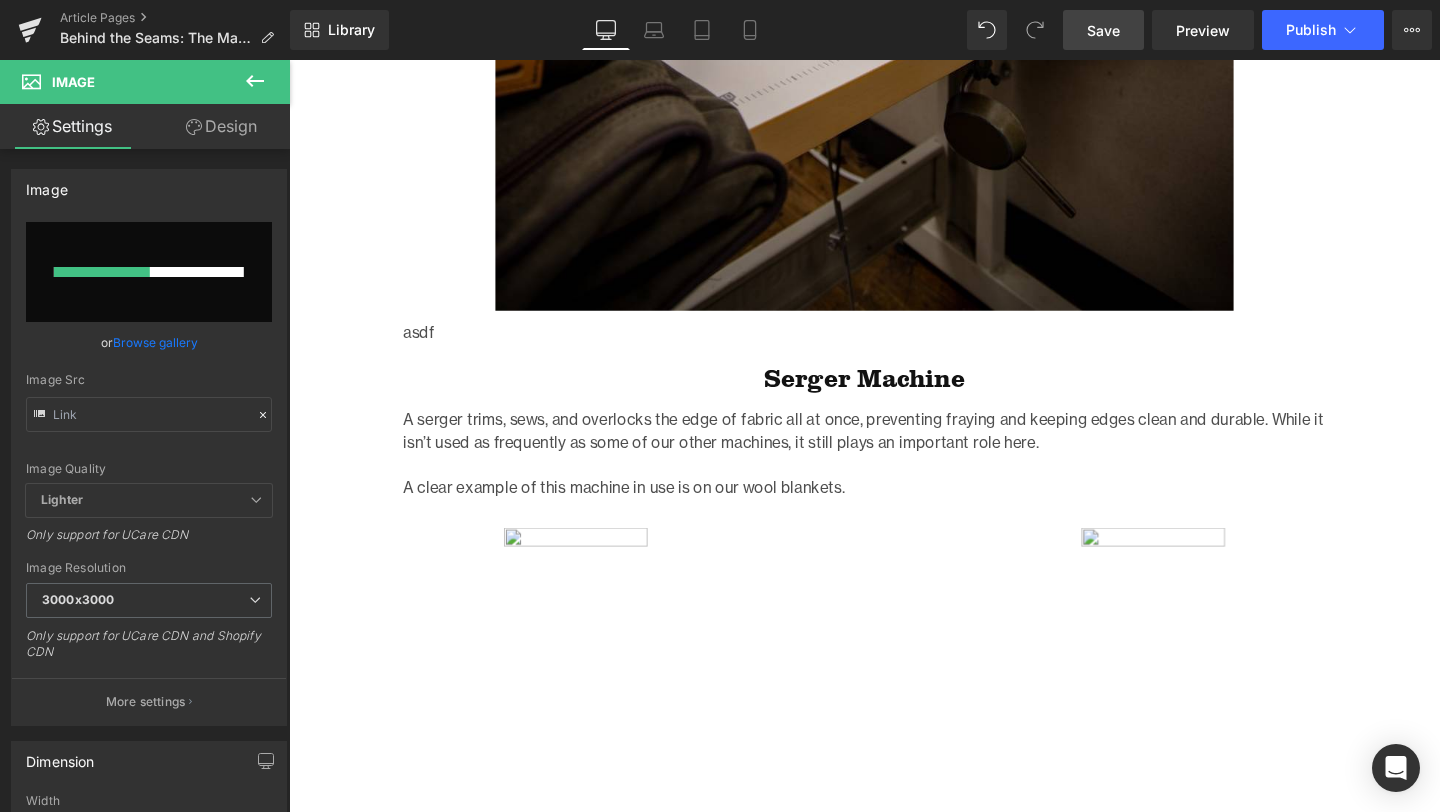 type 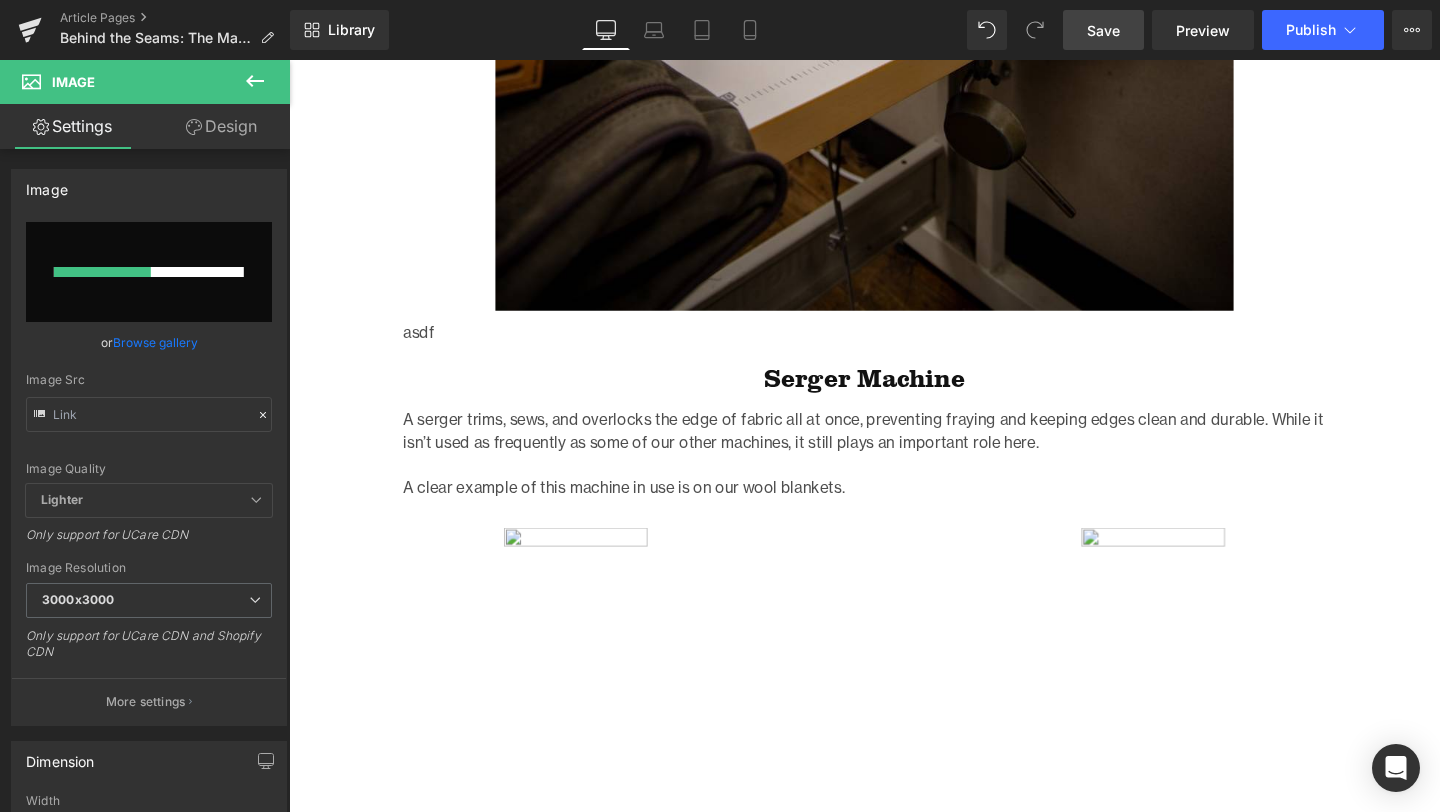 type on "[URL][DOMAIN_NAME]" 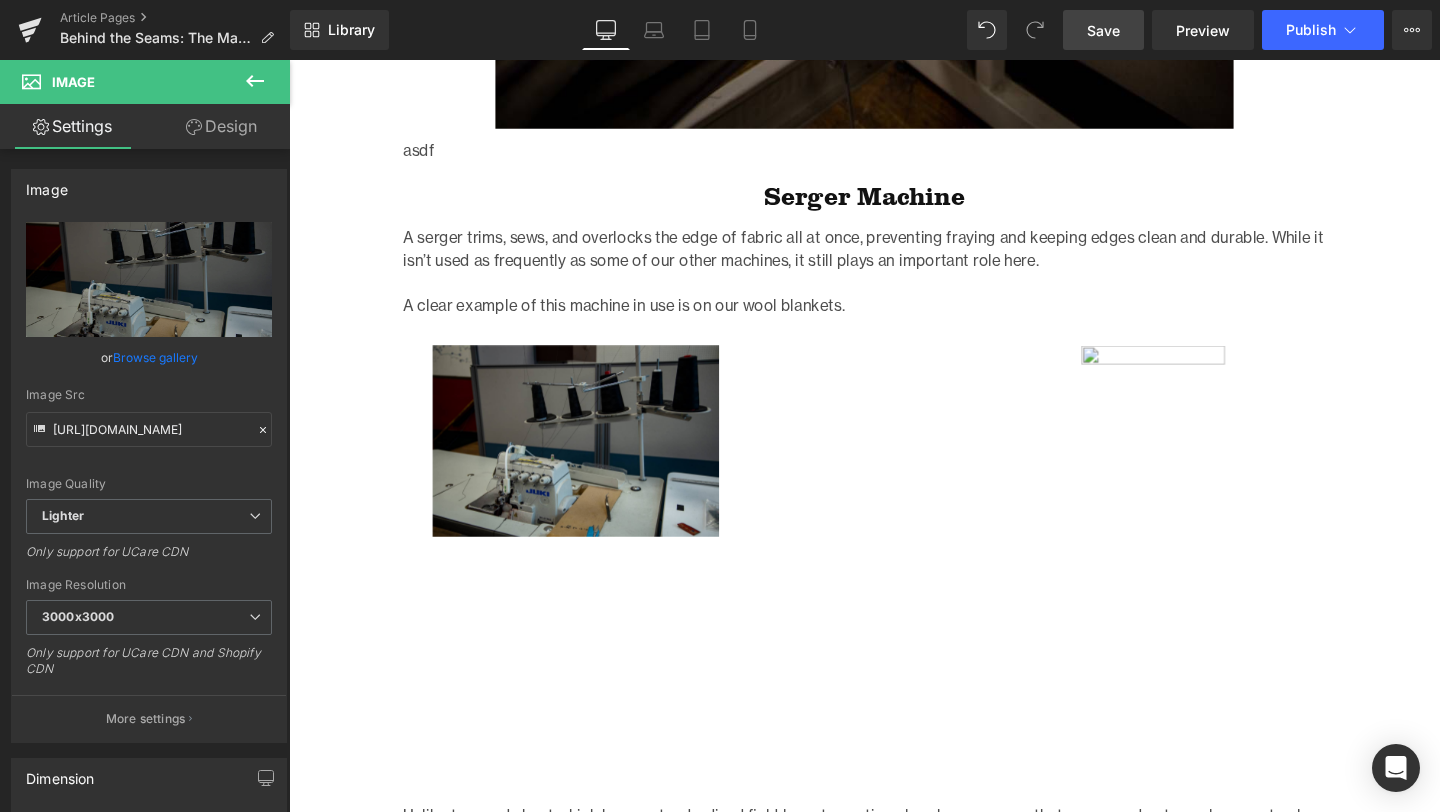 scroll, scrollTop: 4527, scrollLeft: 0, axis: vertical 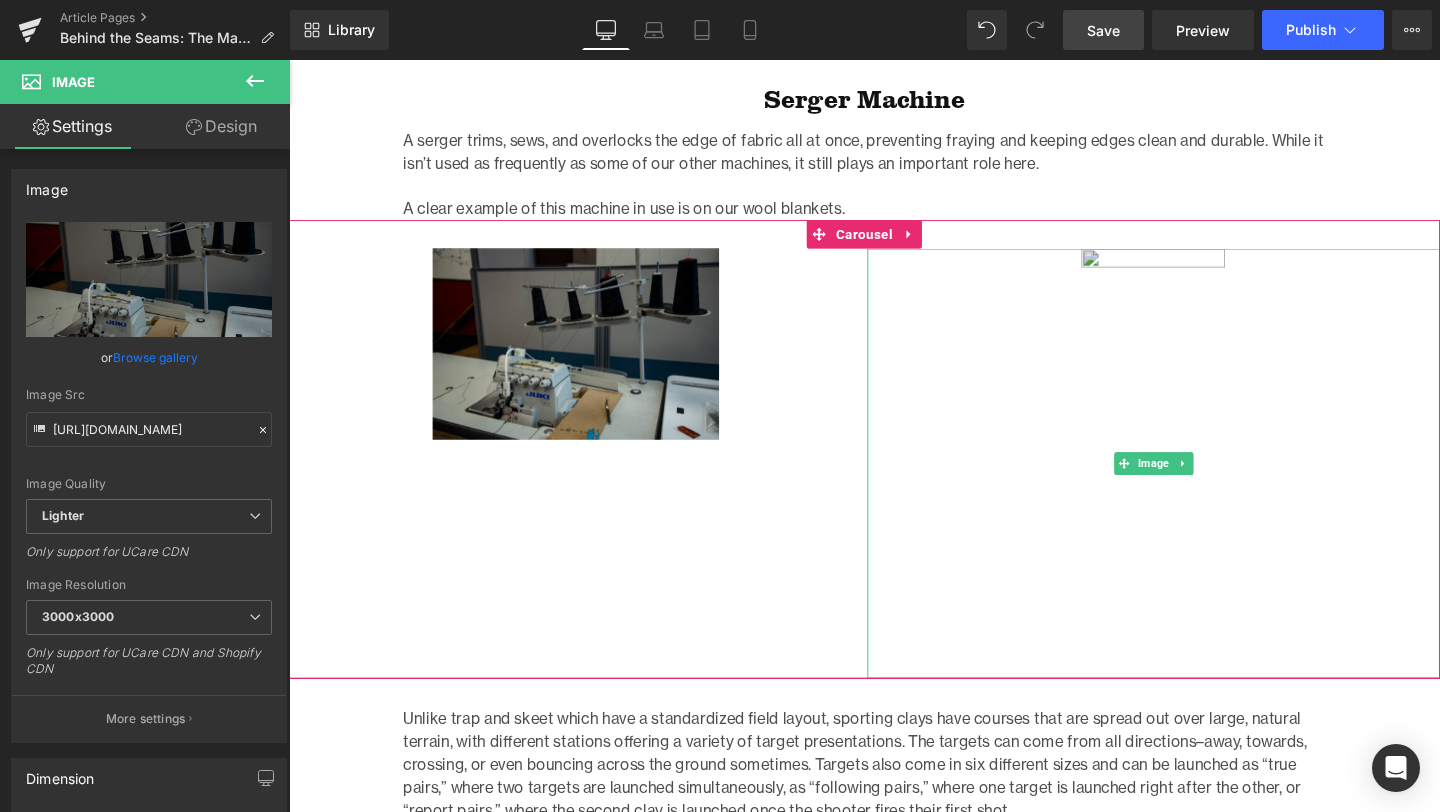 click at bounding box center [1197, 484] 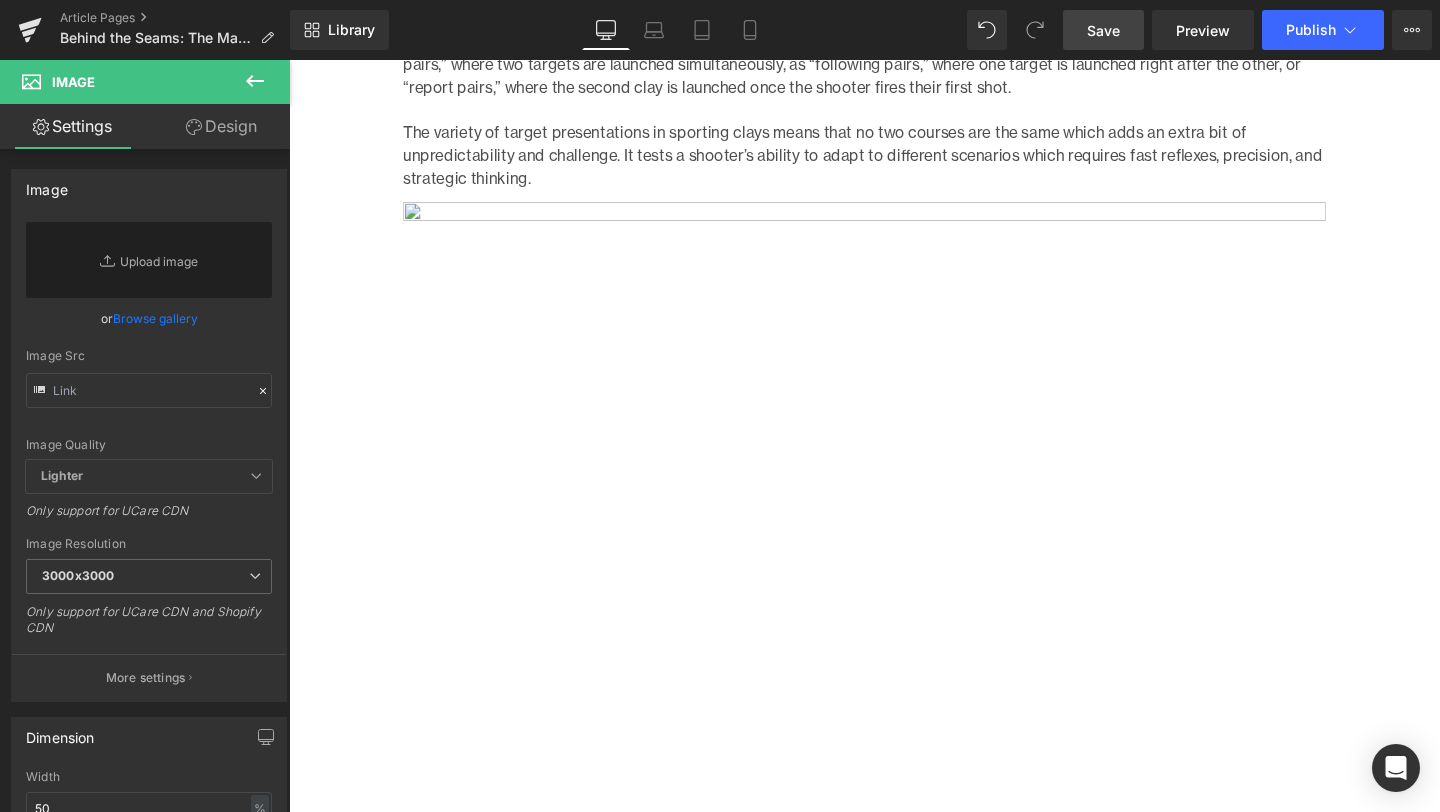 scroll, scrollTop: 5050, scrollLeft: 0, axis: vertical 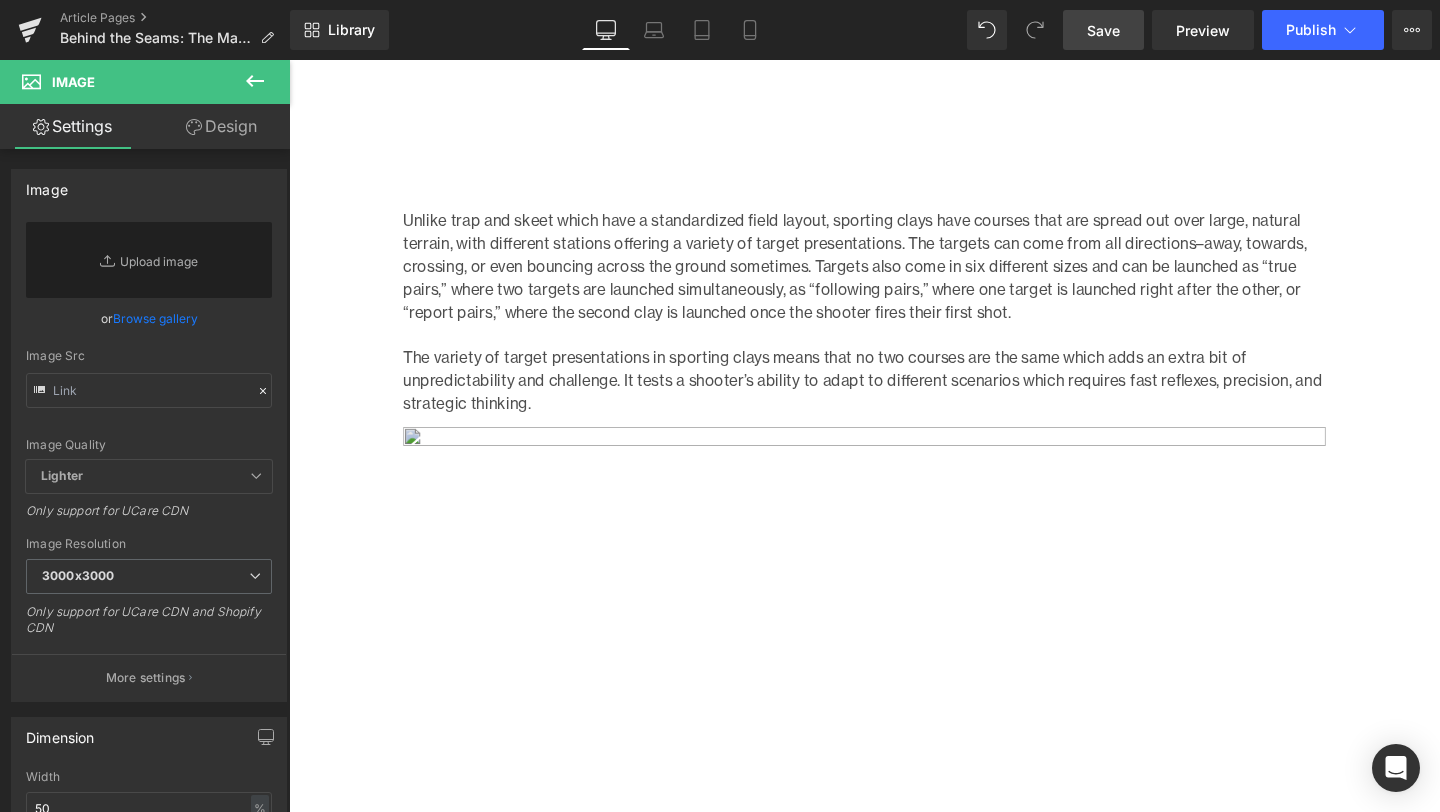 click at bounding box center (894, 775) 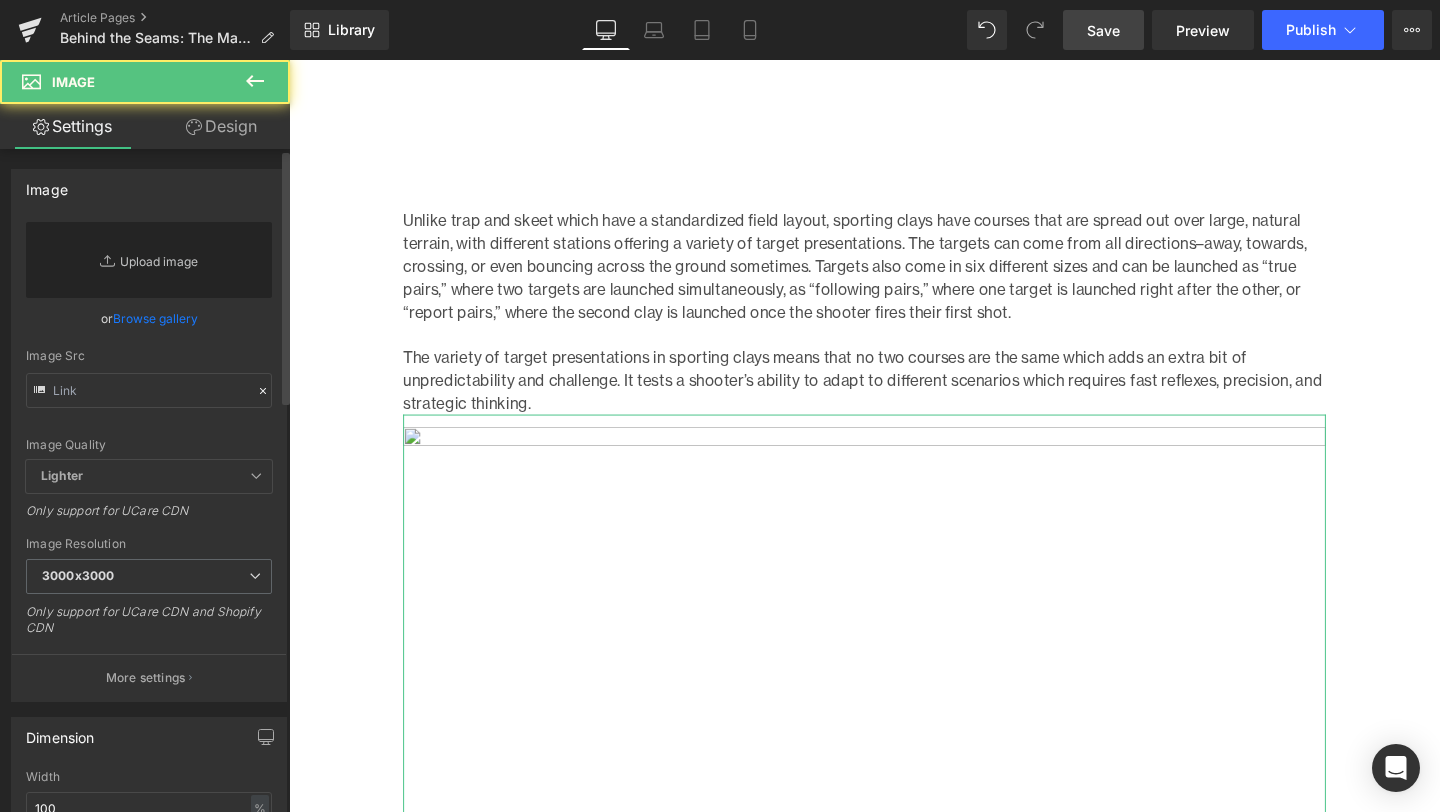 click on "Replace Image" at bounding box center [149, 260] 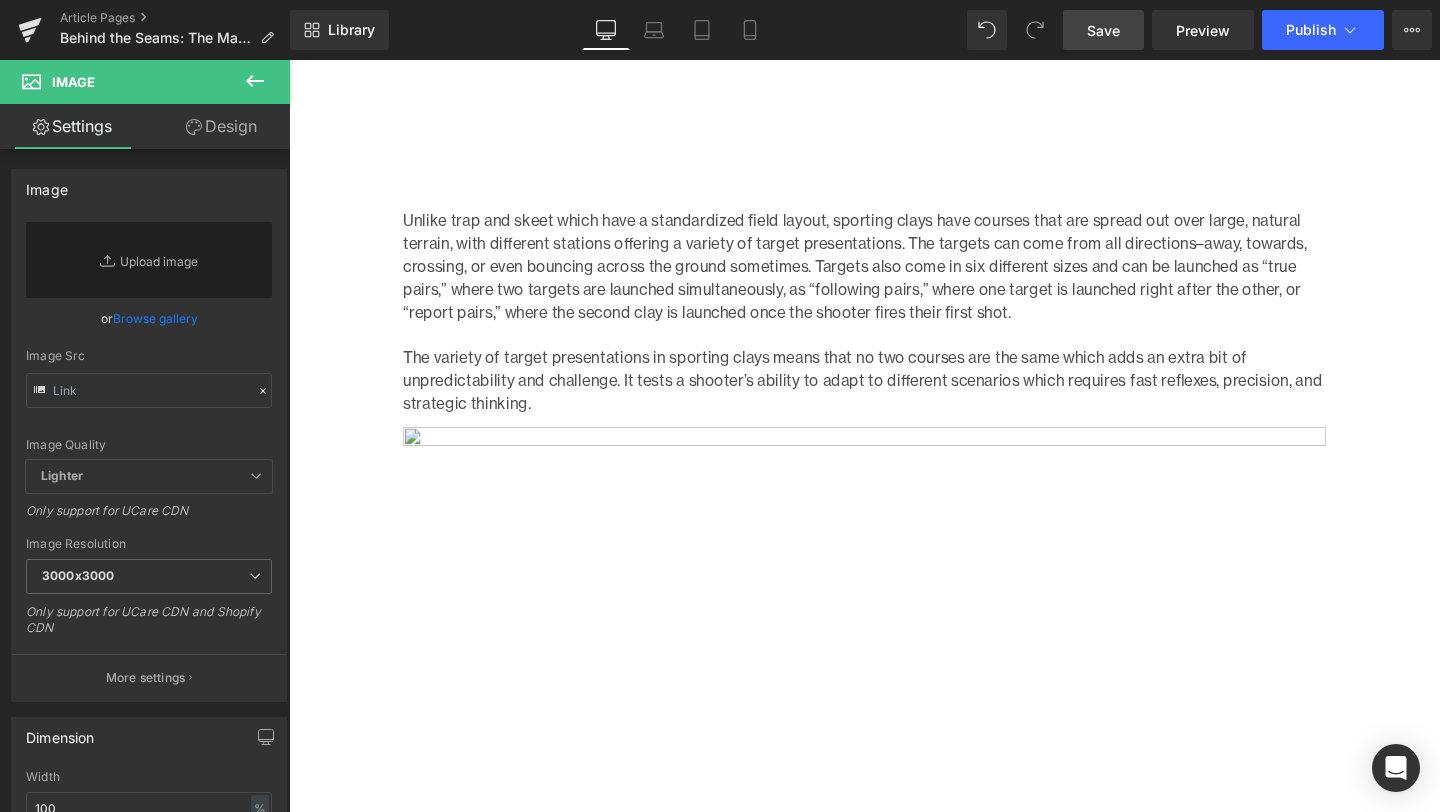 type on "C:\fakepath\Tacker_Manufacturing-4.jpg" 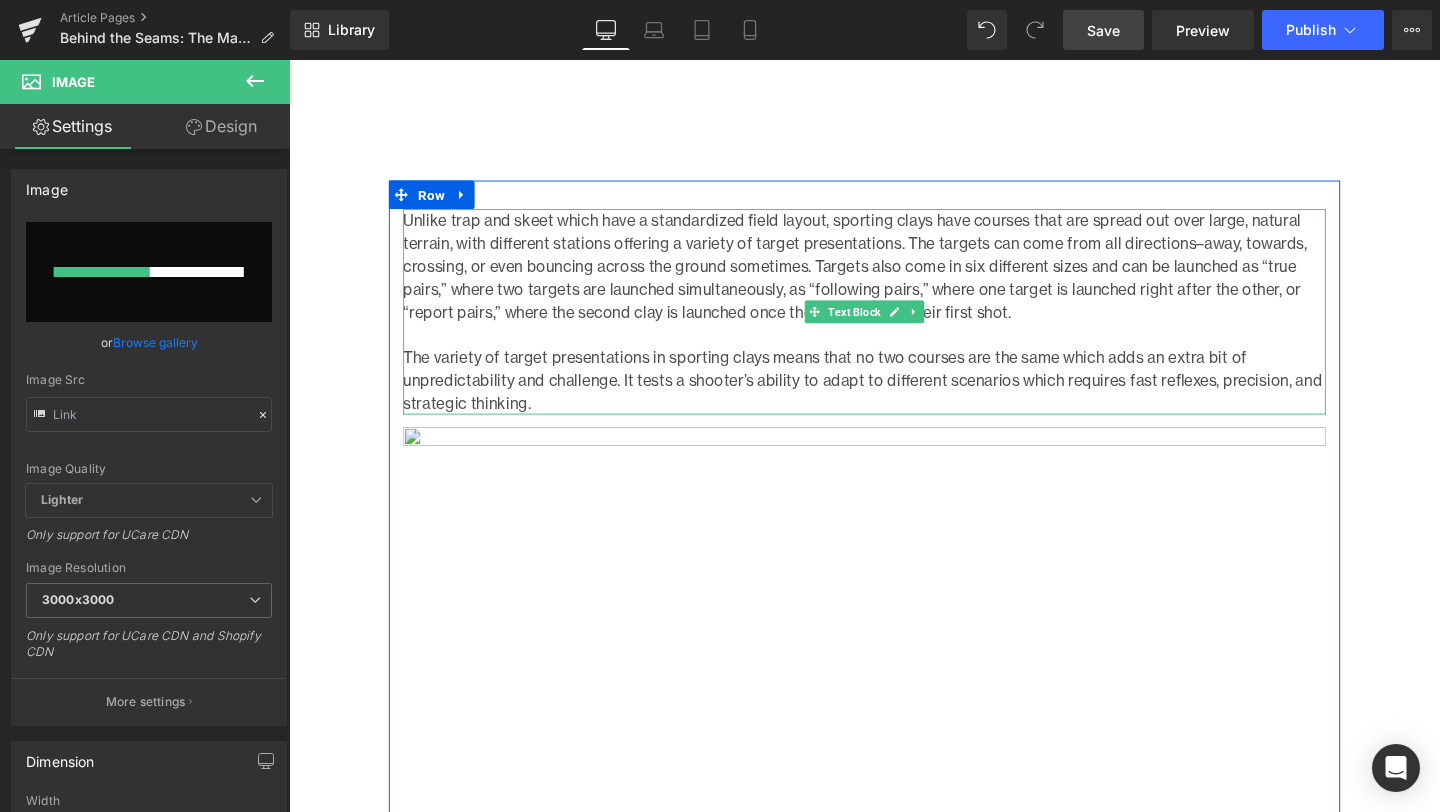 type 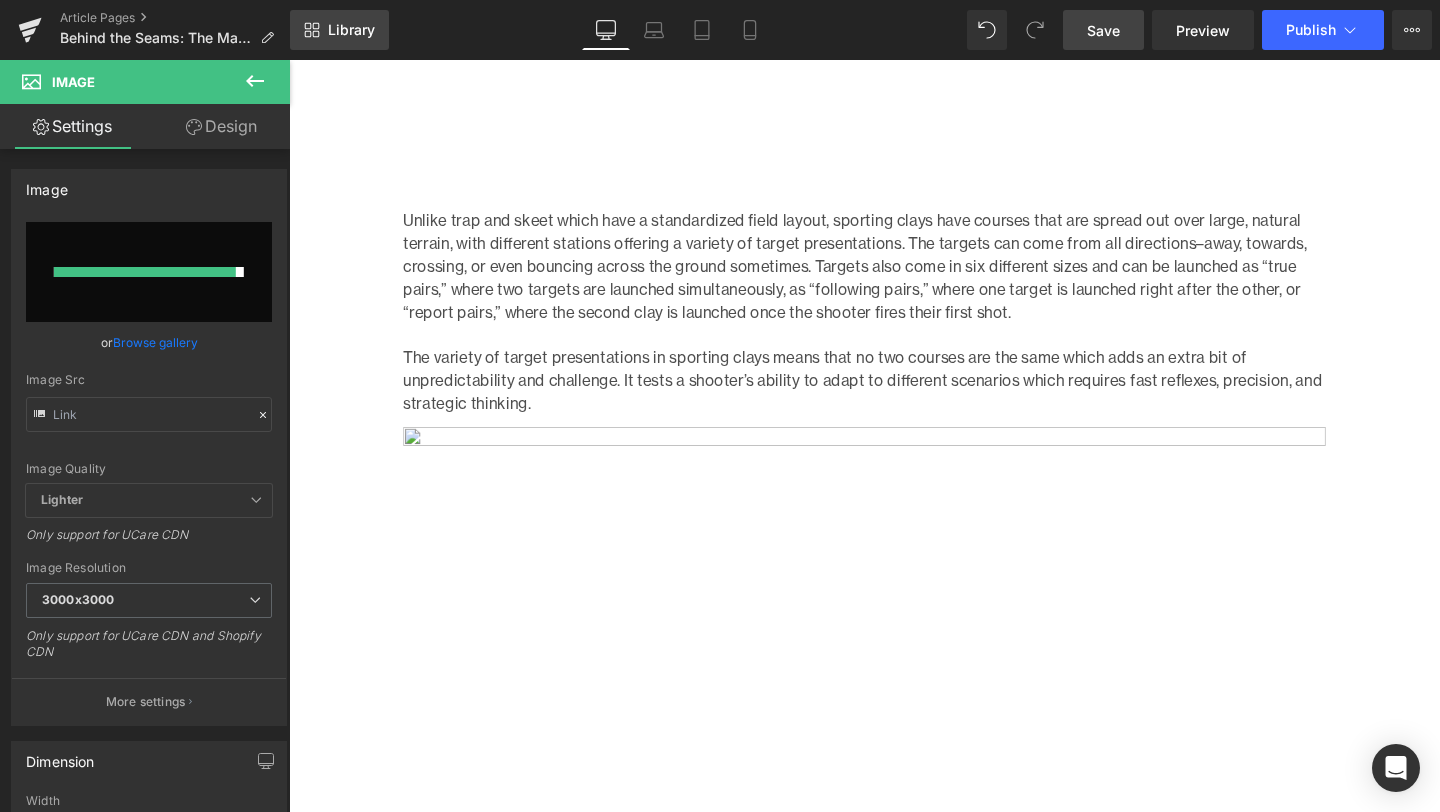 type on "[URL][DOMAIN_NAME]" 